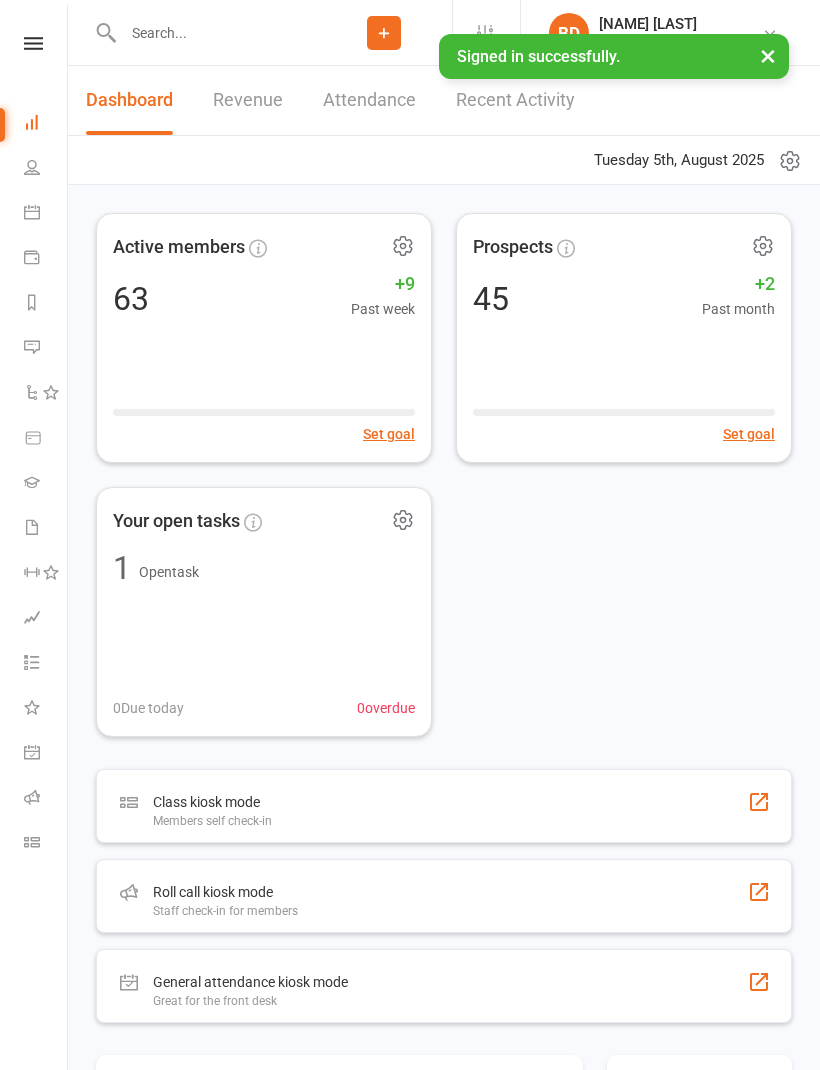 scroll, scrollTop: 0, scrollLeft: 0, axis: both 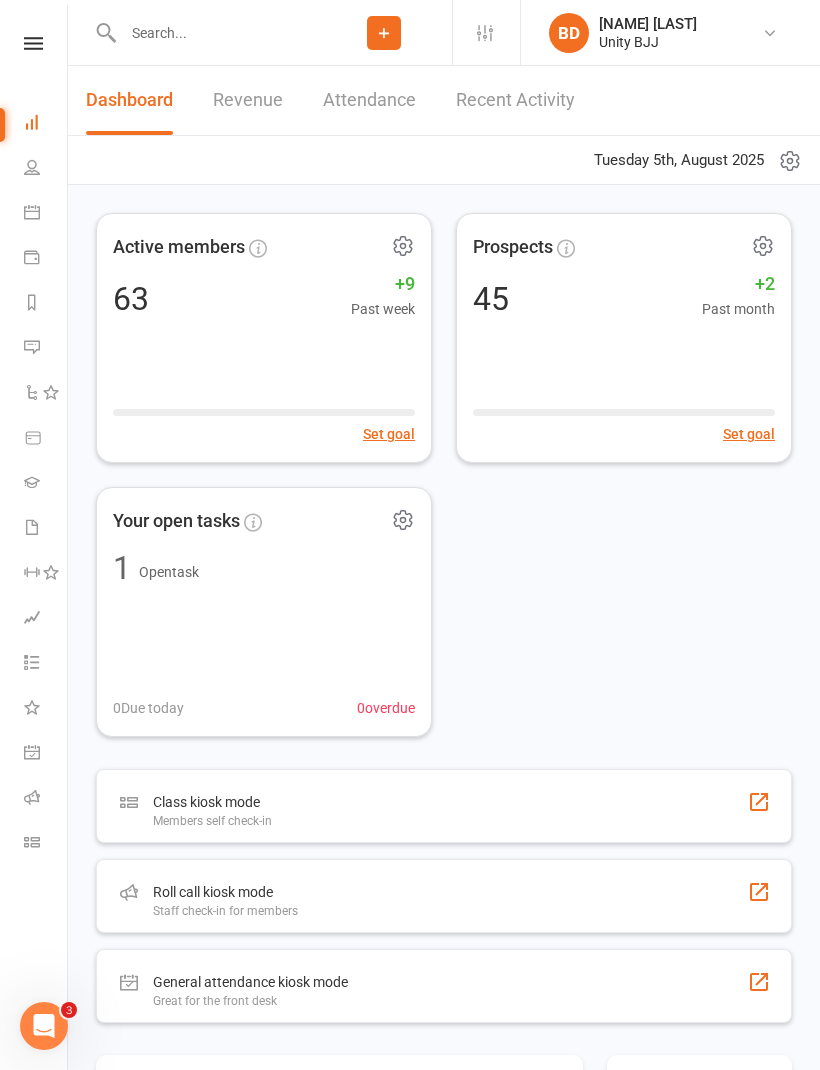 click at bounding box center [32, 212] 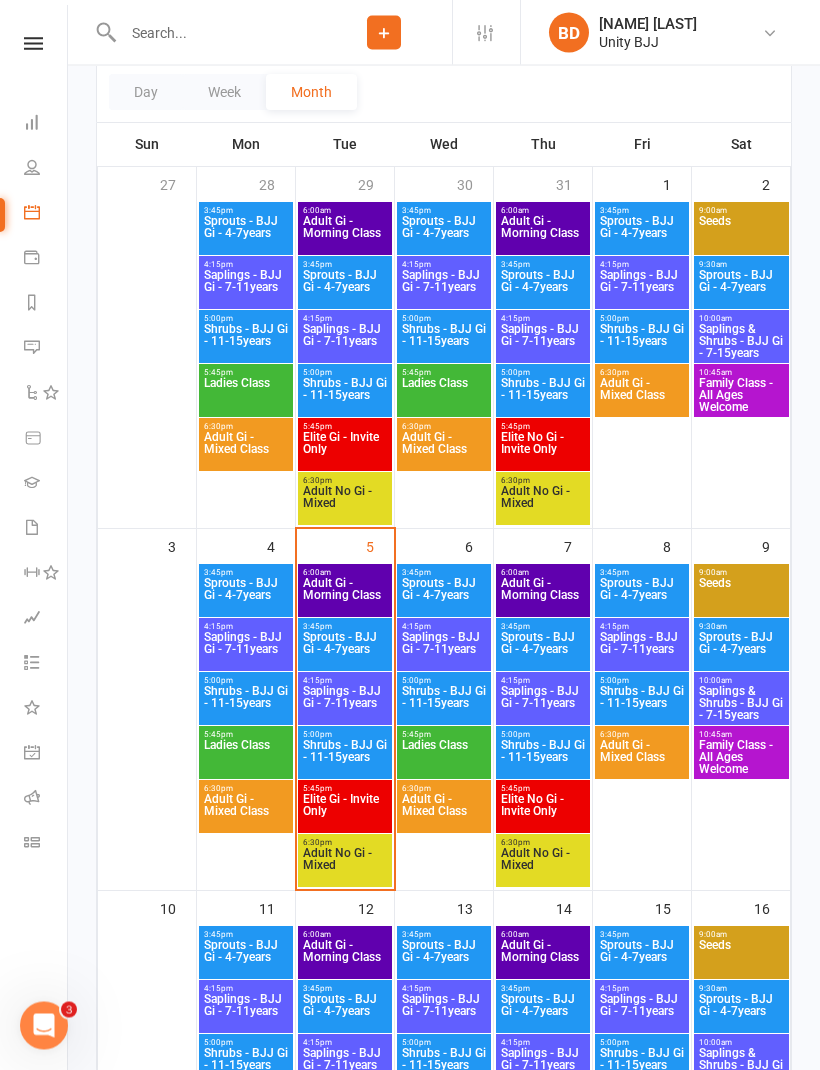 scroll, scrollTop: 275, scrollLeft: 0, axis: vertical 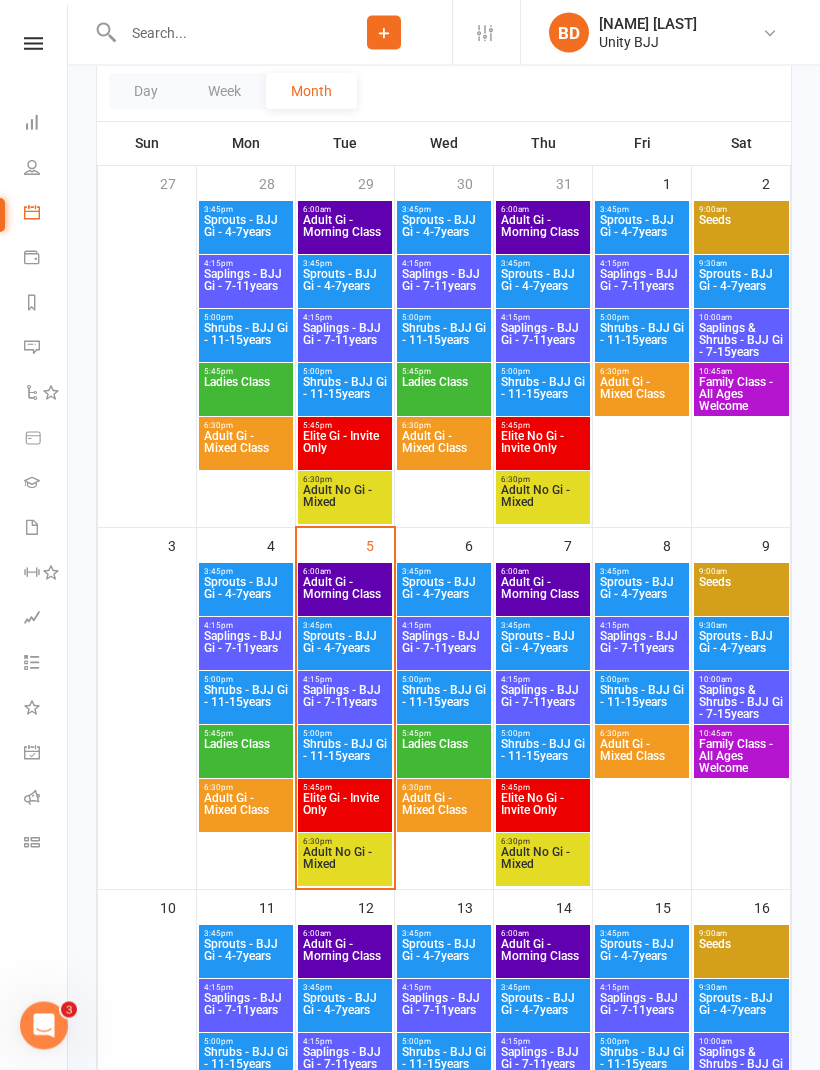 click on "Sprouts - BJJ Gi - 4-7years" at bounding box center [345, 649] 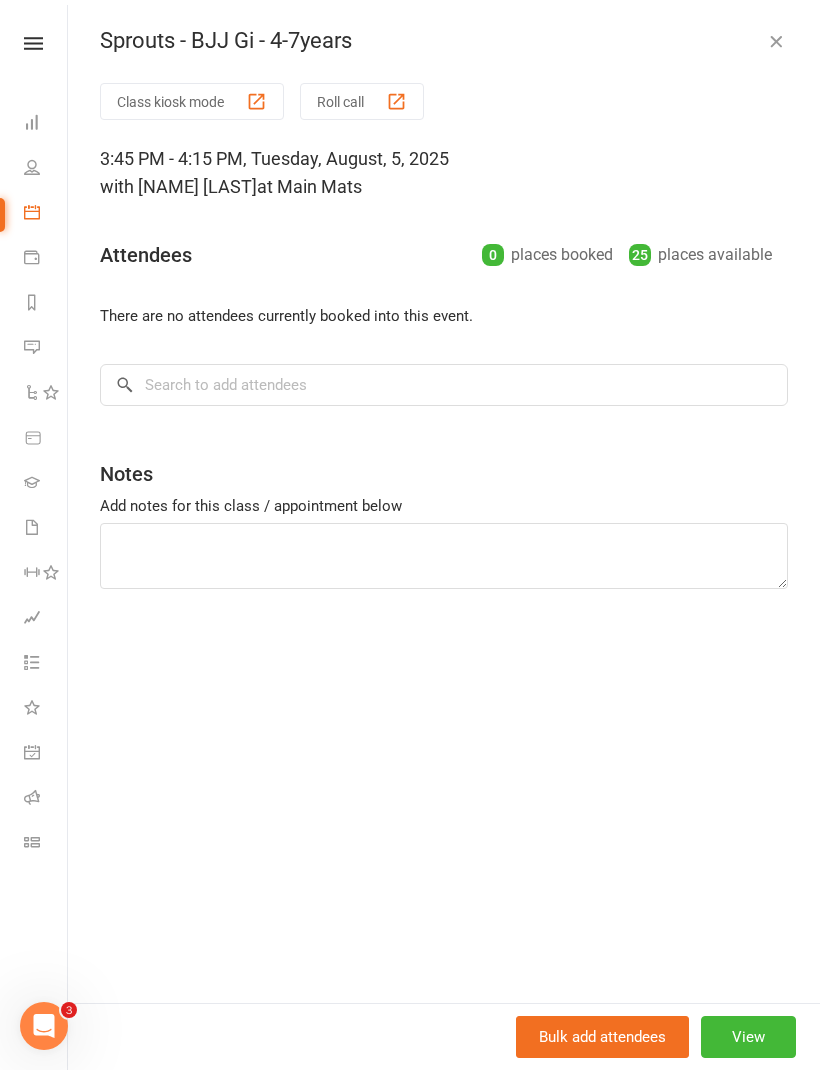 click on "Roll call" at bounding box center [362, 101] 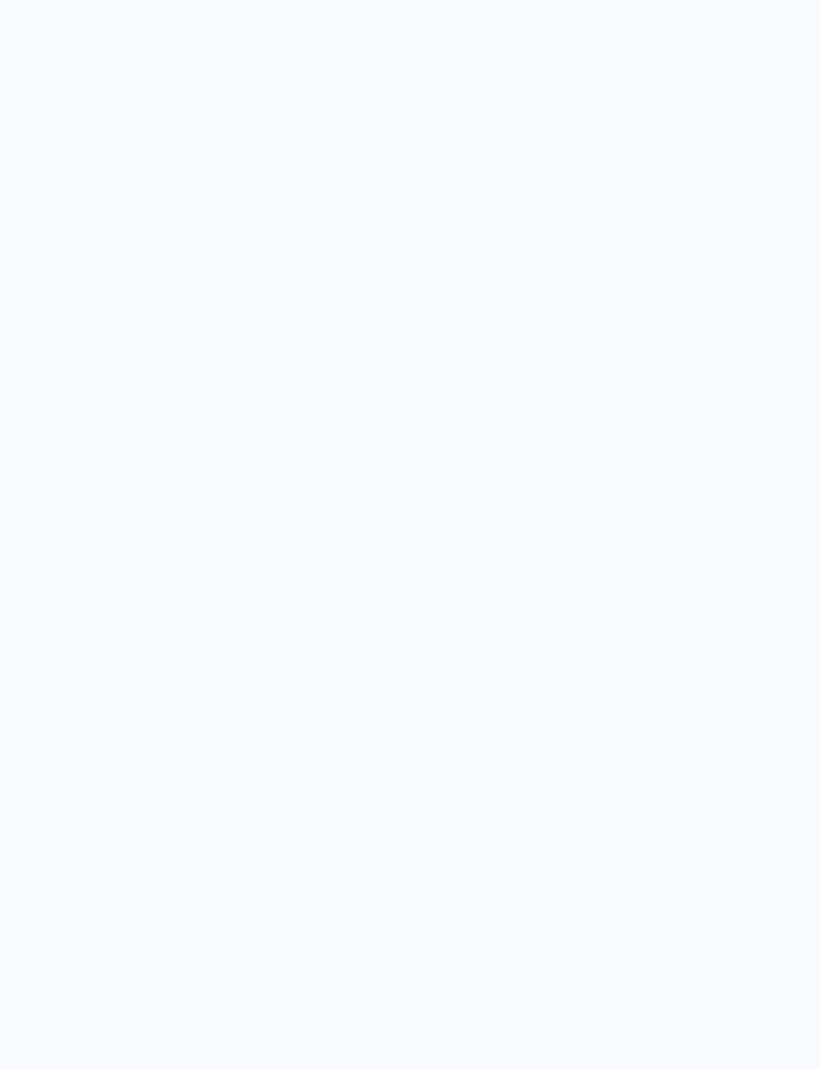 scroll, scrollTop: 0, scrollLeft: 0, axis: both 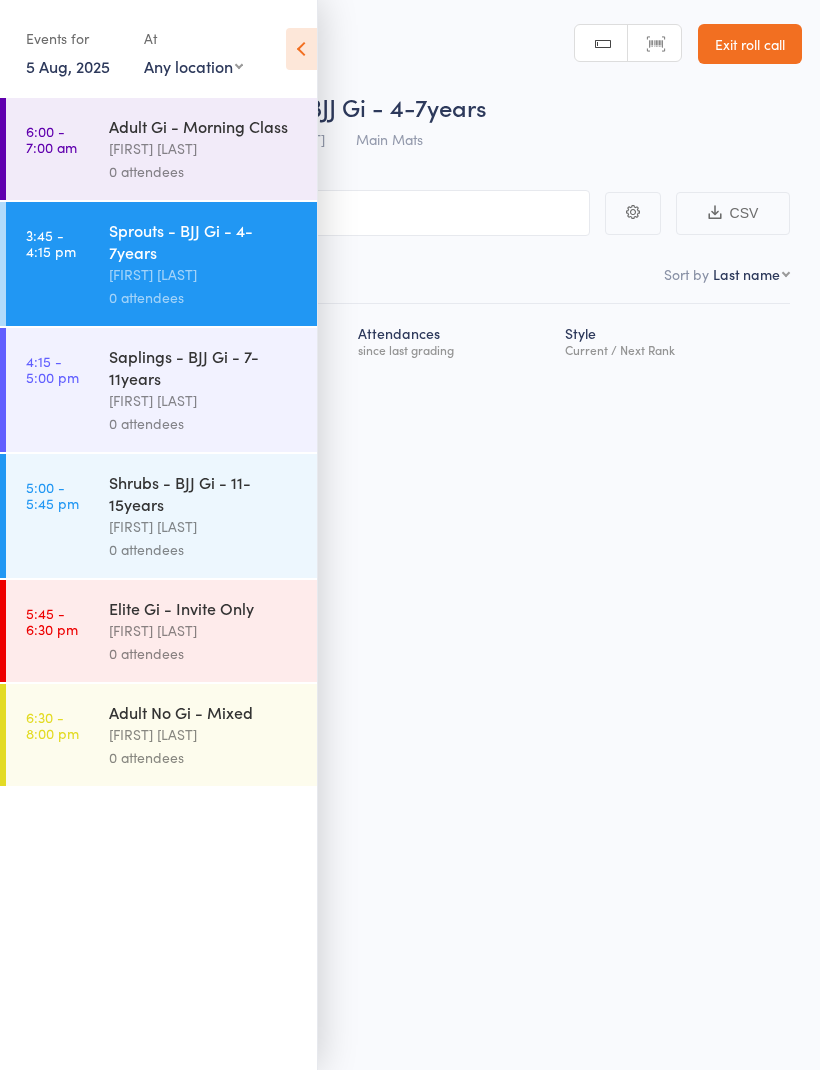 click on "[FIRST] [LAST]" at bounding box center (204, 274) 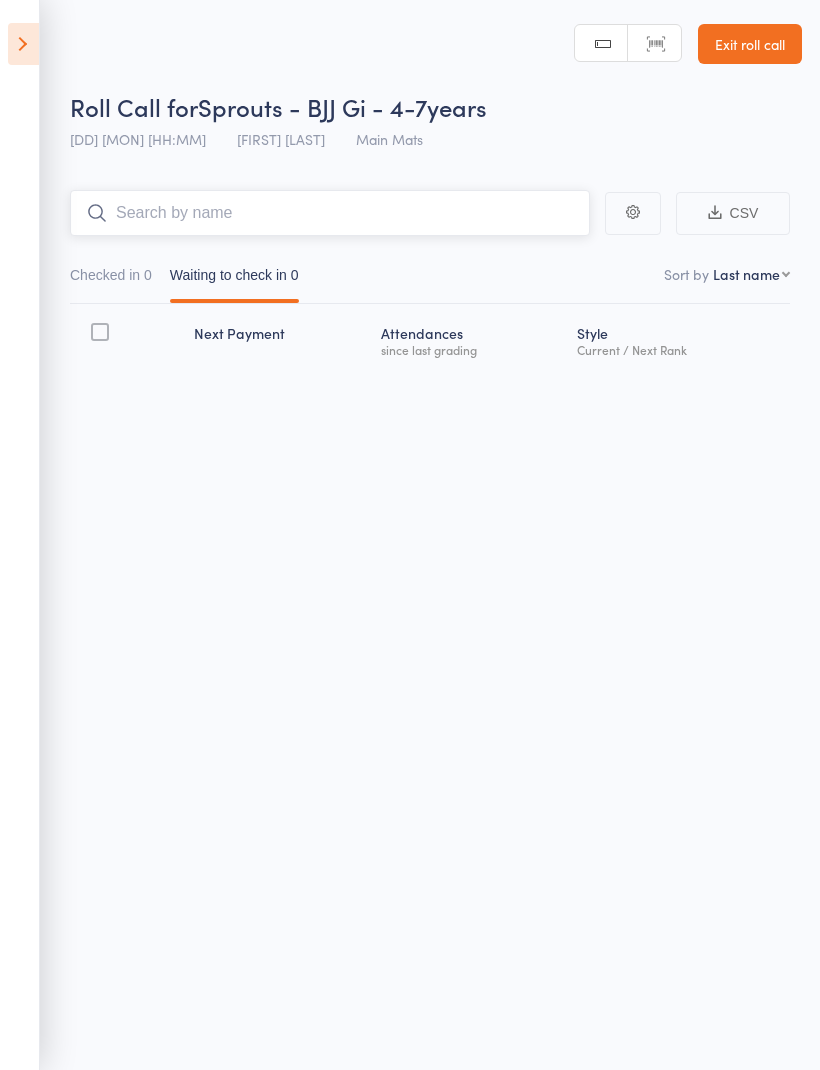 click at bounding box center (330, 213) 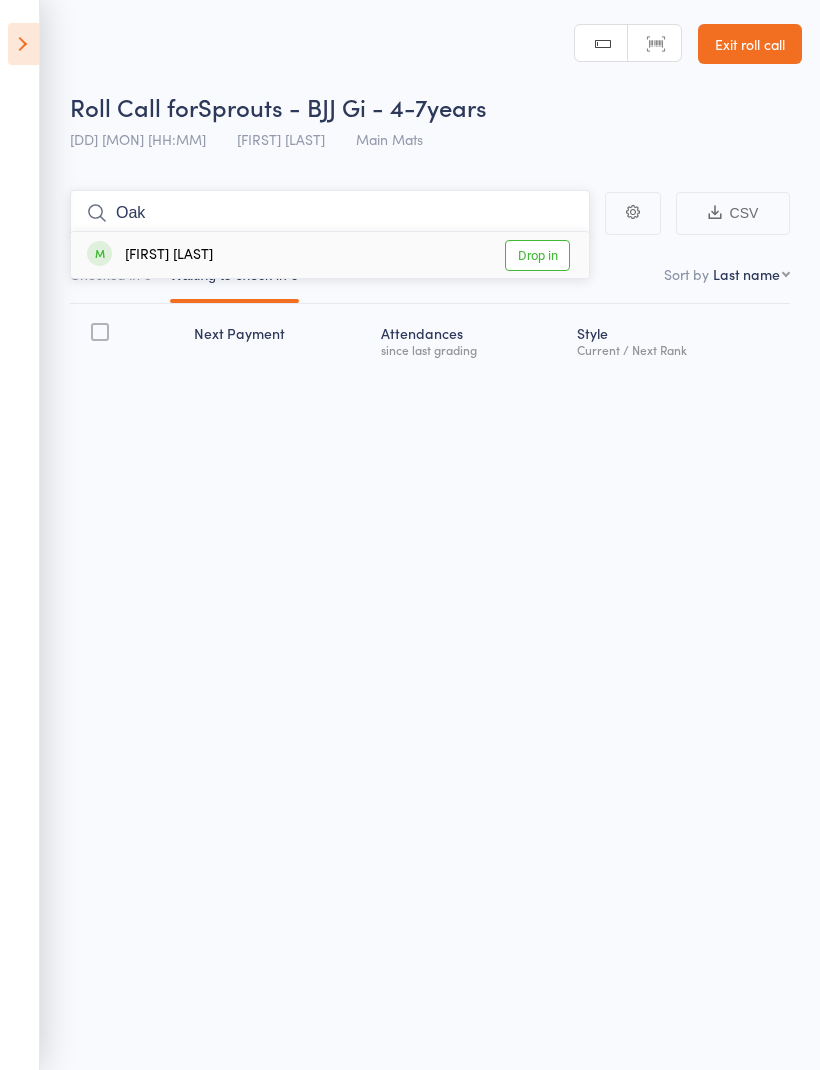 type on "Oak" 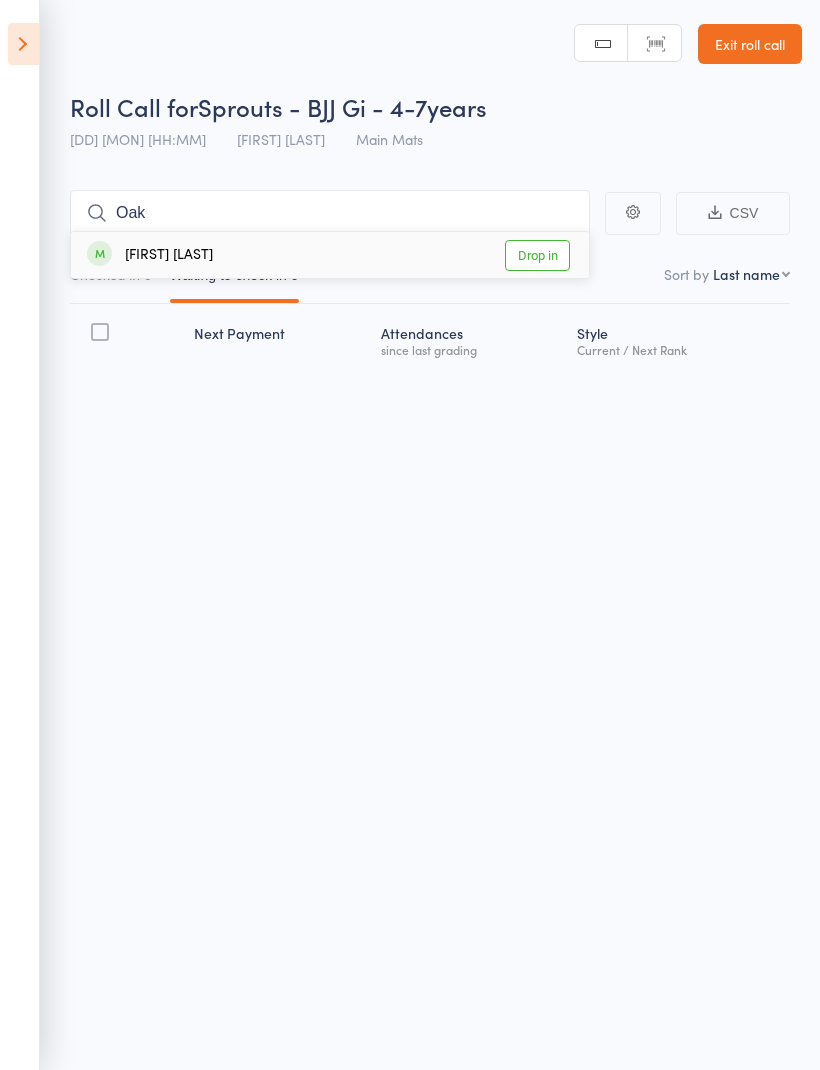 click on "Drop in" at bounding box center [537, 255] 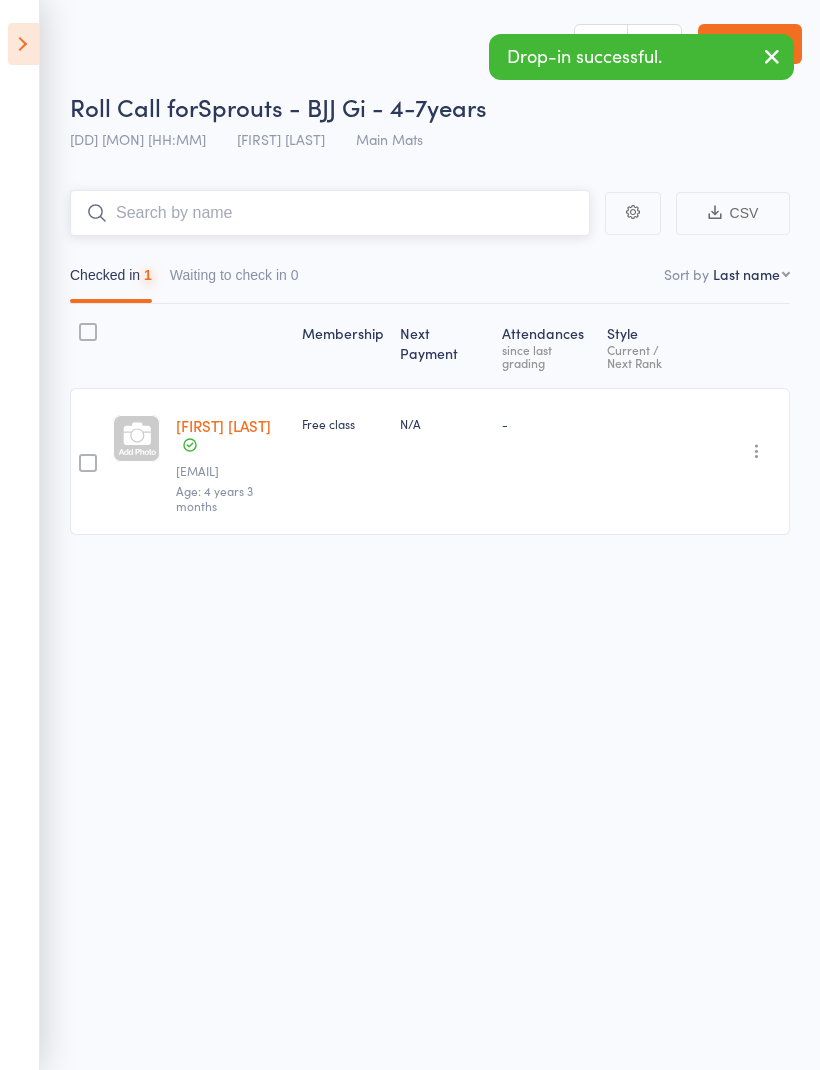 click at bounding box center (330, 213) 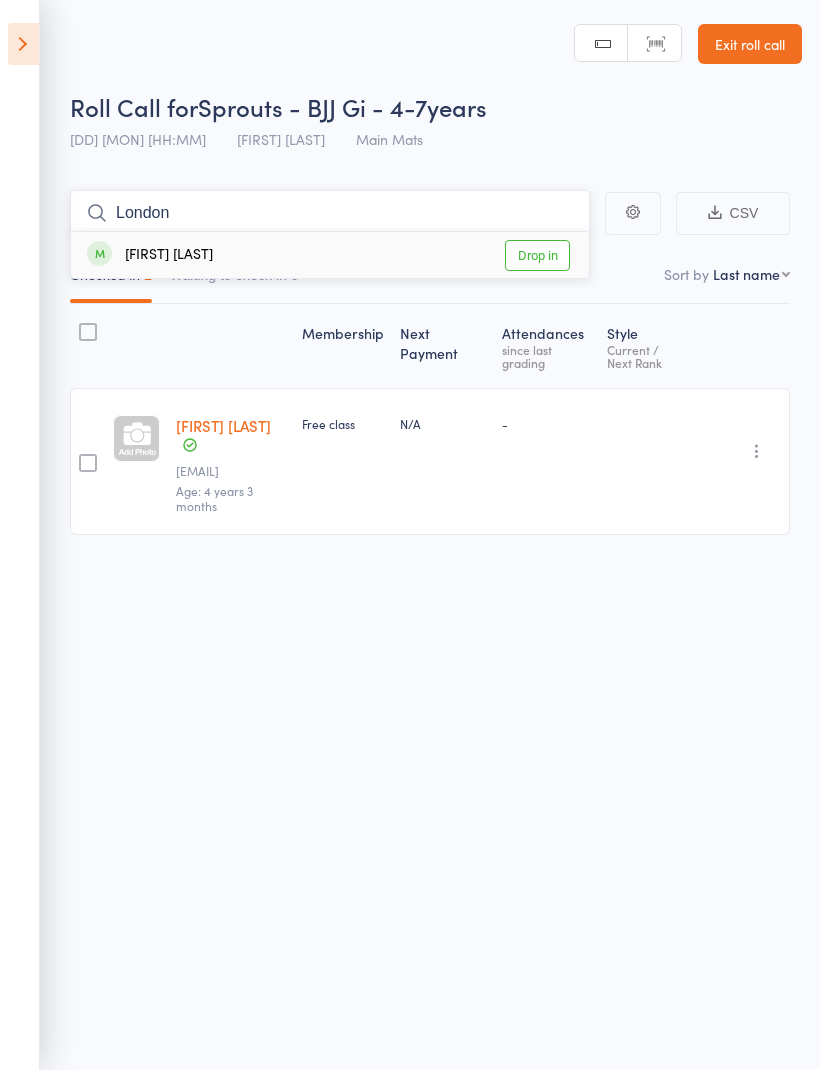 type on "London" 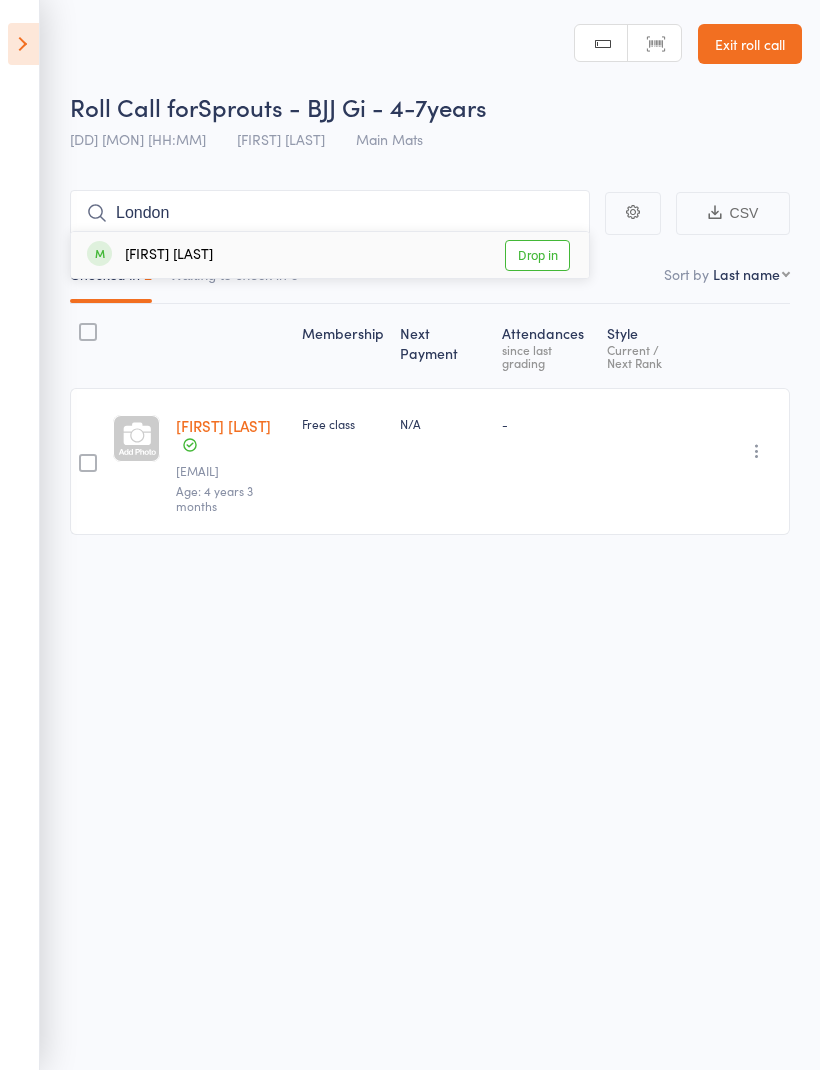 click on "Drop in" at bounding box center [537, 255] 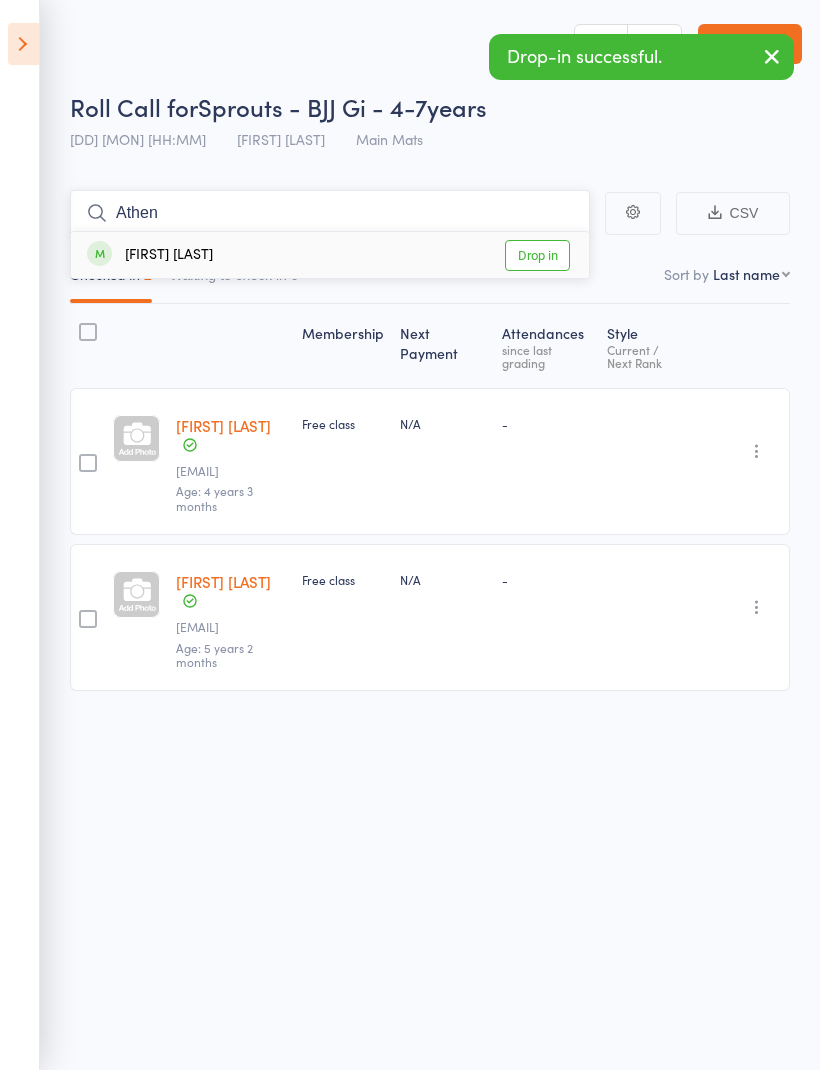 type on "Athen" 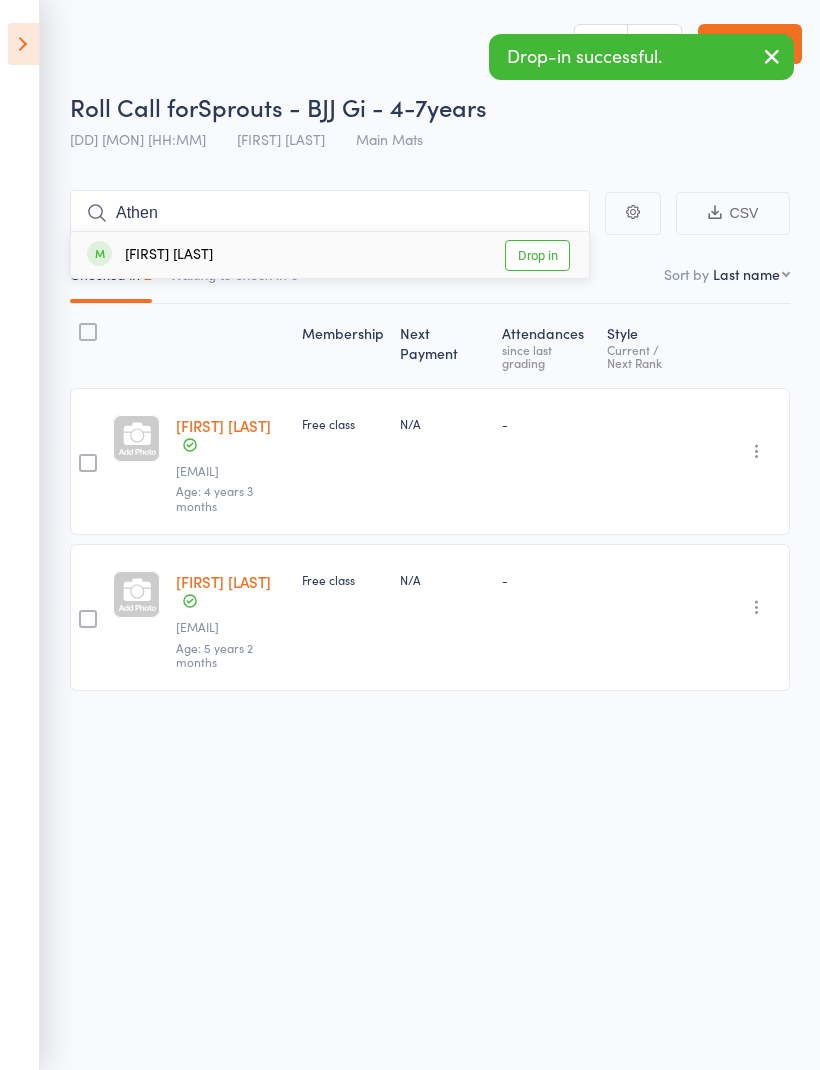 click on "Drop in" at bounding box center (537, 255) 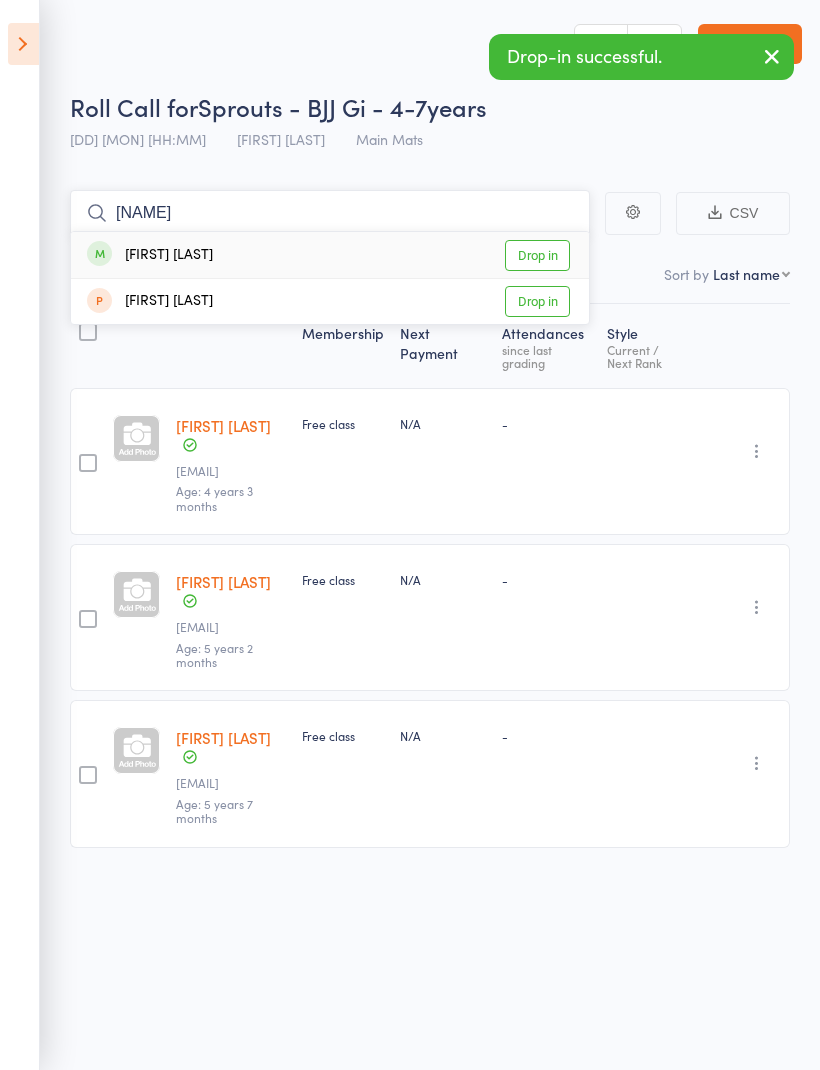type on "[NAME]" 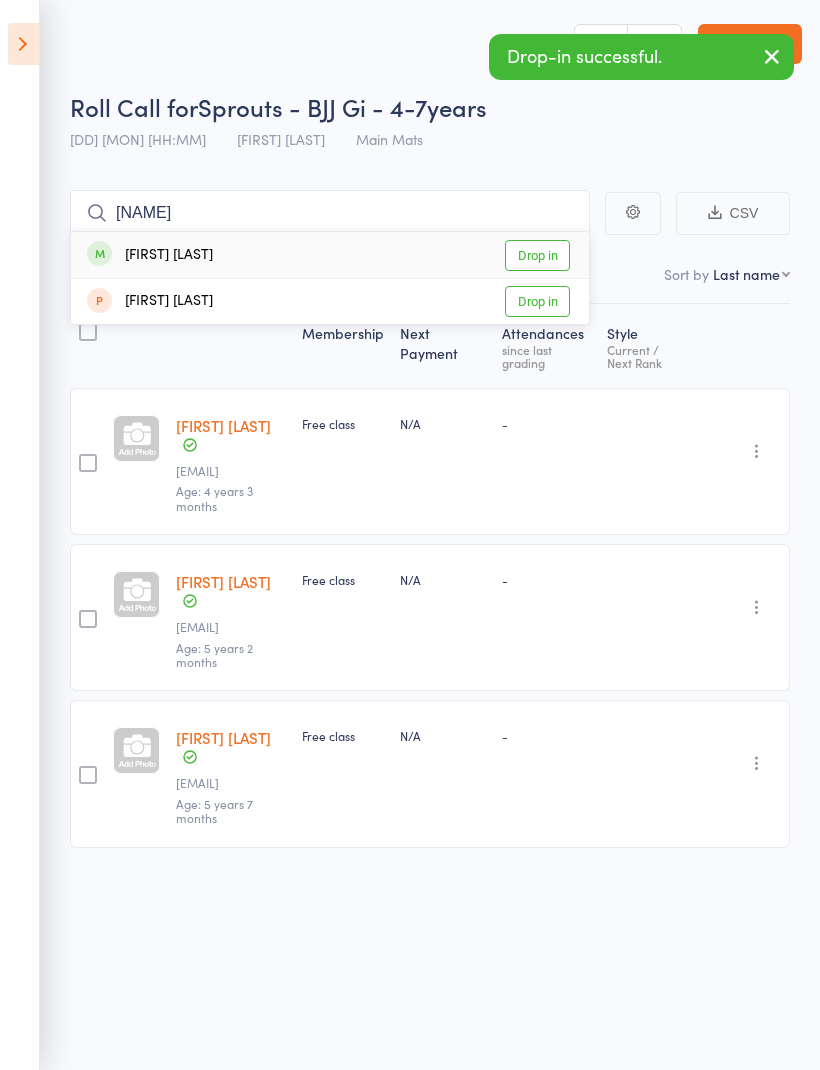click on "Drop in" at bounding box center [537, 255] 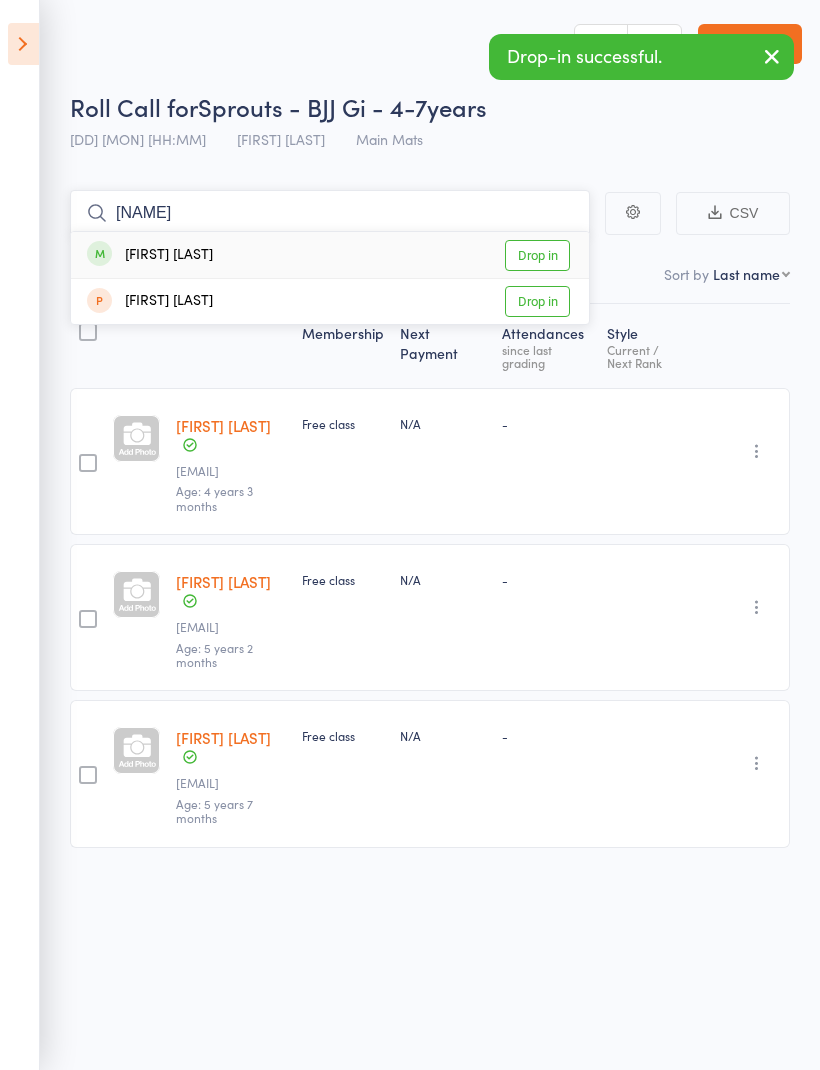 type 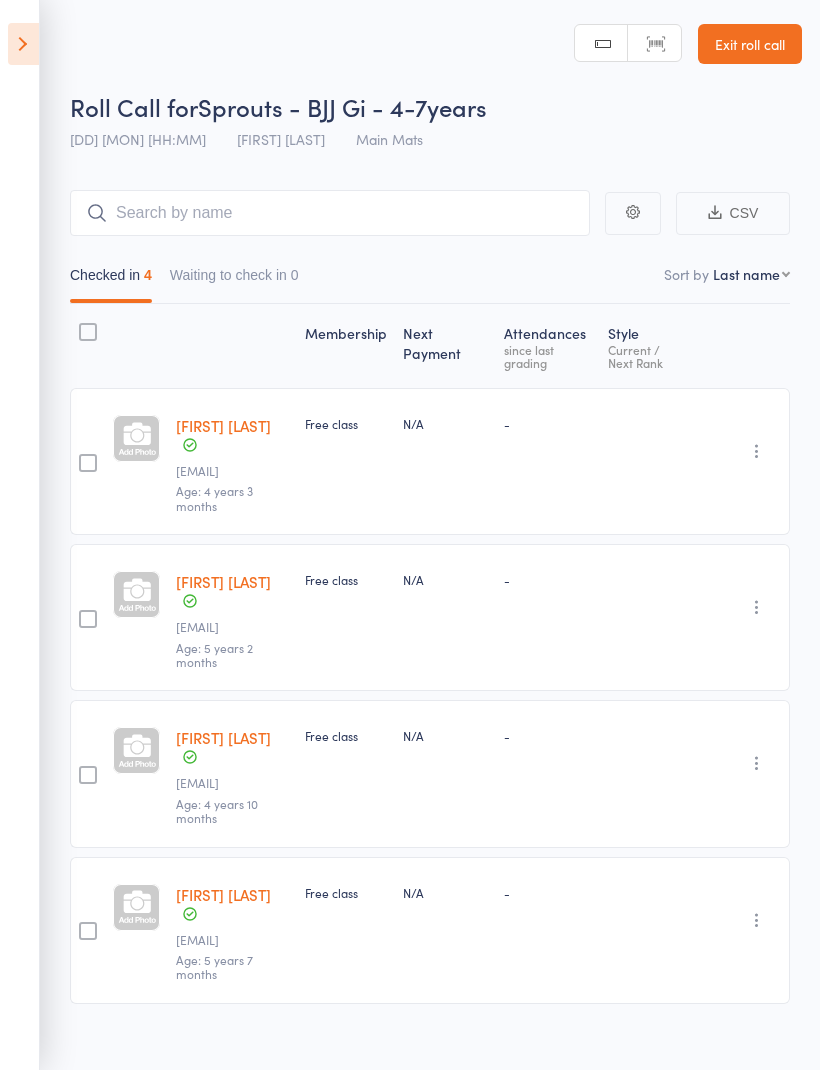 click at bounding box center [23, 44] 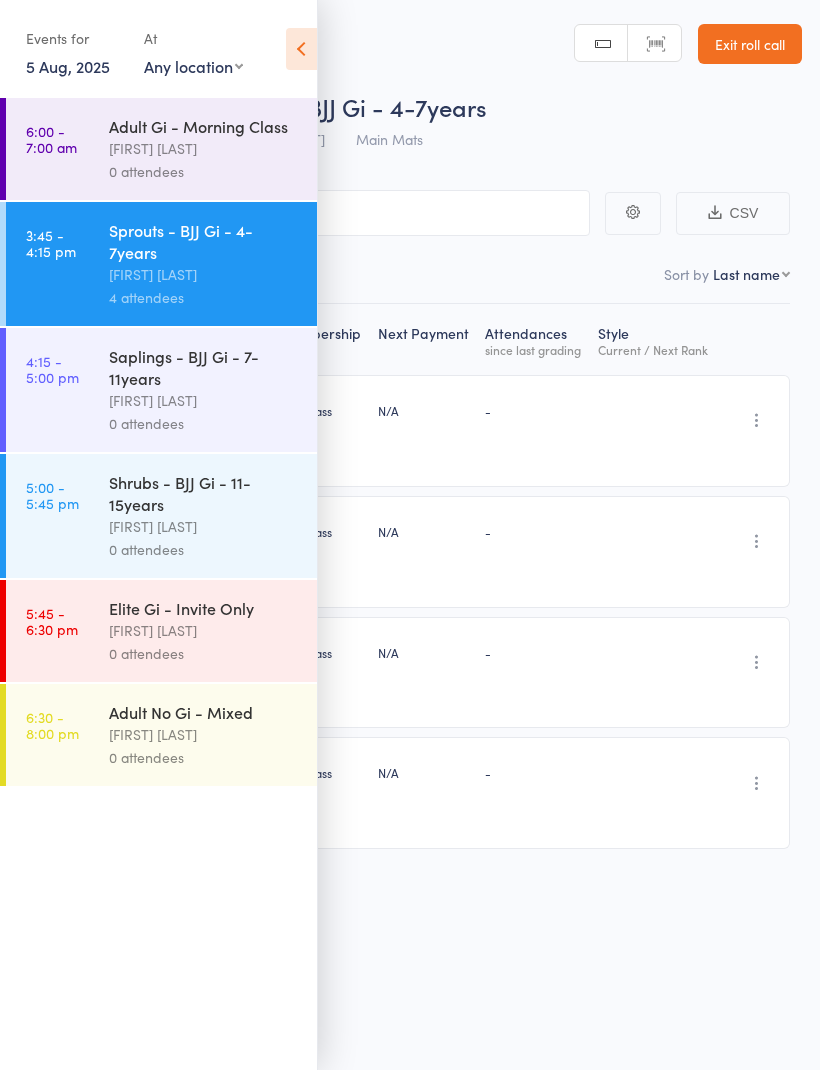 click on "Saplings - BJJ Gi - 7-11years" at bounding box center [204, 367] 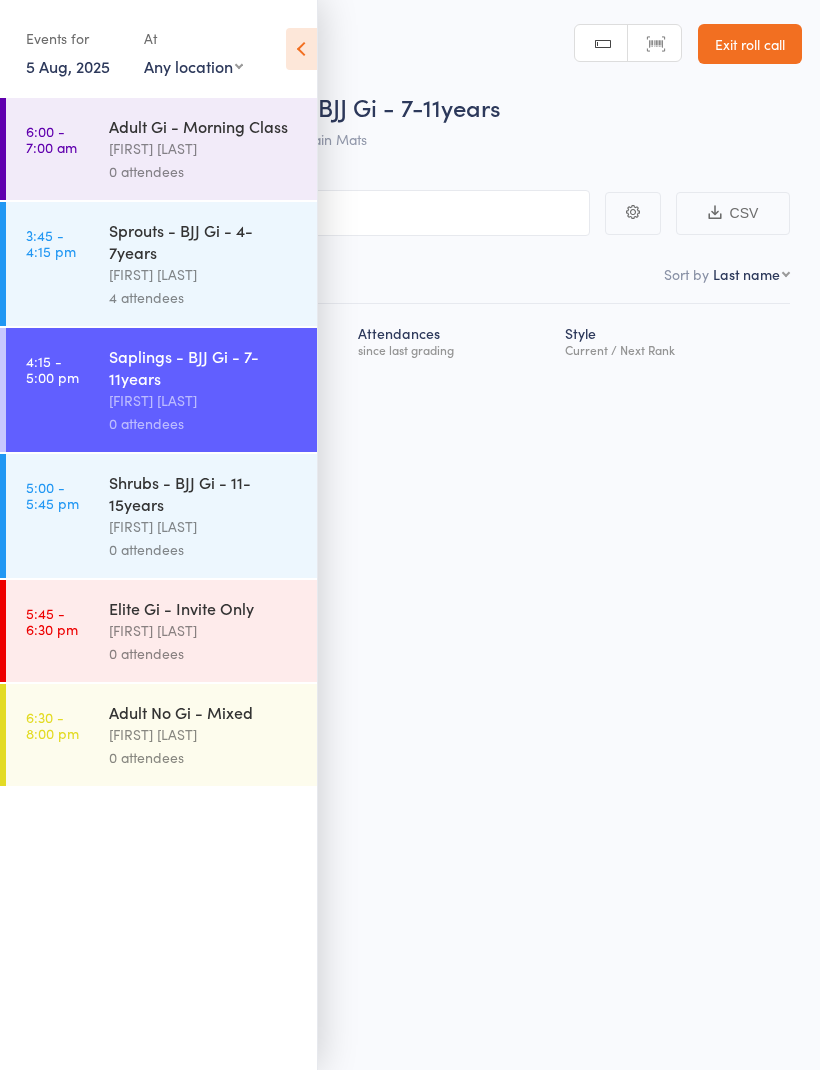 click at bounding box center (301, 49) 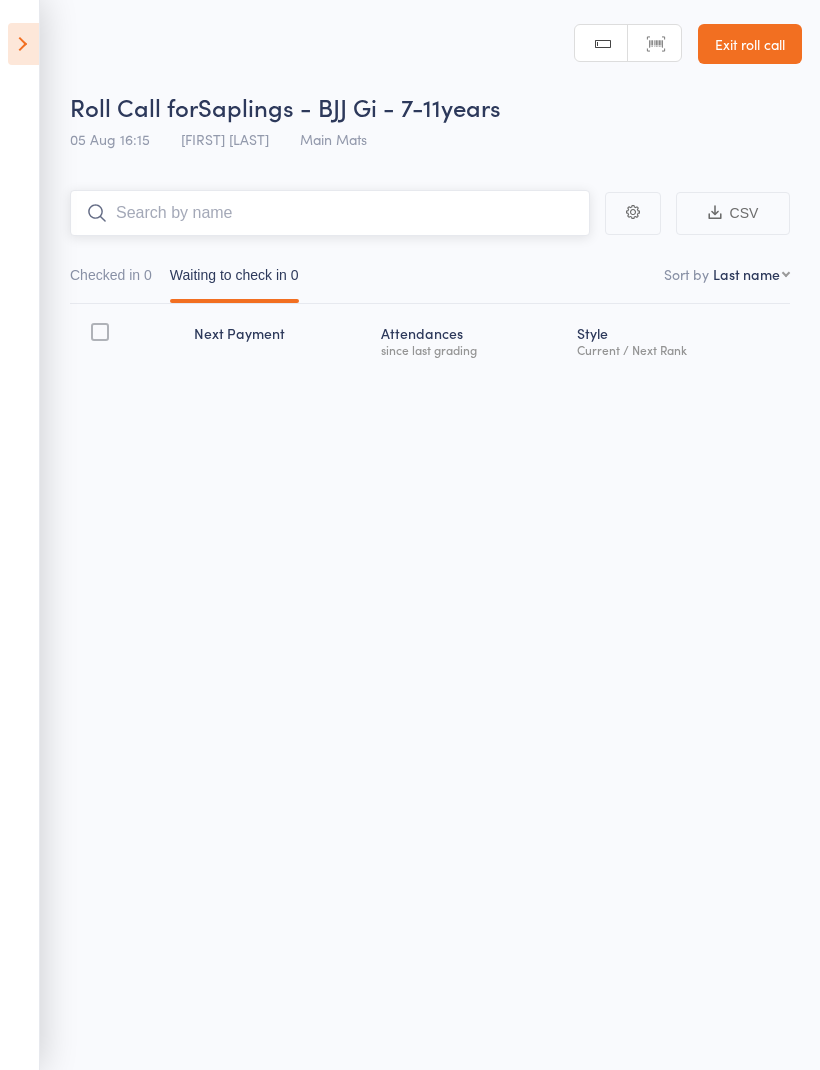 click at bounding box center (330, 213) 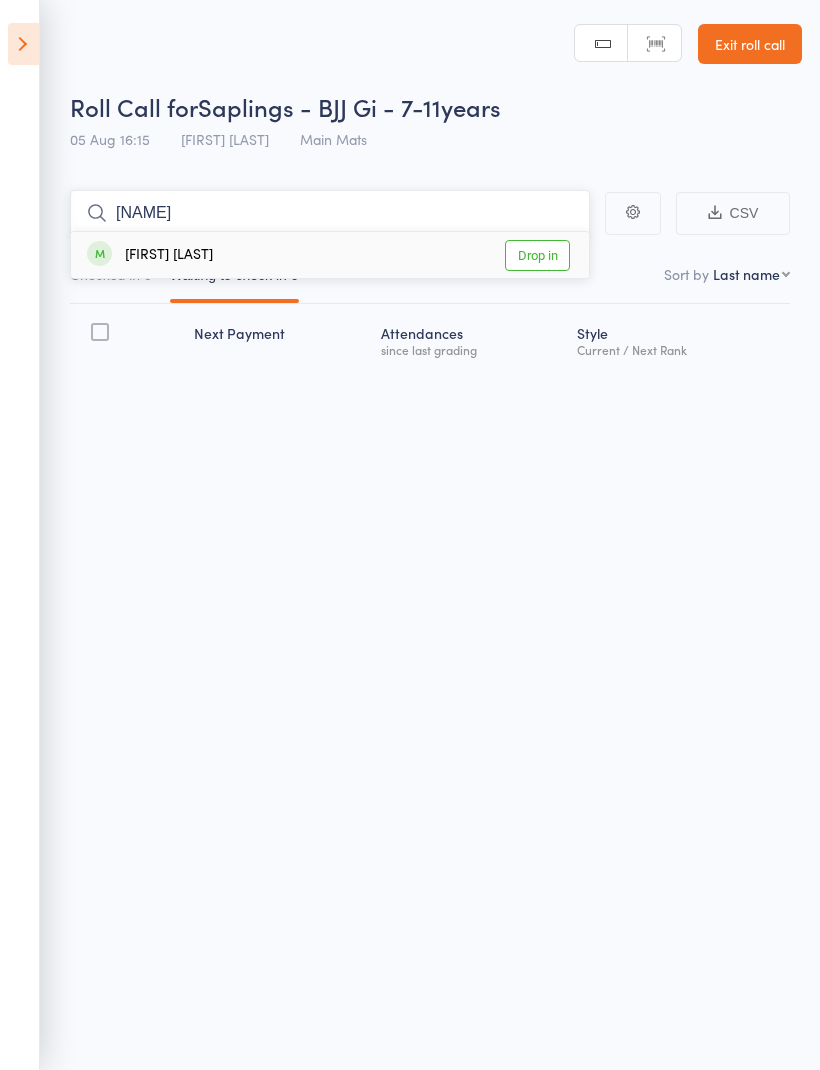 type on "[NAME]" 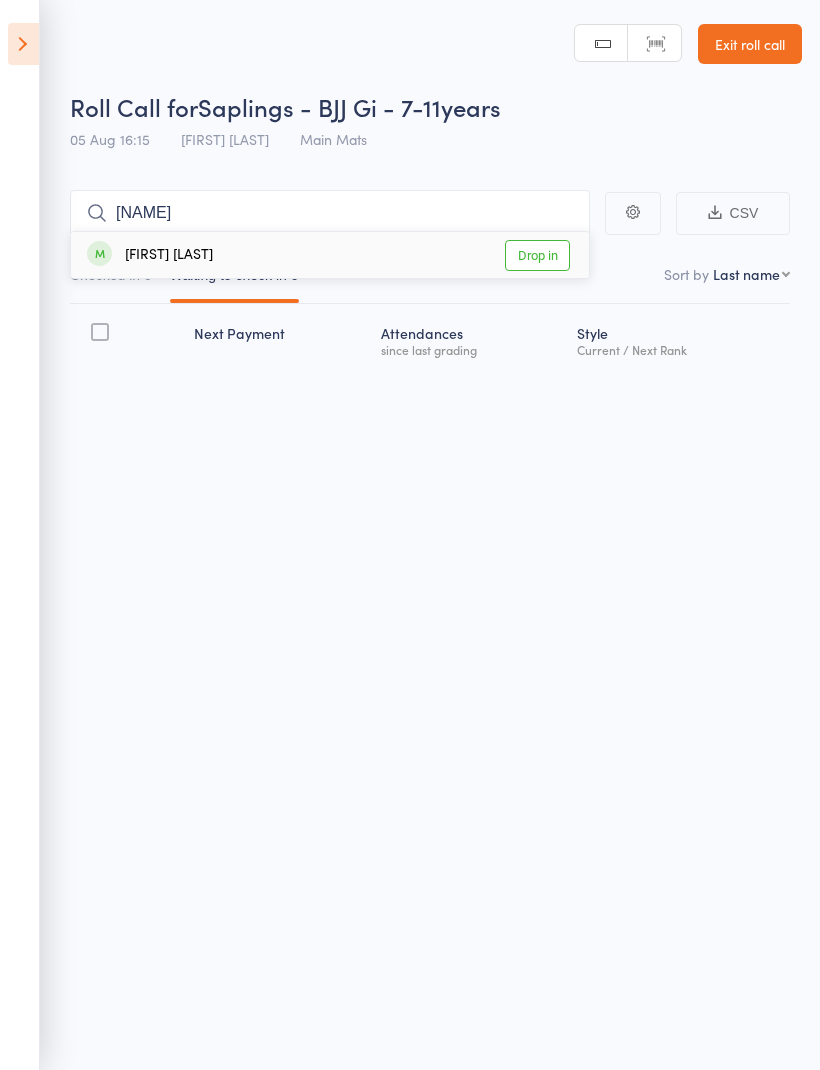 click on "Drop in" at bounding box center [537, 255] 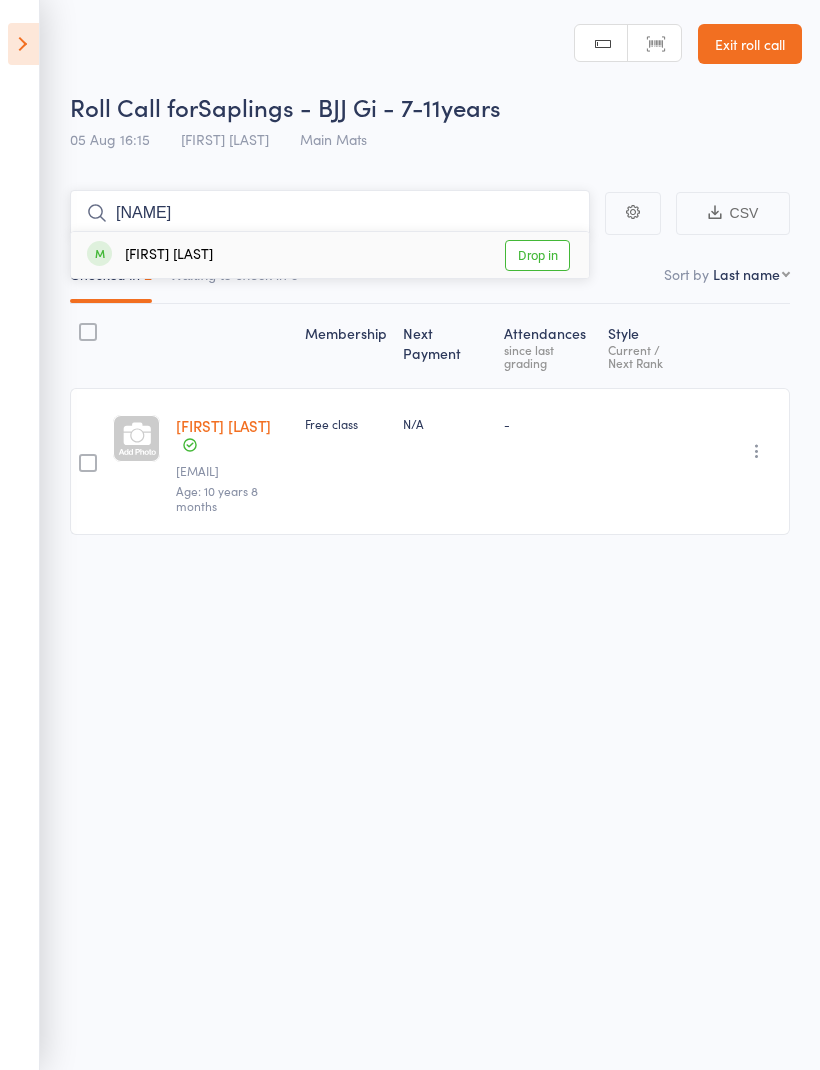 type on "[NAME]" 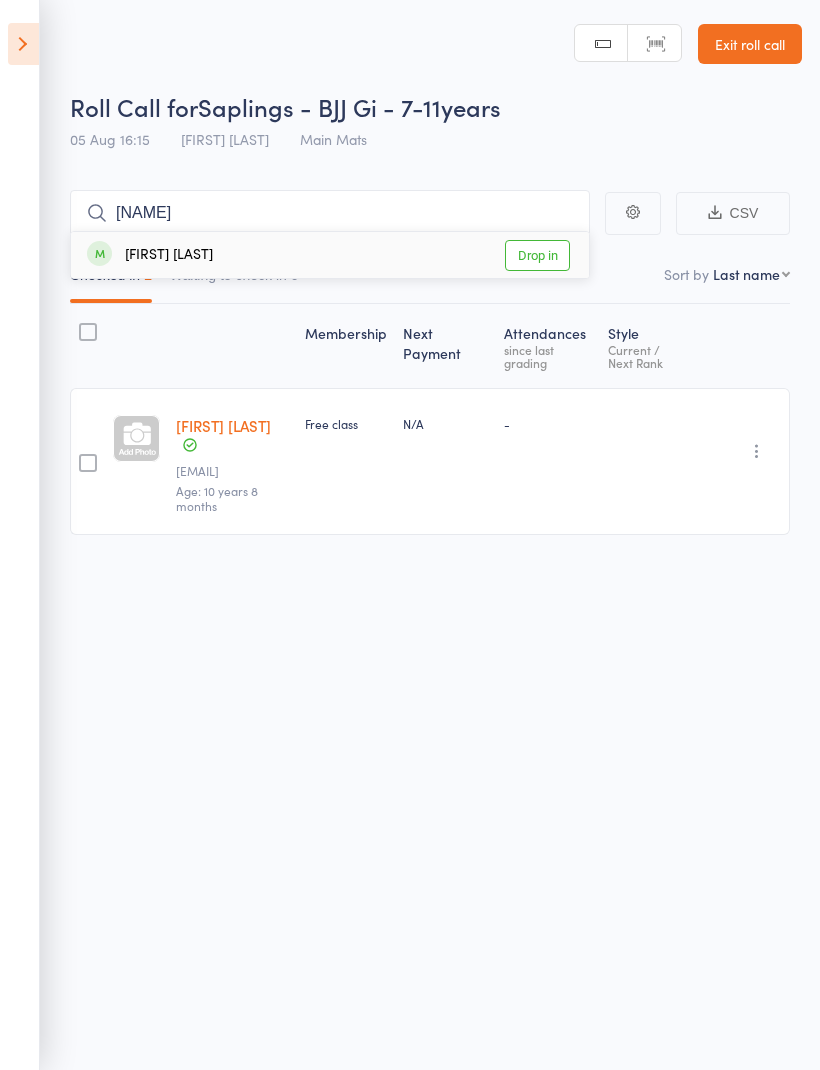 click on "Drop in" at bounding box center (537, 255) 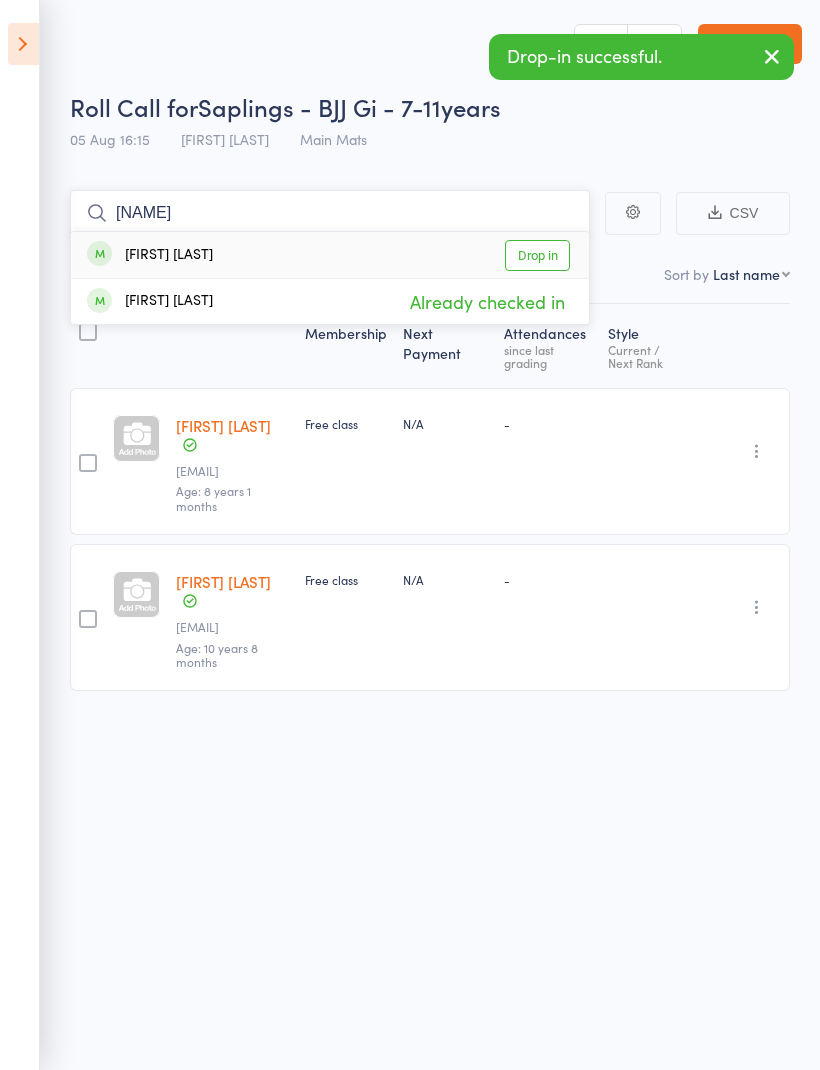 type on "[NAME]" 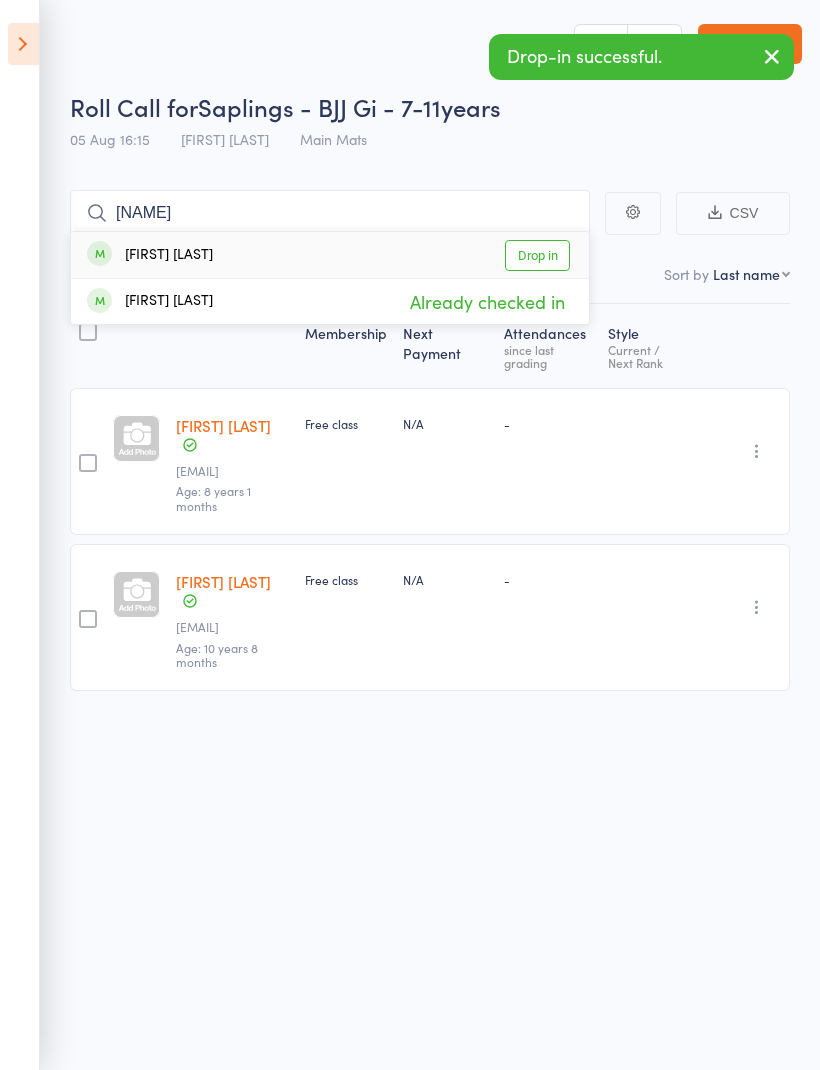 click on "Drop in" at bounding box center [537, 255] 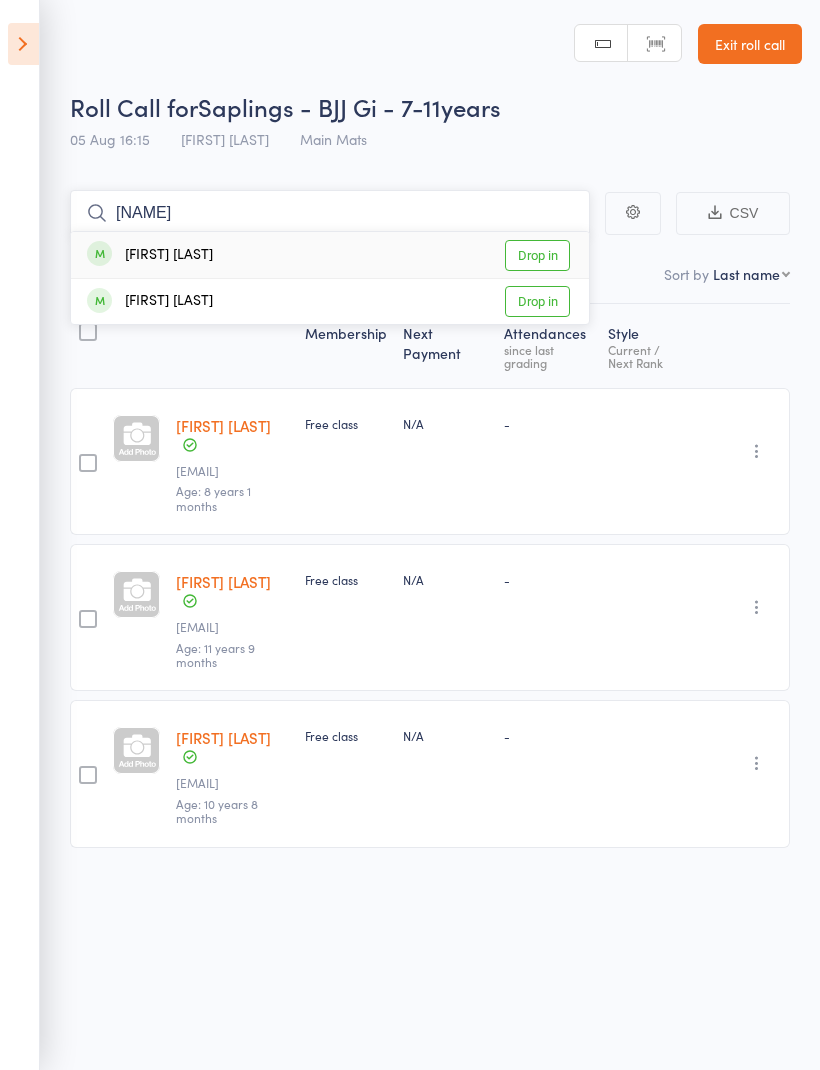 type on "[NAME]" 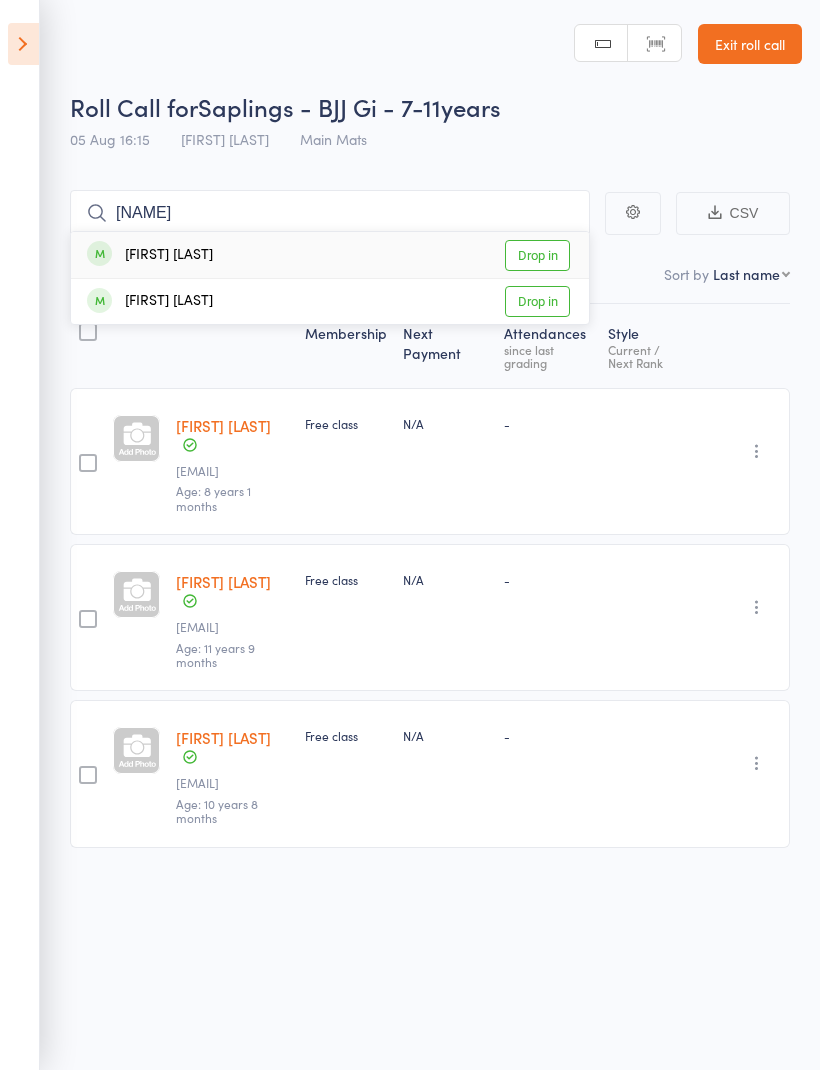 click on "Drop in" at bounding box center (537, 255) 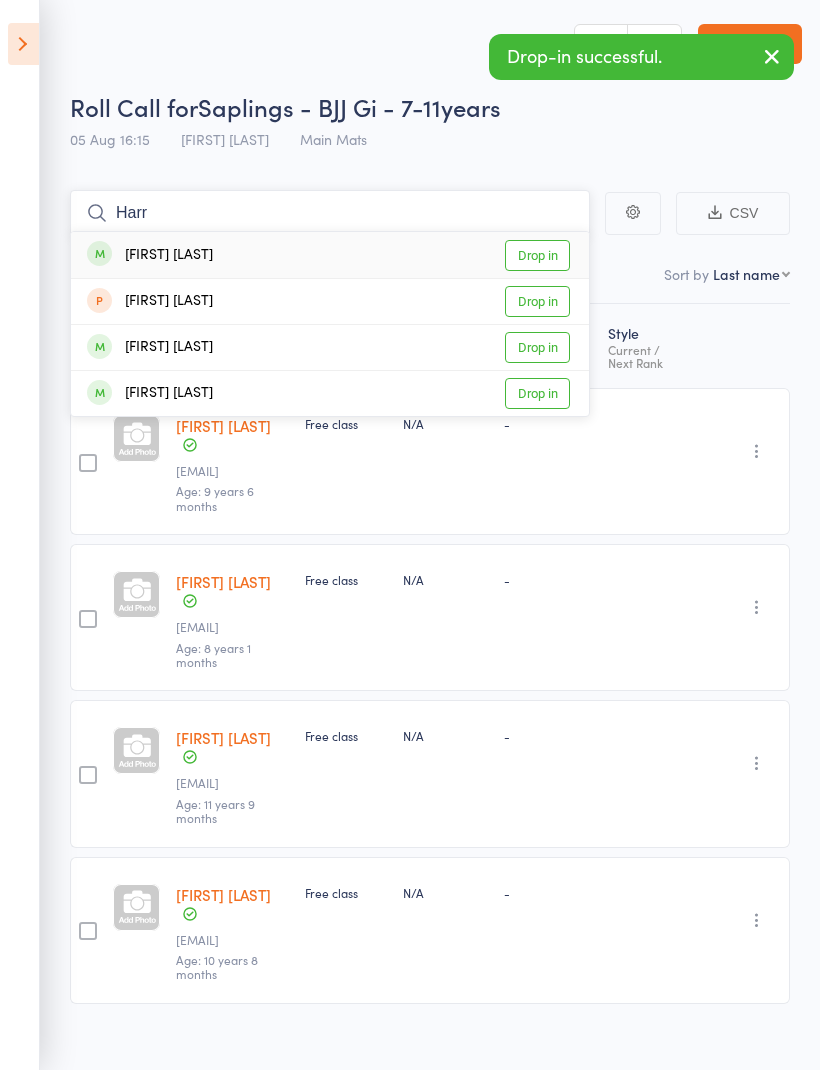 type on "Harr" 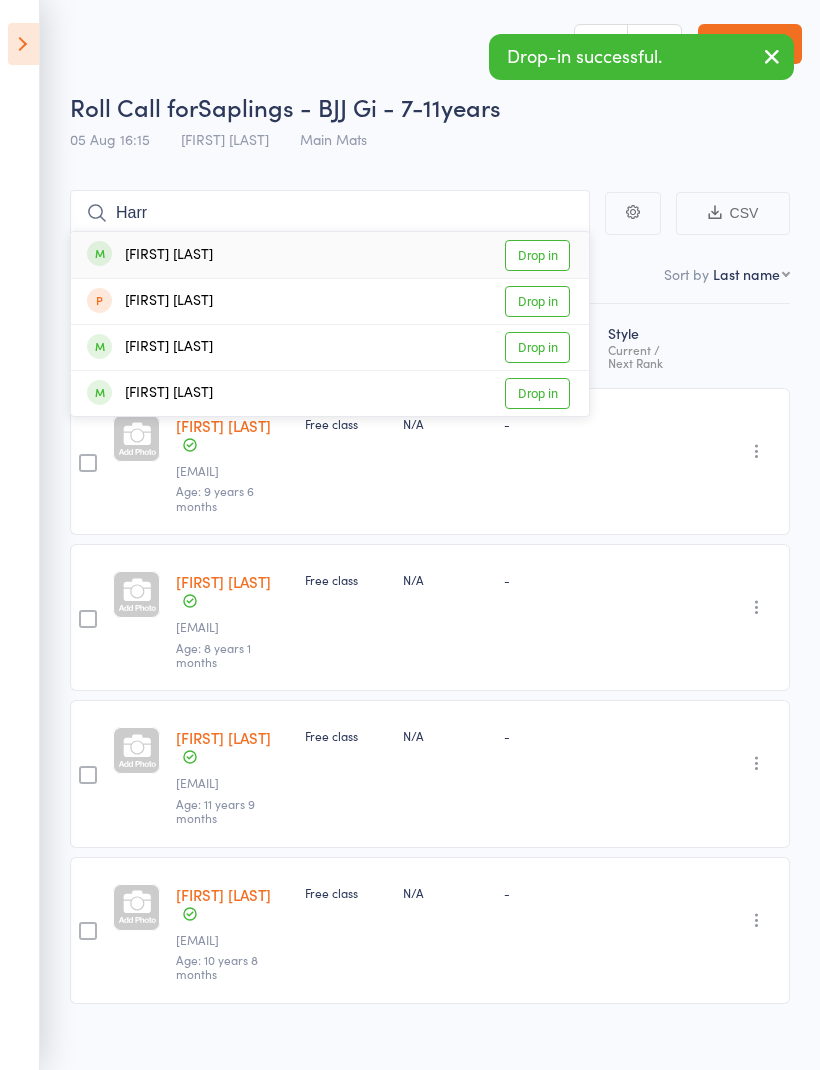click on "Drop in" at bounding box center [537, 255] 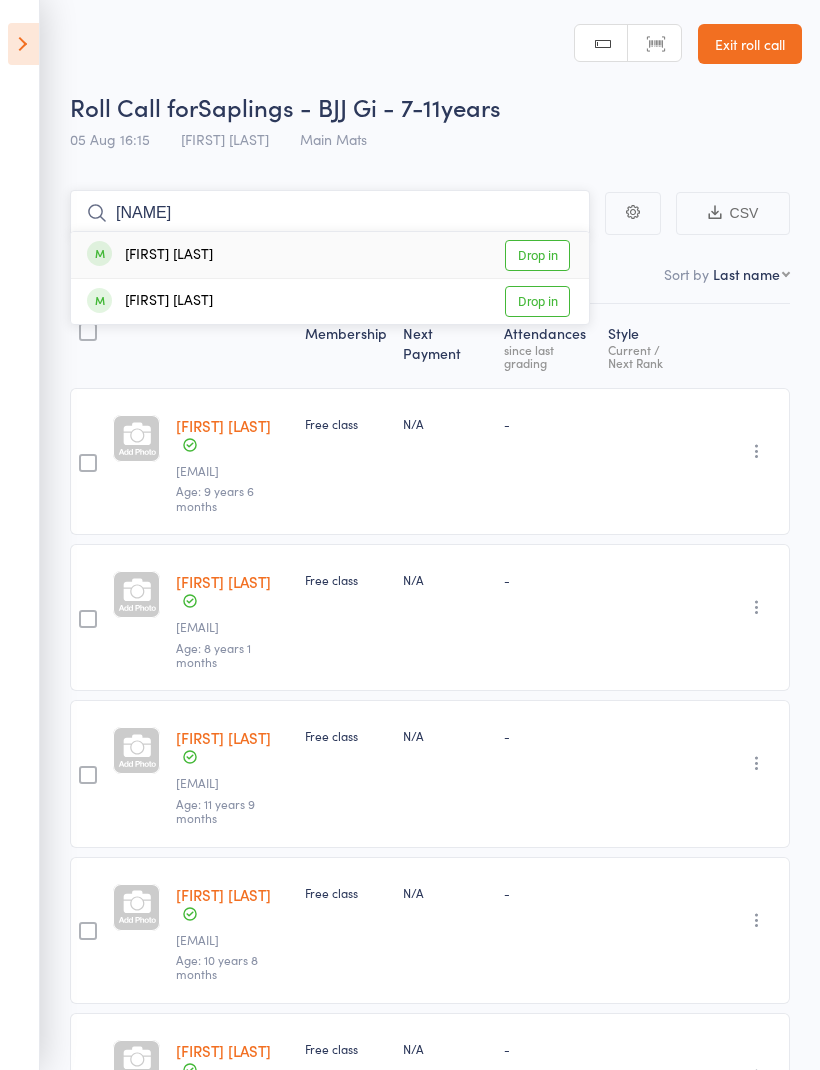 type on "[NAME]" 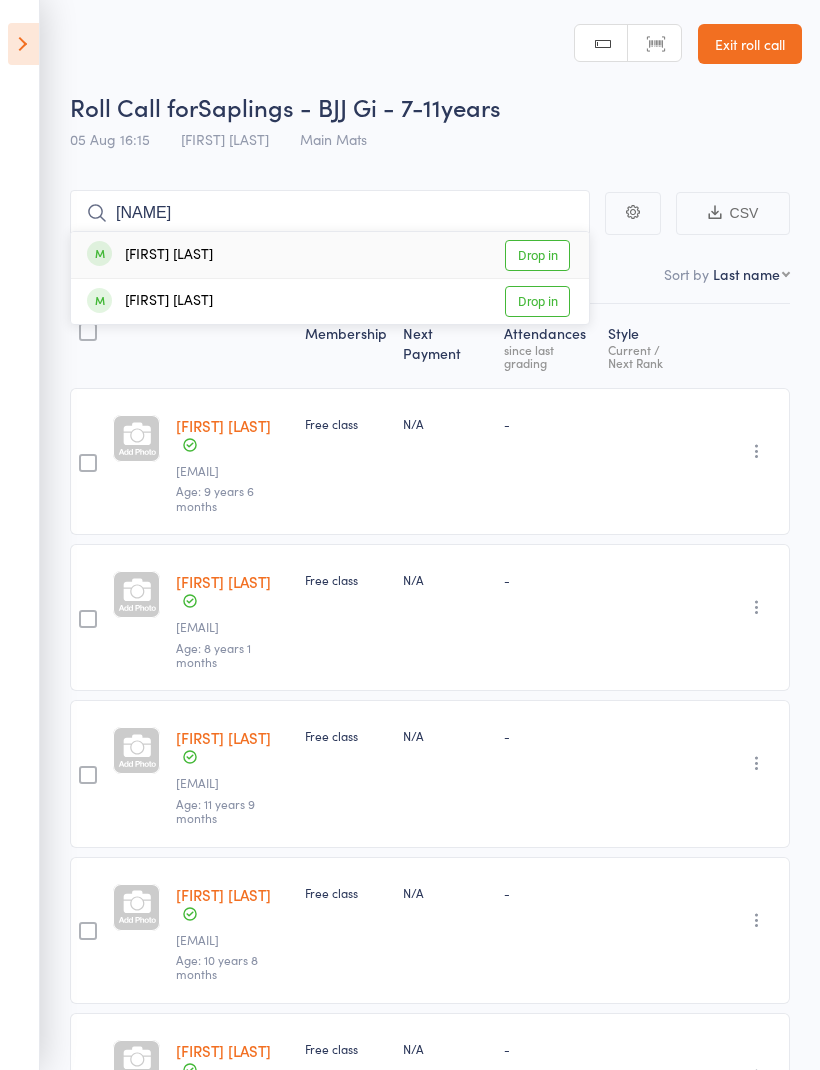 click on "Drop in" at bounding box center [537, 255] 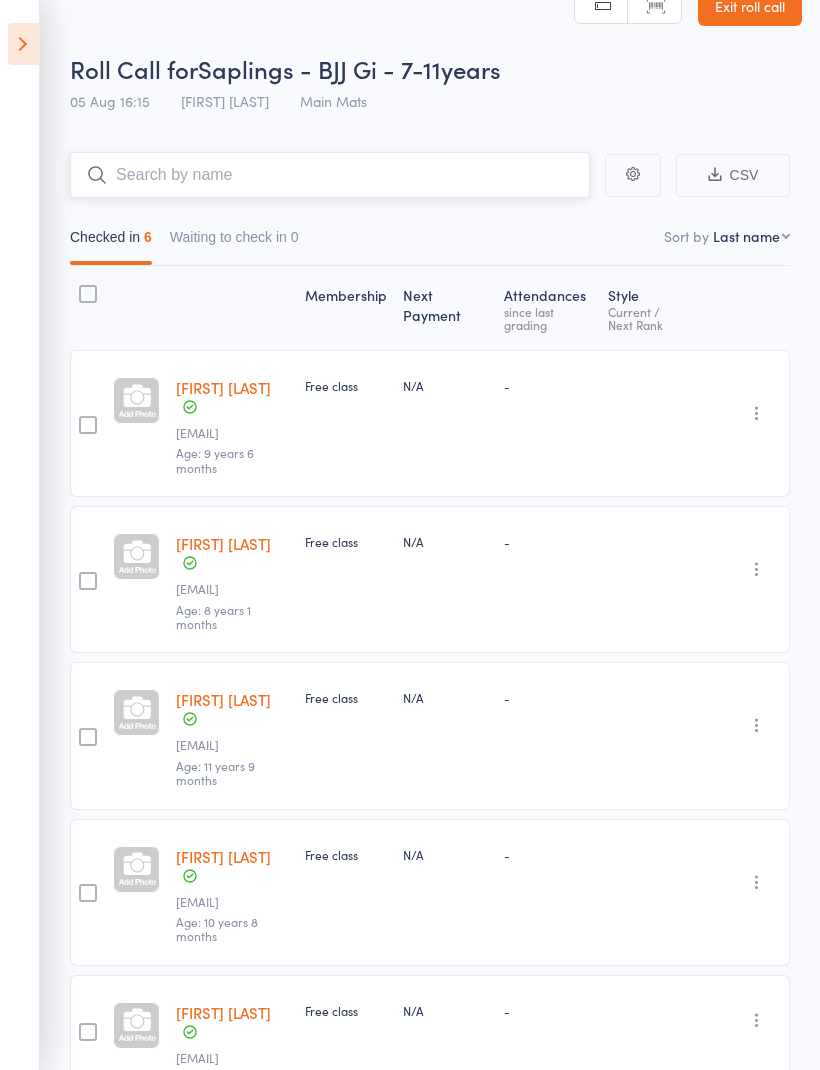scroll, scrollTop: 0, scrollLeft: 0, axis: both 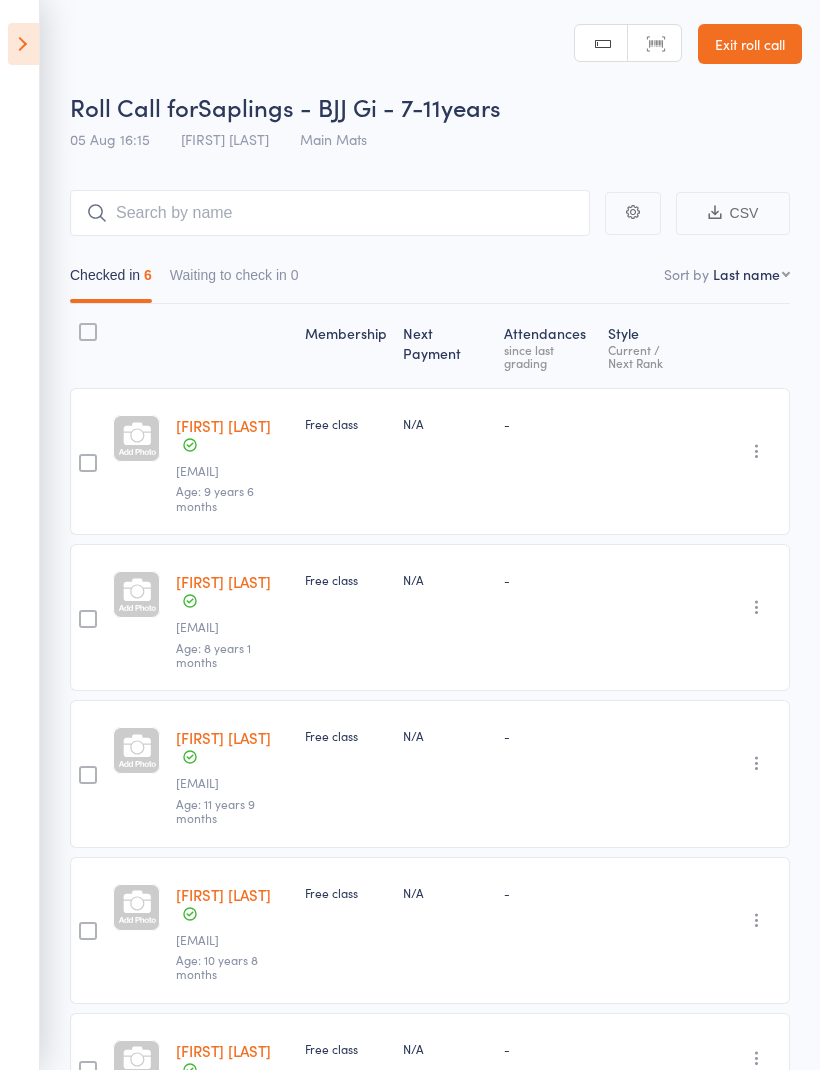 click at bounding box center [23, 44] 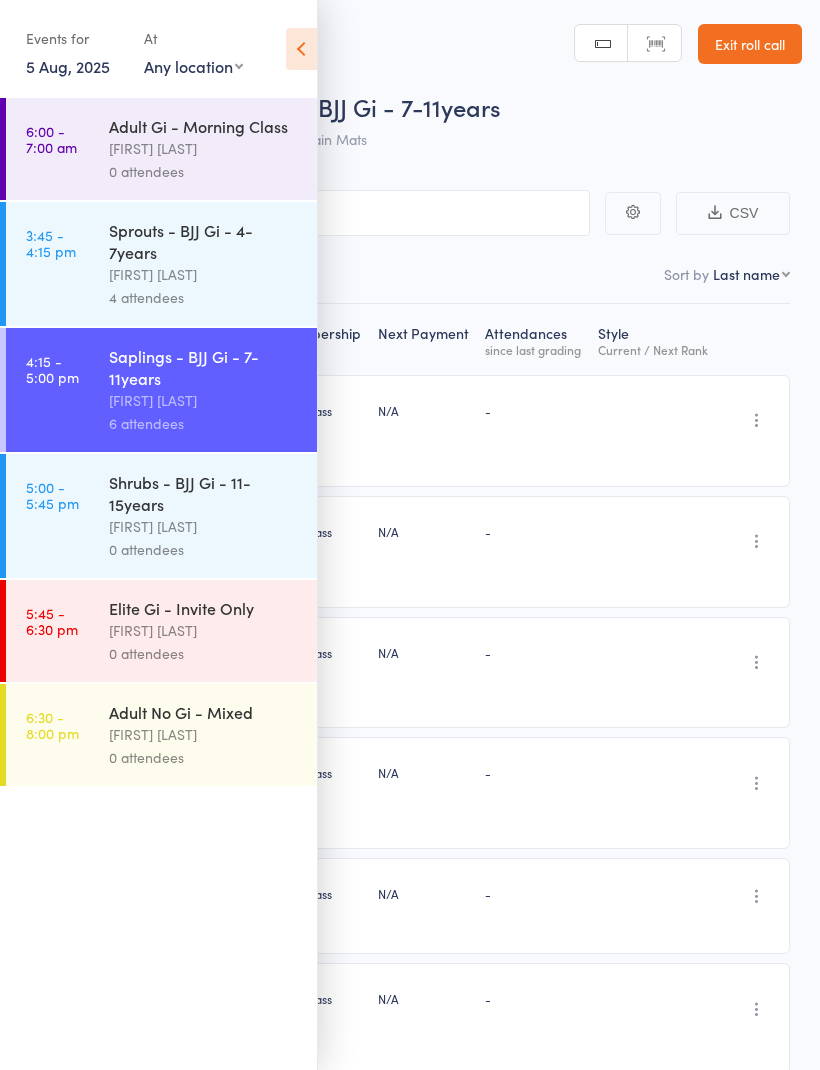 click on "[FIRST] [LAST]" at bounding box center [204, 526] 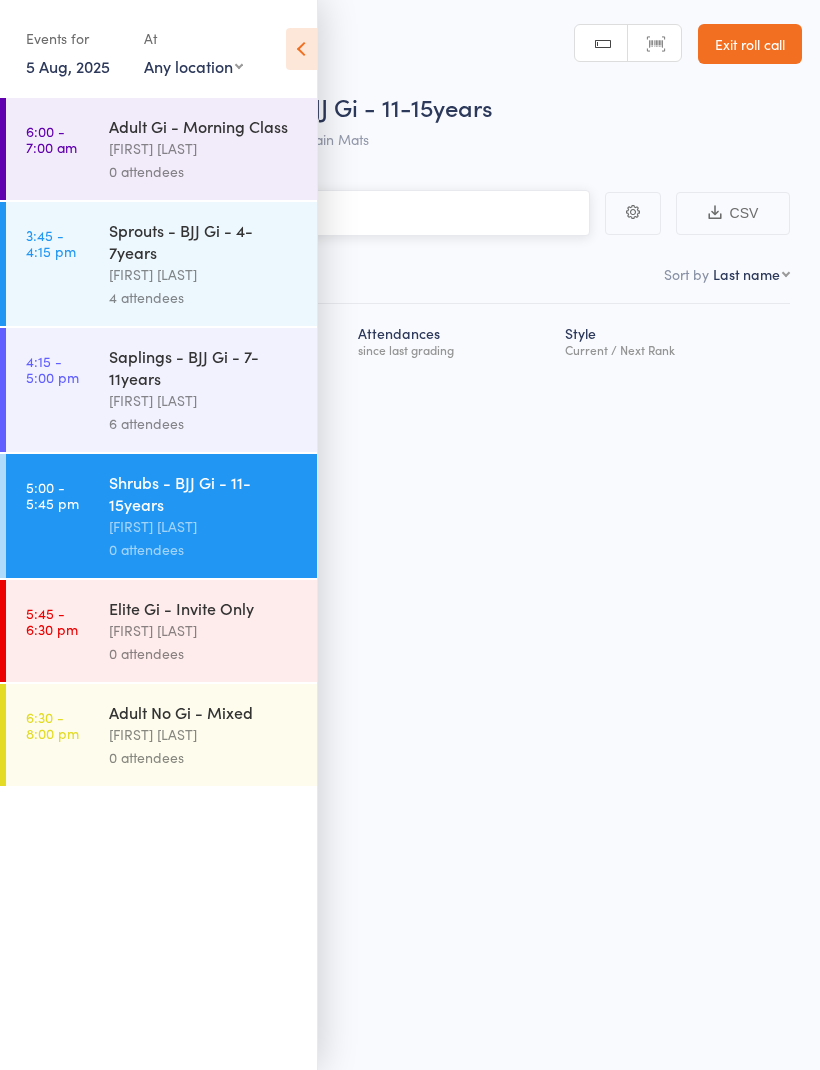 click at bounding box center [310, 213] 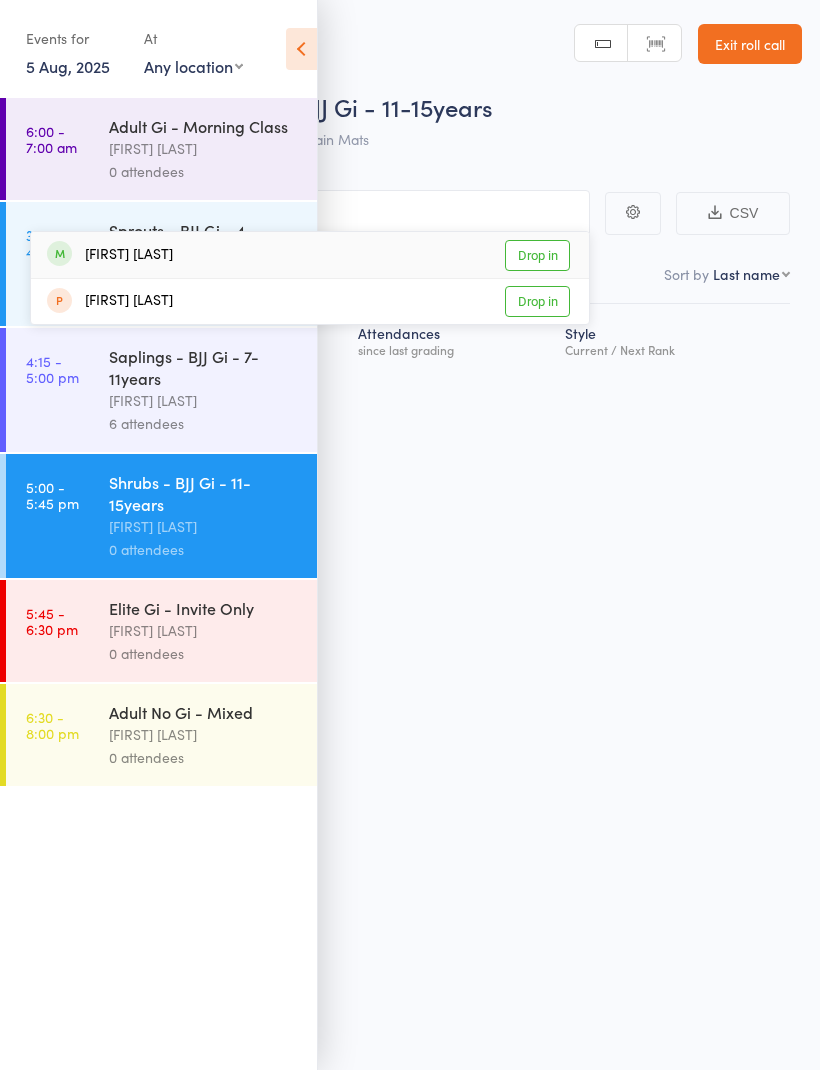 click at bounding box center [301, 49] 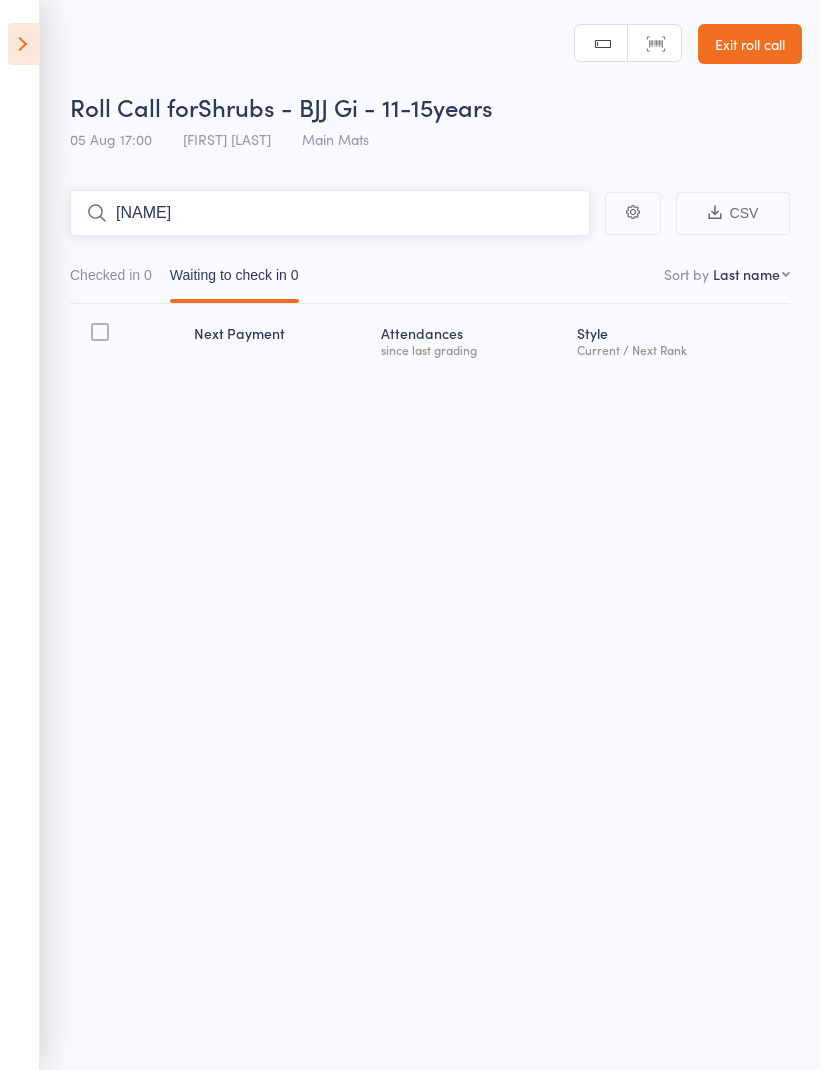 click on "[NAME]" at bounding box center (330, 213) 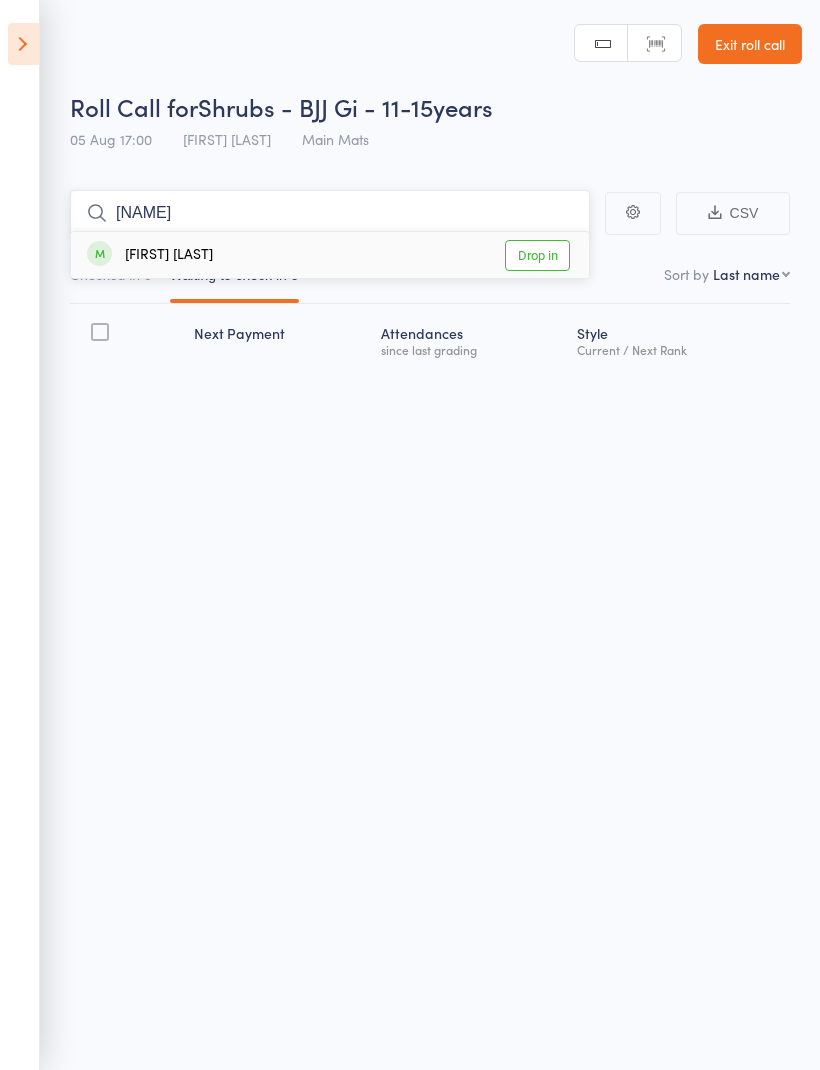 type on "[NAME]" 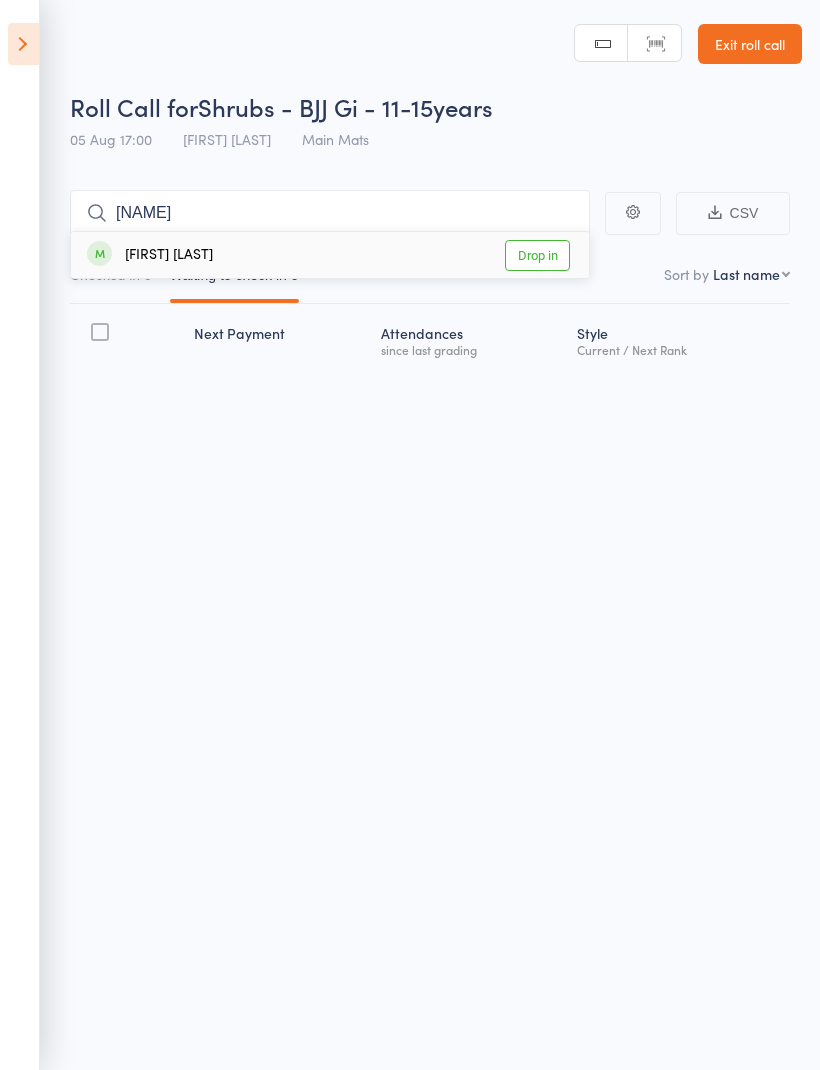 click on "Drop in" at bounding box center (537, 255) 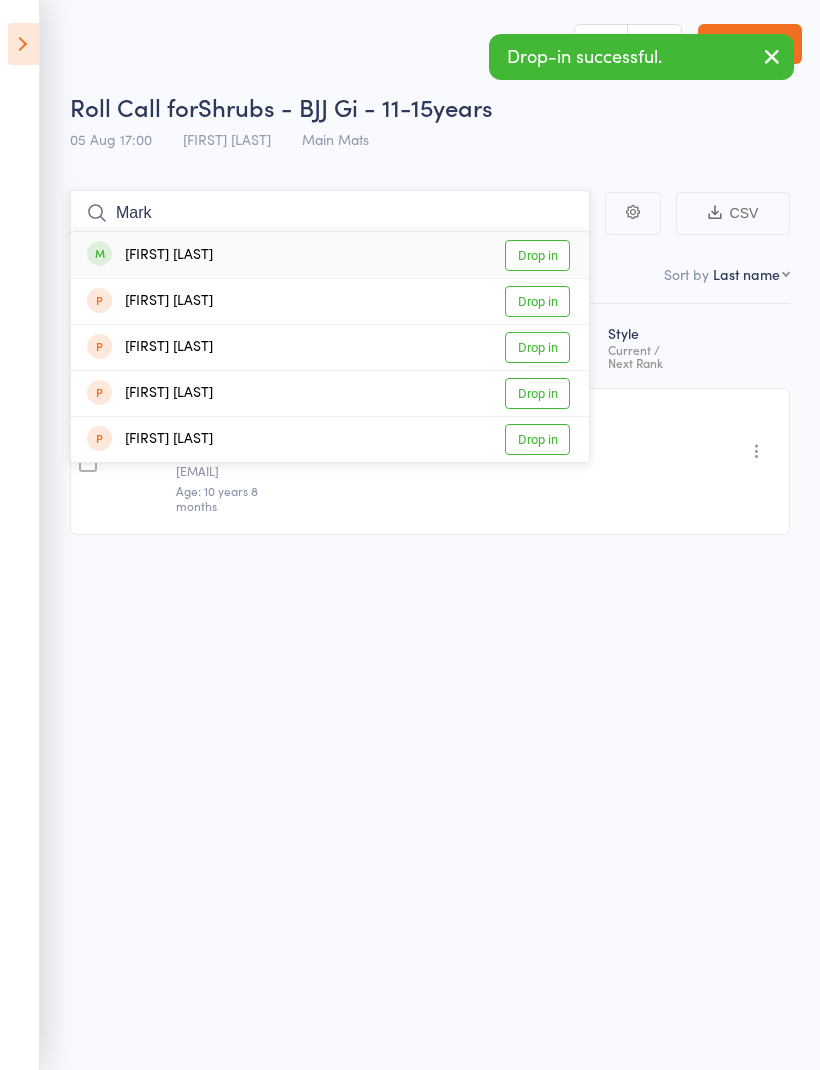 type on "Mark" 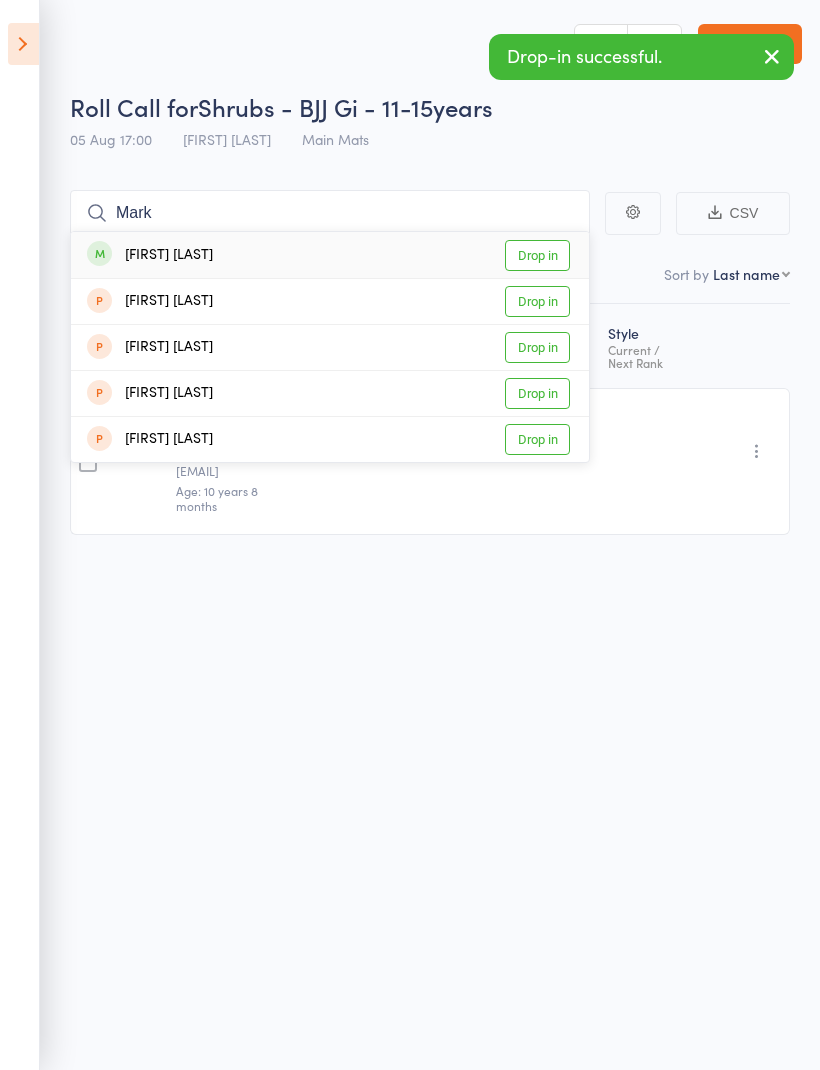 click on "Drop in" at bounding box center [537, 255] 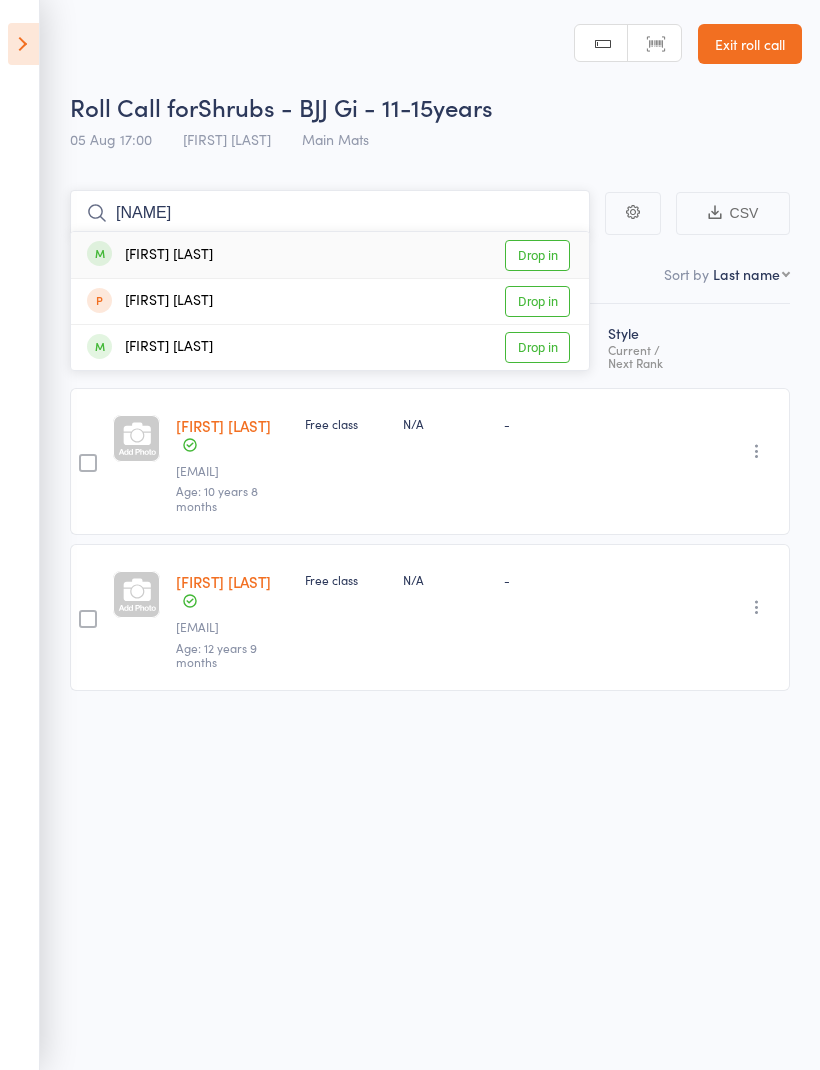 type on "[NAME]" 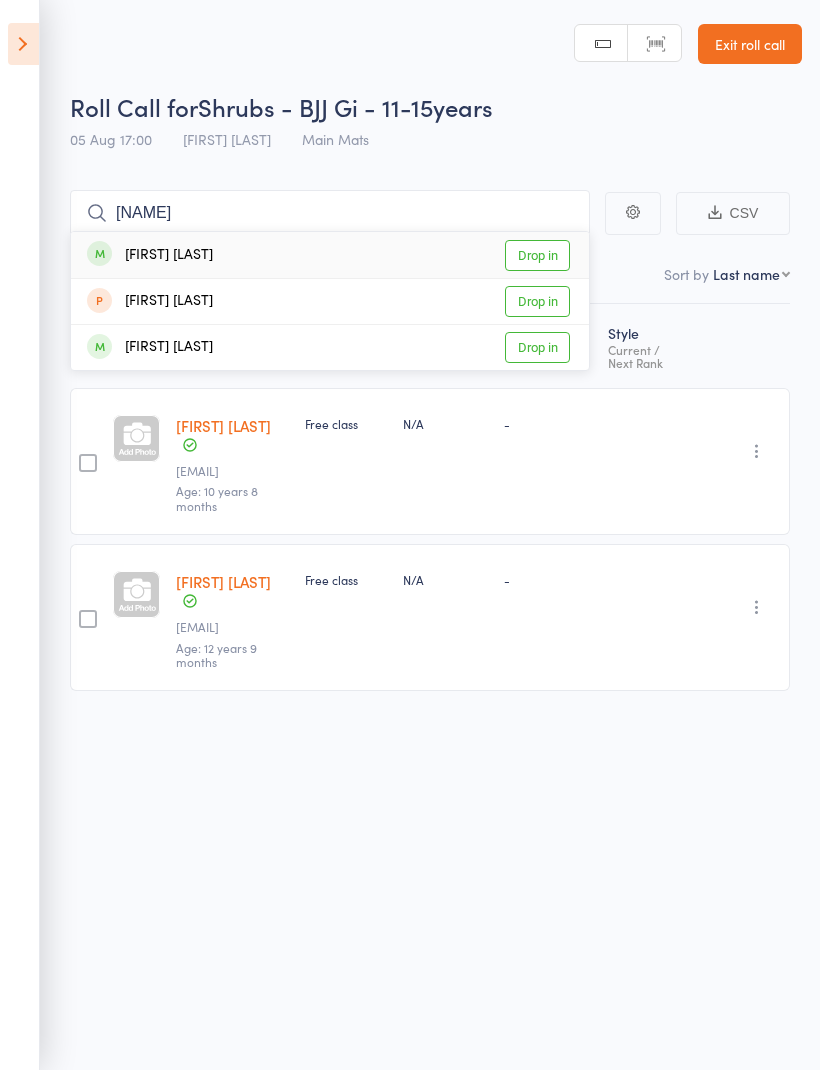 click on "Drop in" at bounding box center [537, 255] 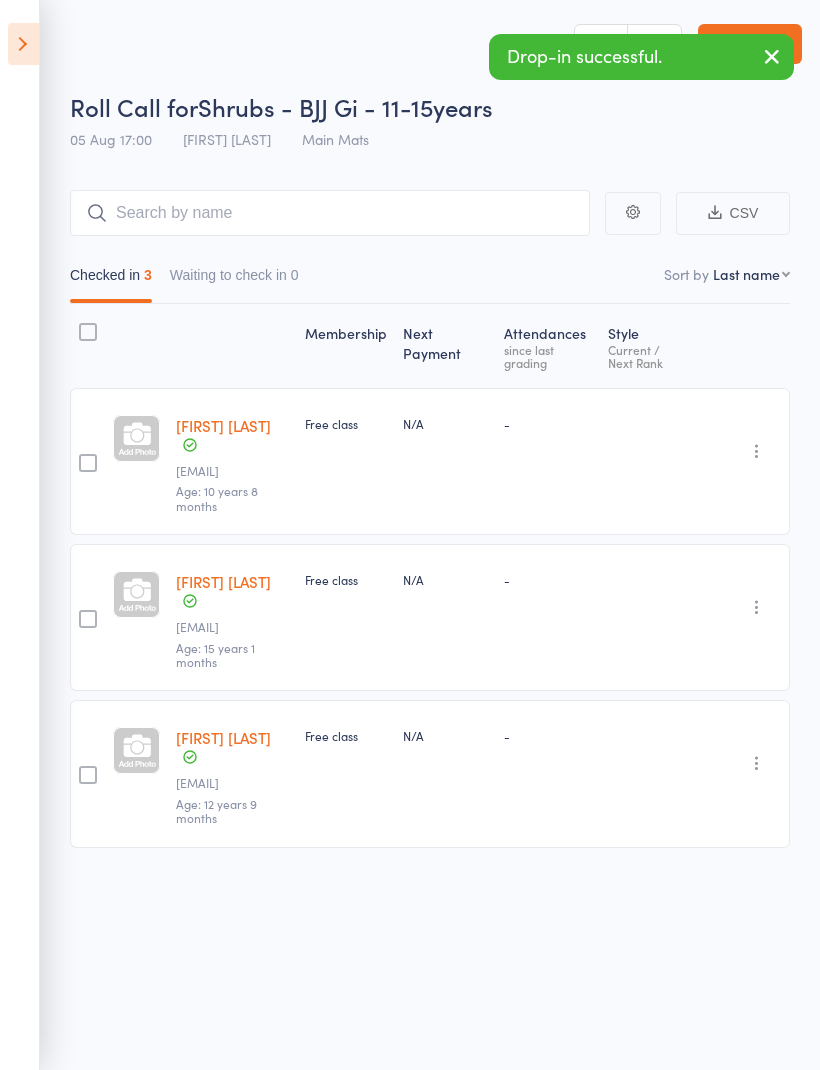 click at bounding box center (23, 44) 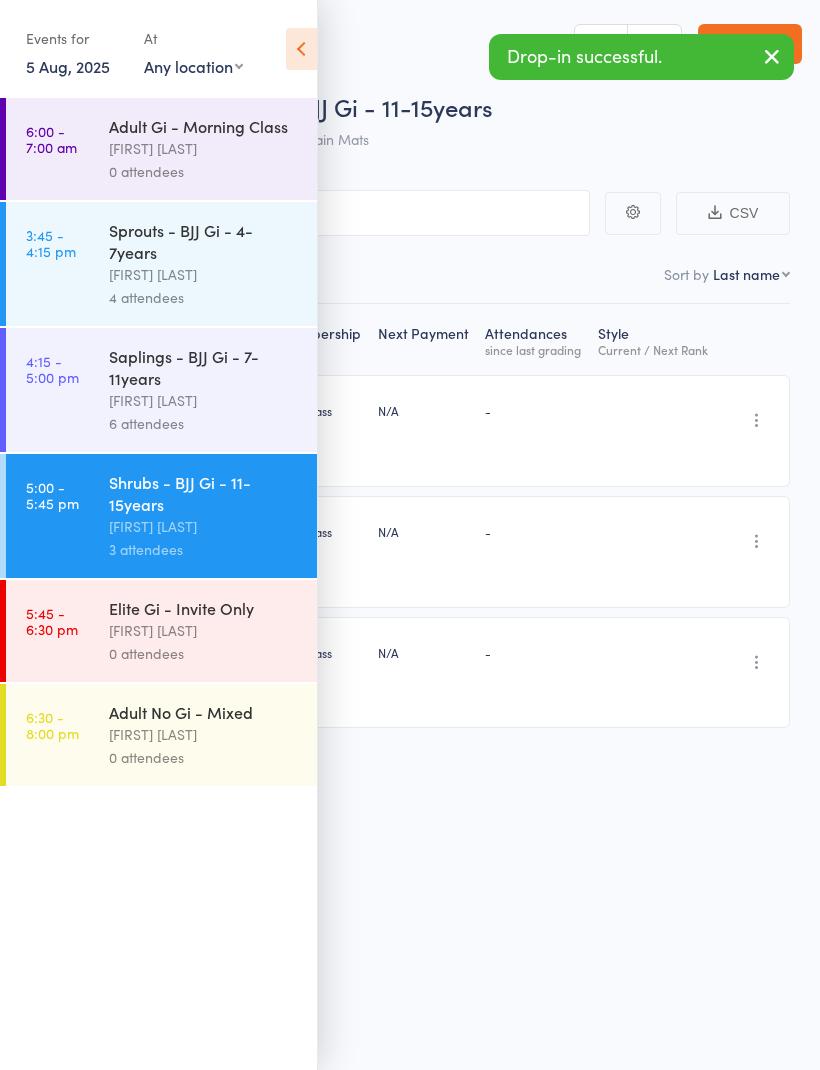 click on "[FIRST] [LAST]" at bounding box center (204, 400) 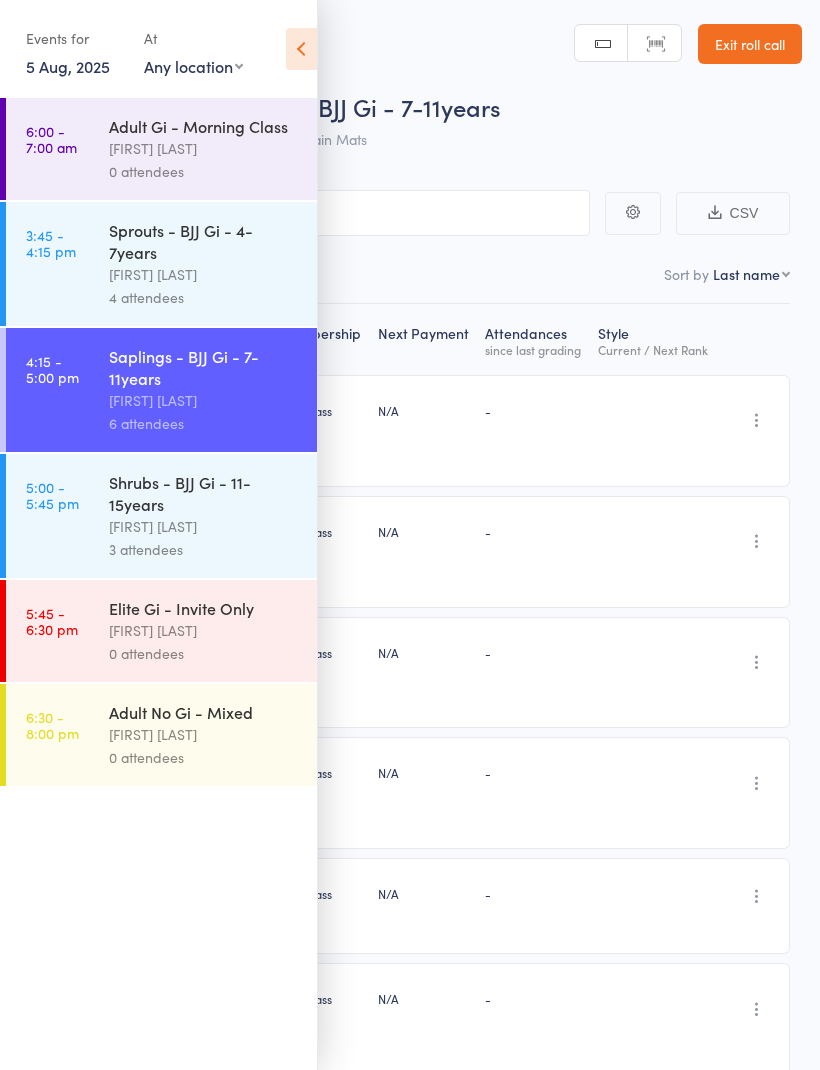 click at bounding box center [301, 49] 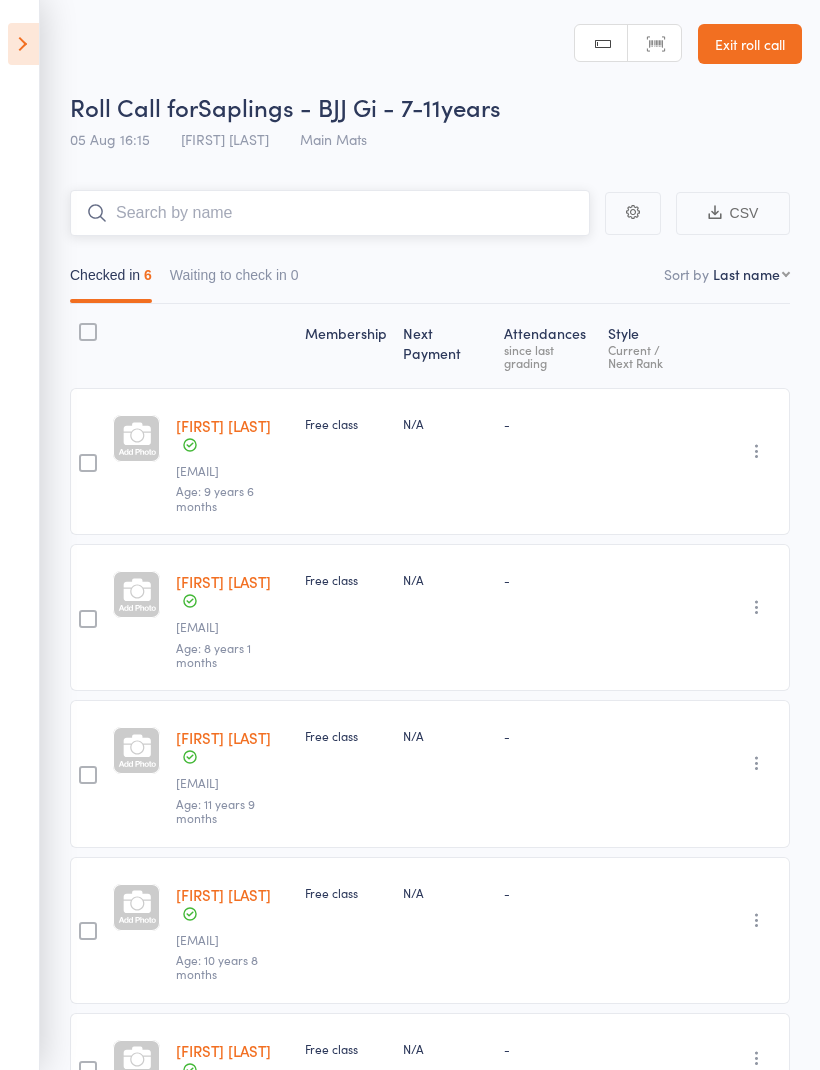 click at bounding box center (330, 213) 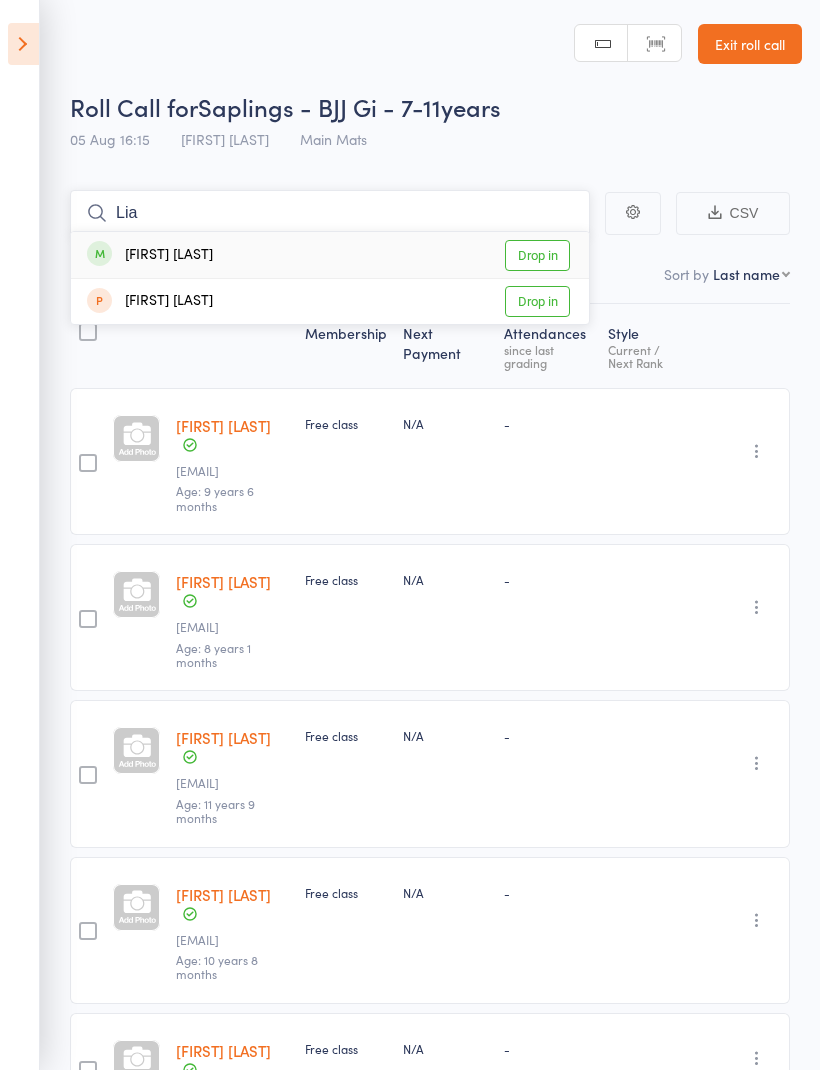 type on "Lia" 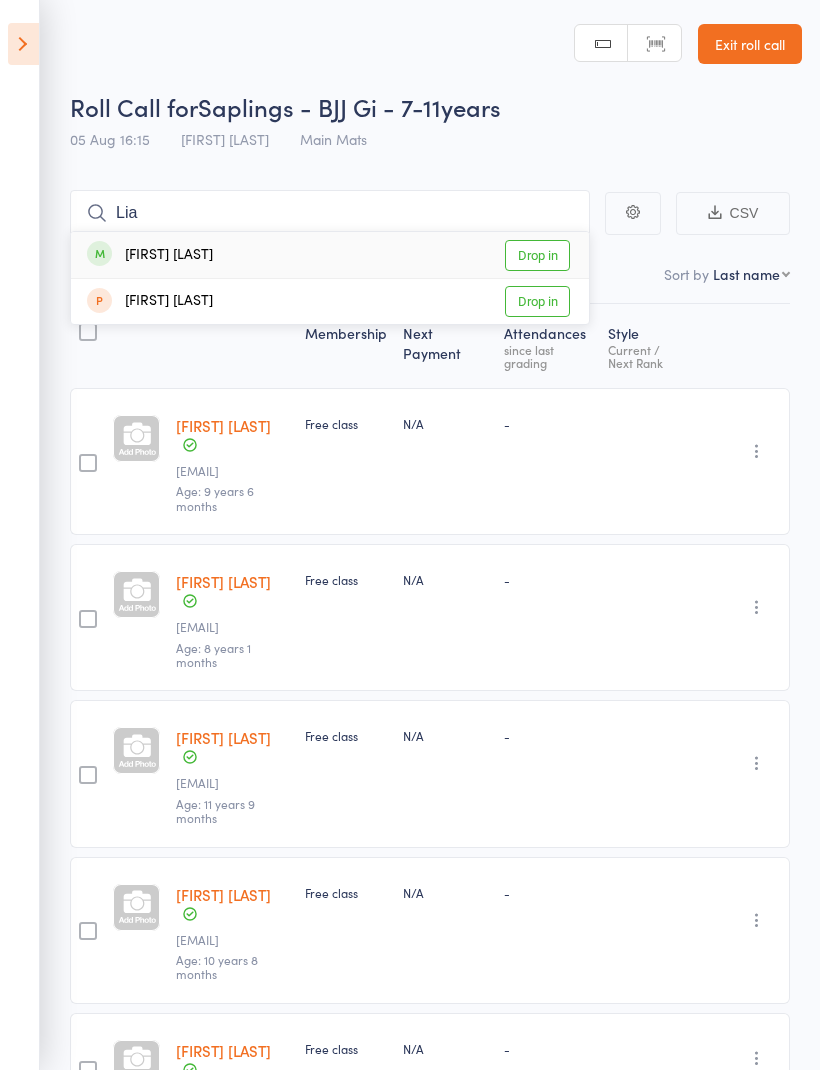 click on "Drop in" at bounding box center [537, 255] 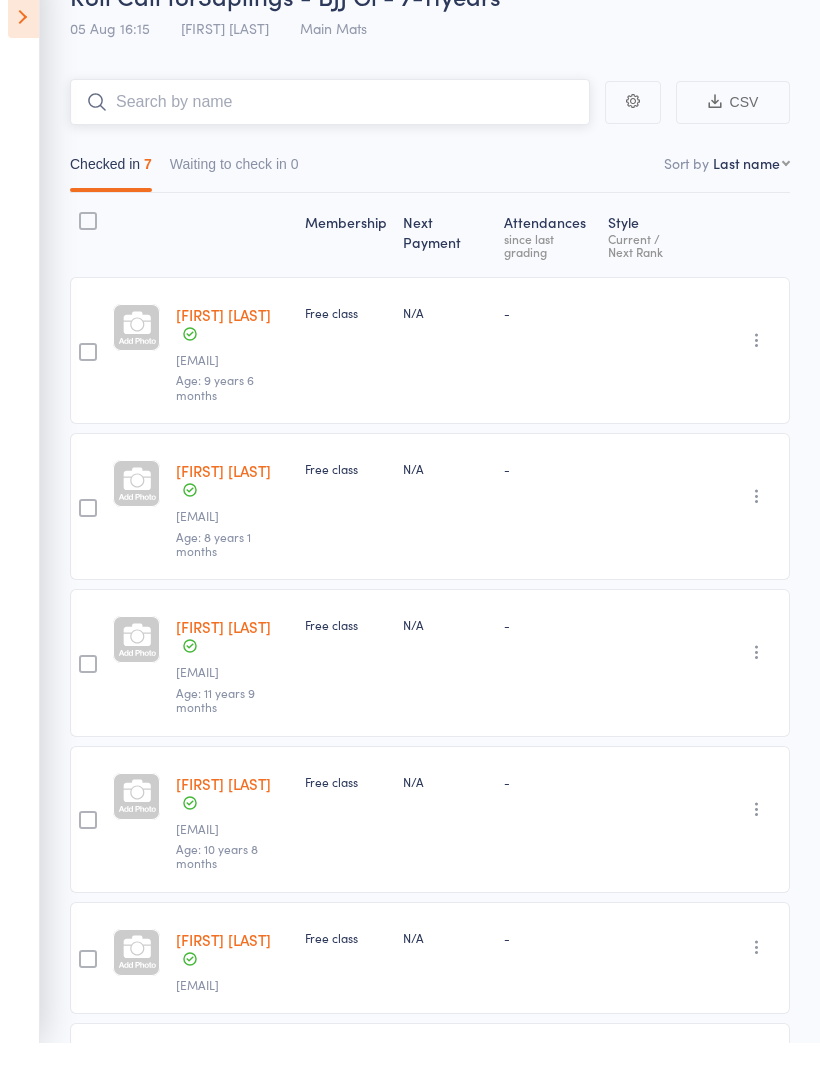 scroll, scrollTop: 0, scrollLeft: 0, axis: both 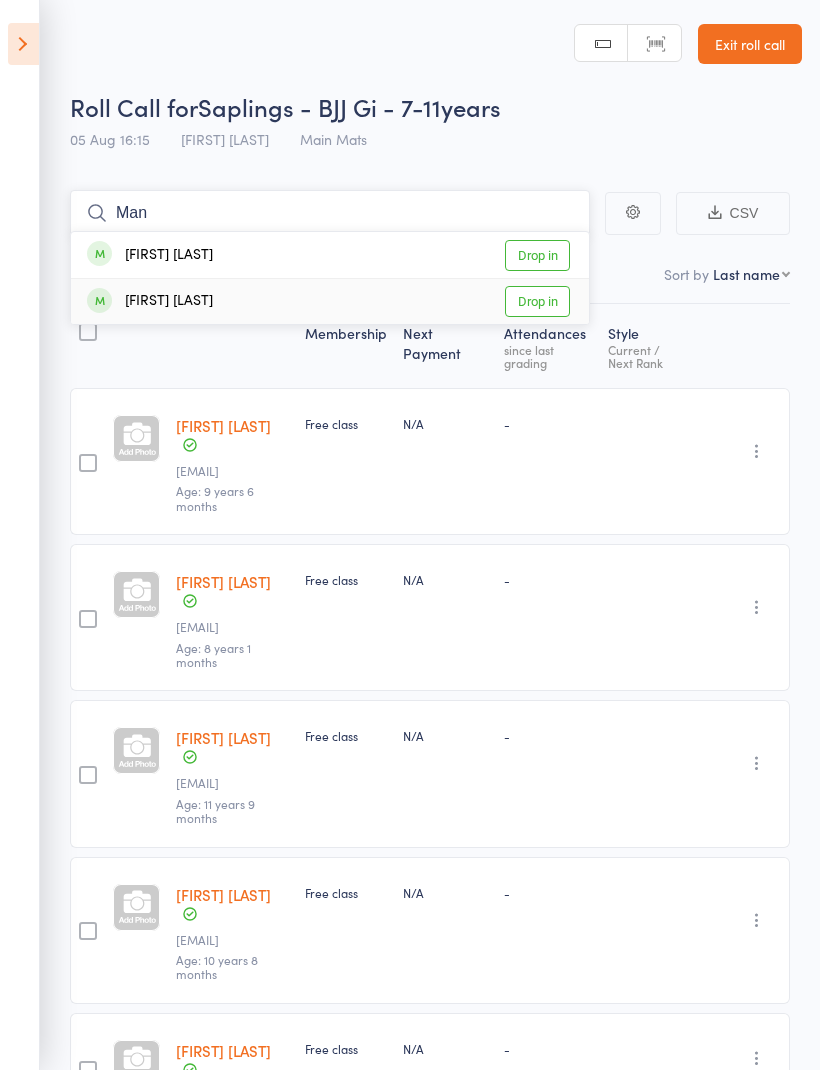 type on "Man" 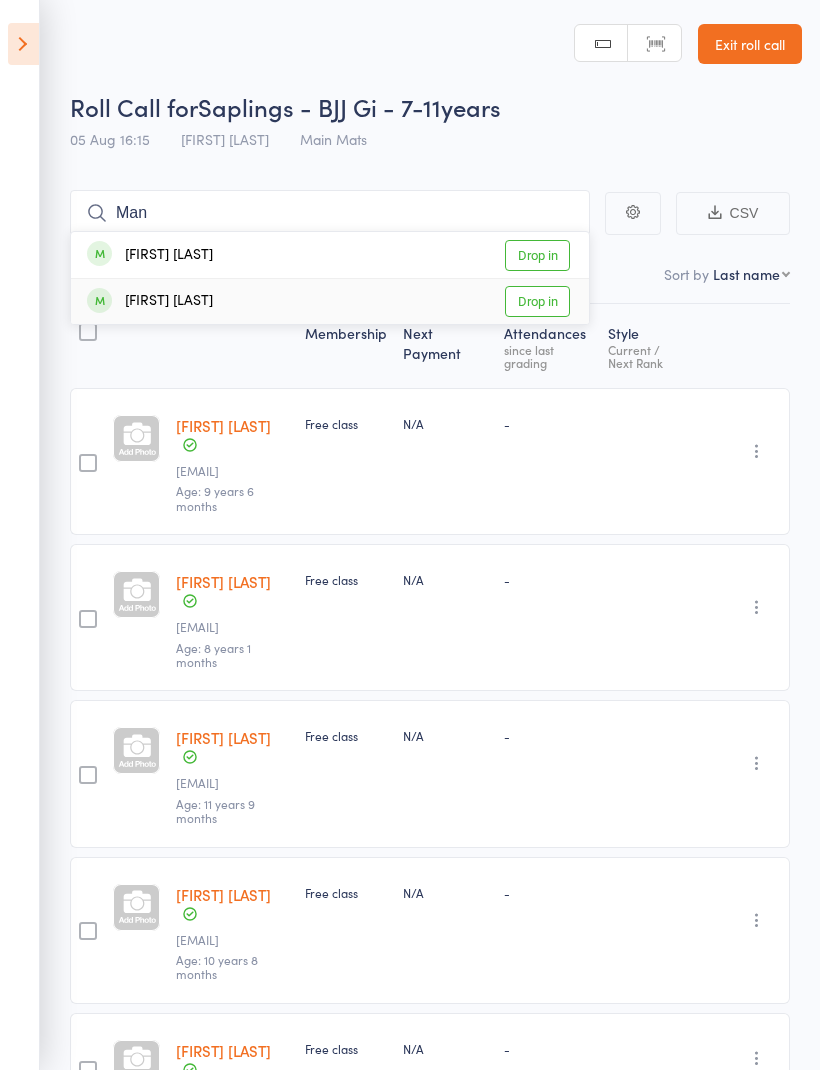 click on "Drop in" at bounding box center (537, 301) 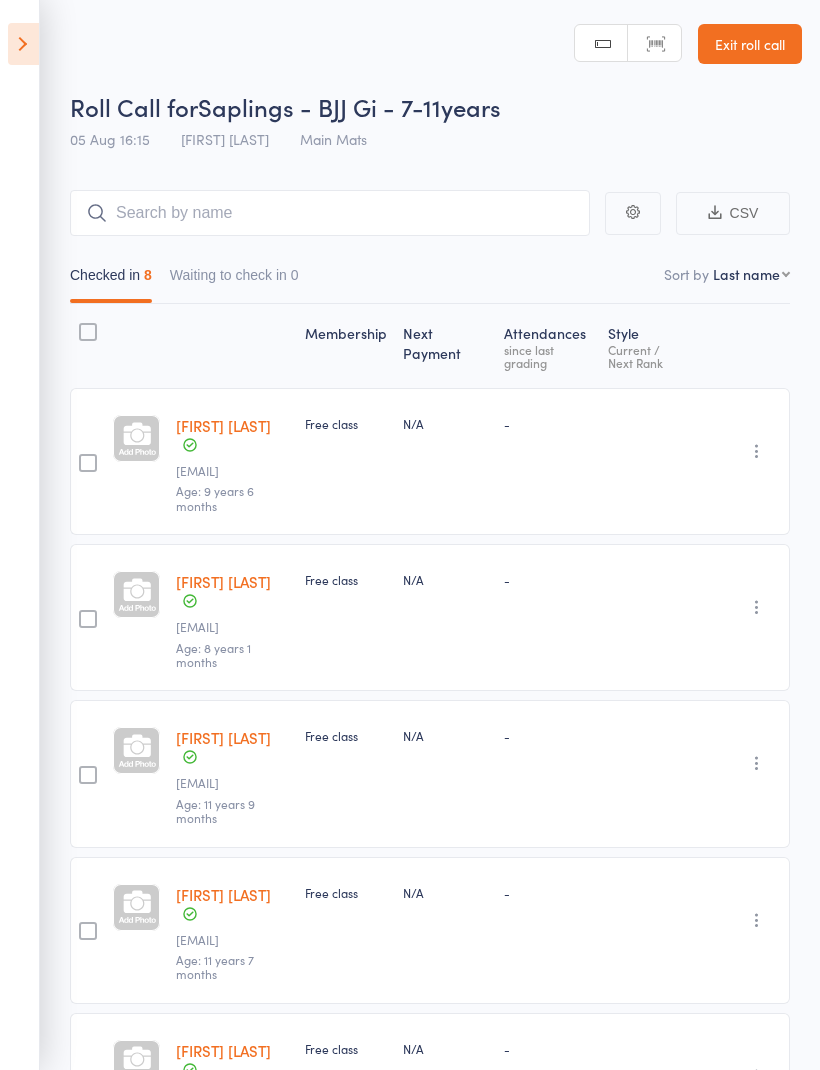 click at bounding box center (23, 44) 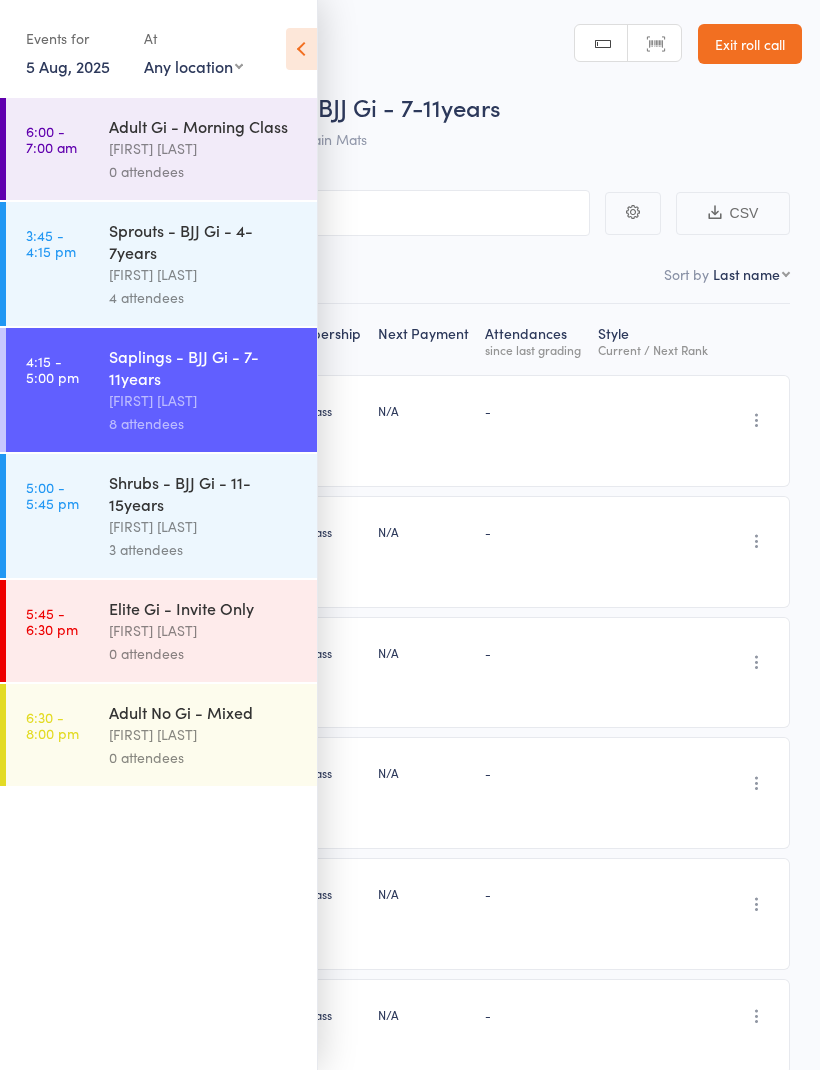 click on "[FIRST] [LAST]" at bounding box center [204, 734] 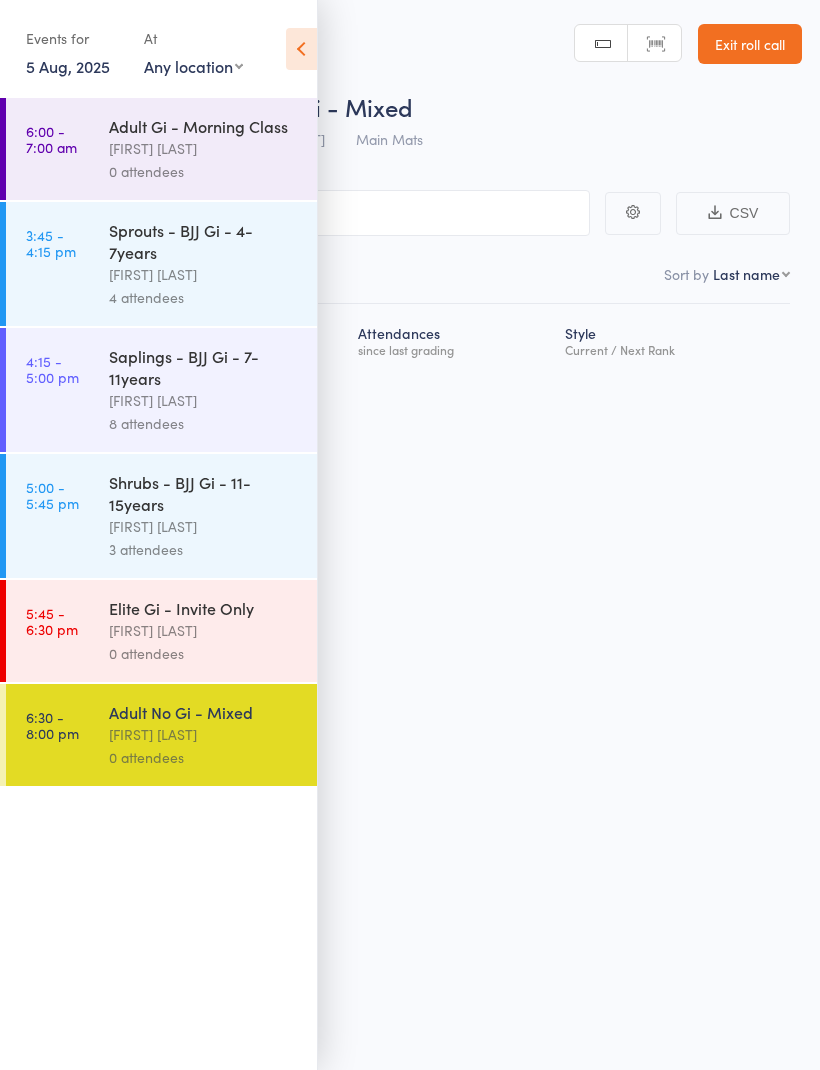 click at bounding box center (301, 49) 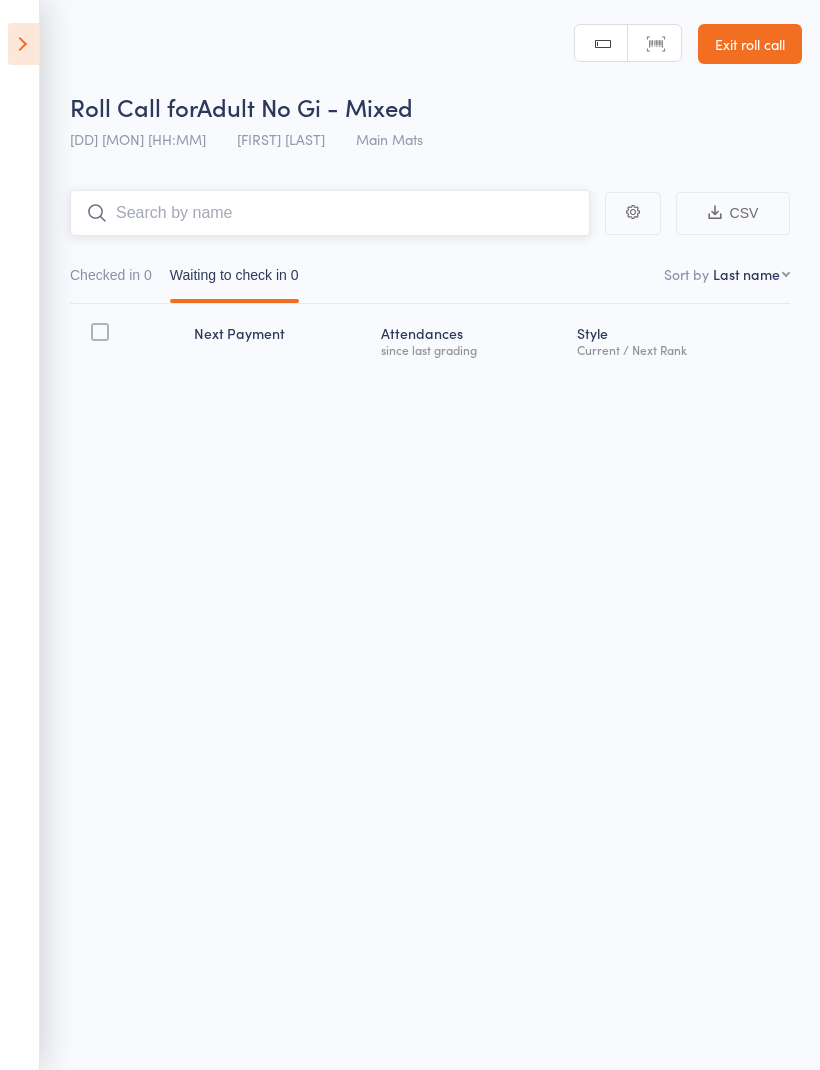 click at bounding box center [330, 213] 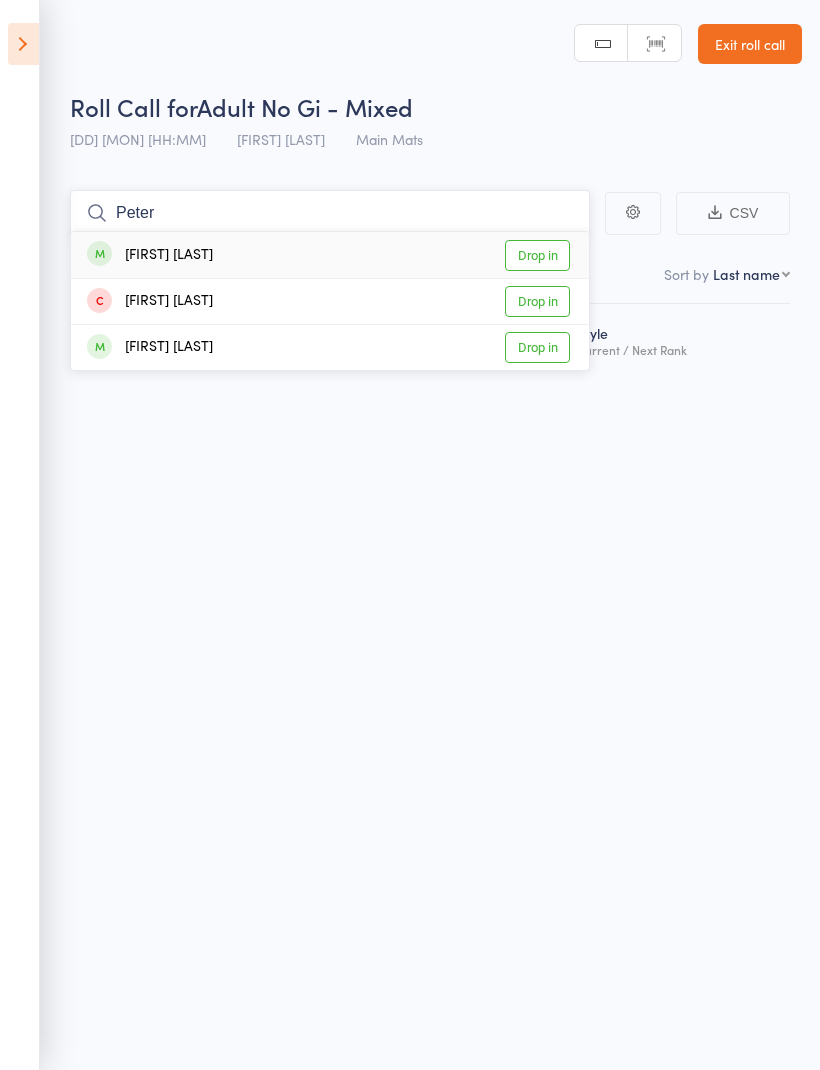 type on "Peter" 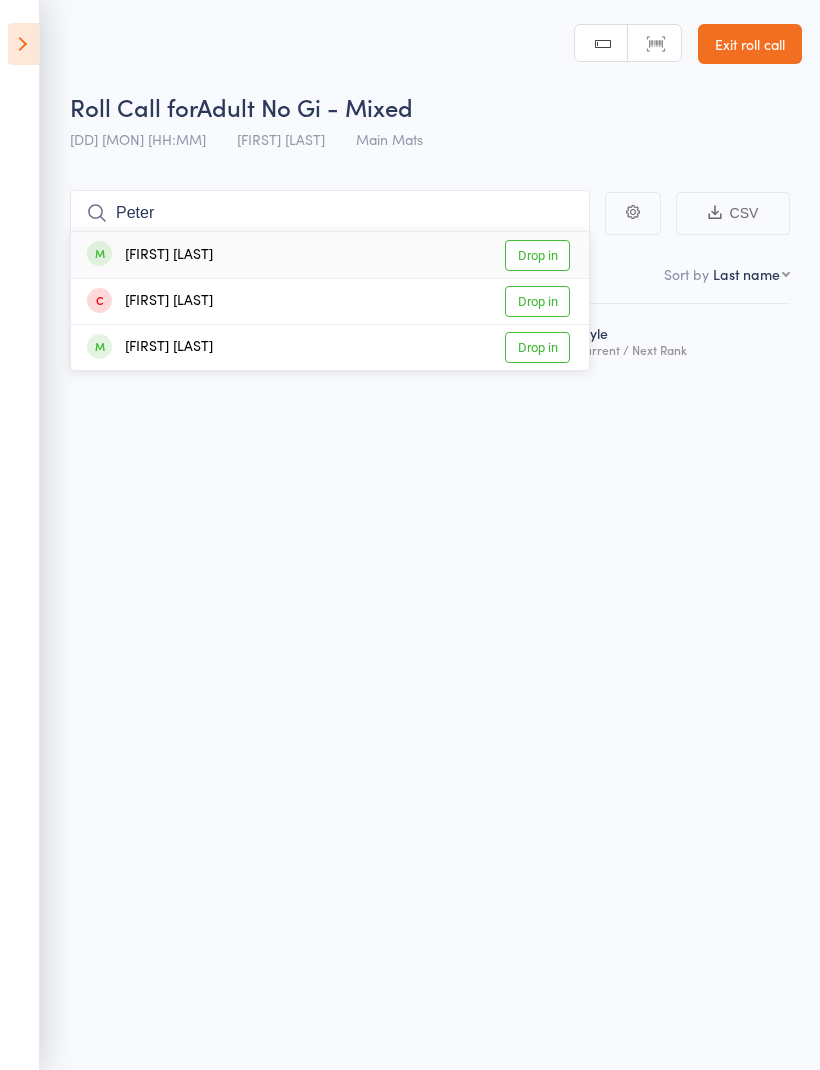 click on "Drop in" at bounding box center [537, 347] 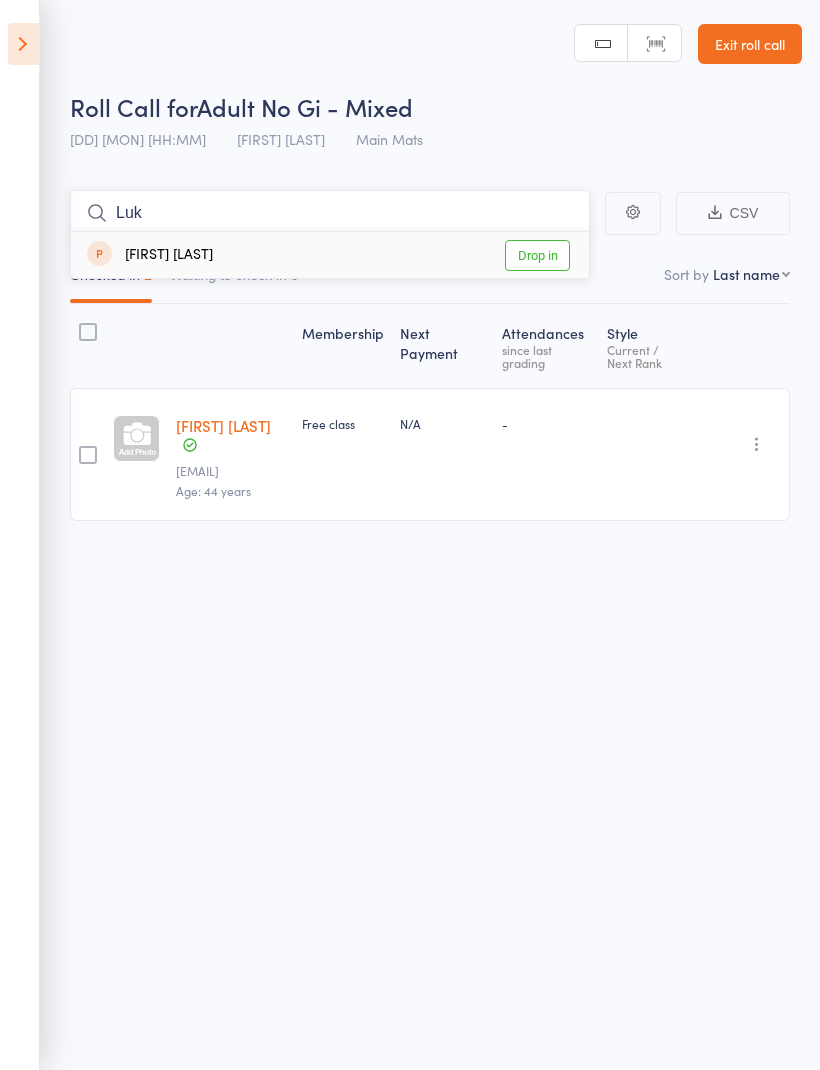 type on "Luk" 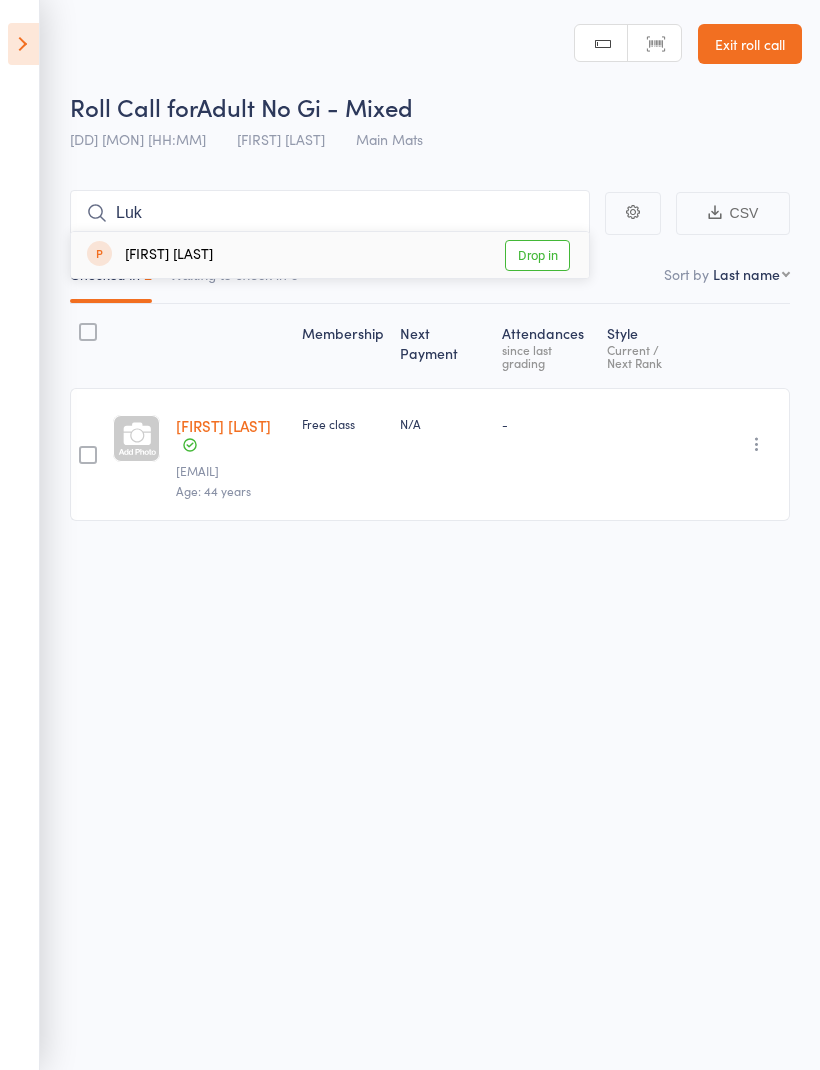 click on "Drop in" at bounding box center [537, 255] 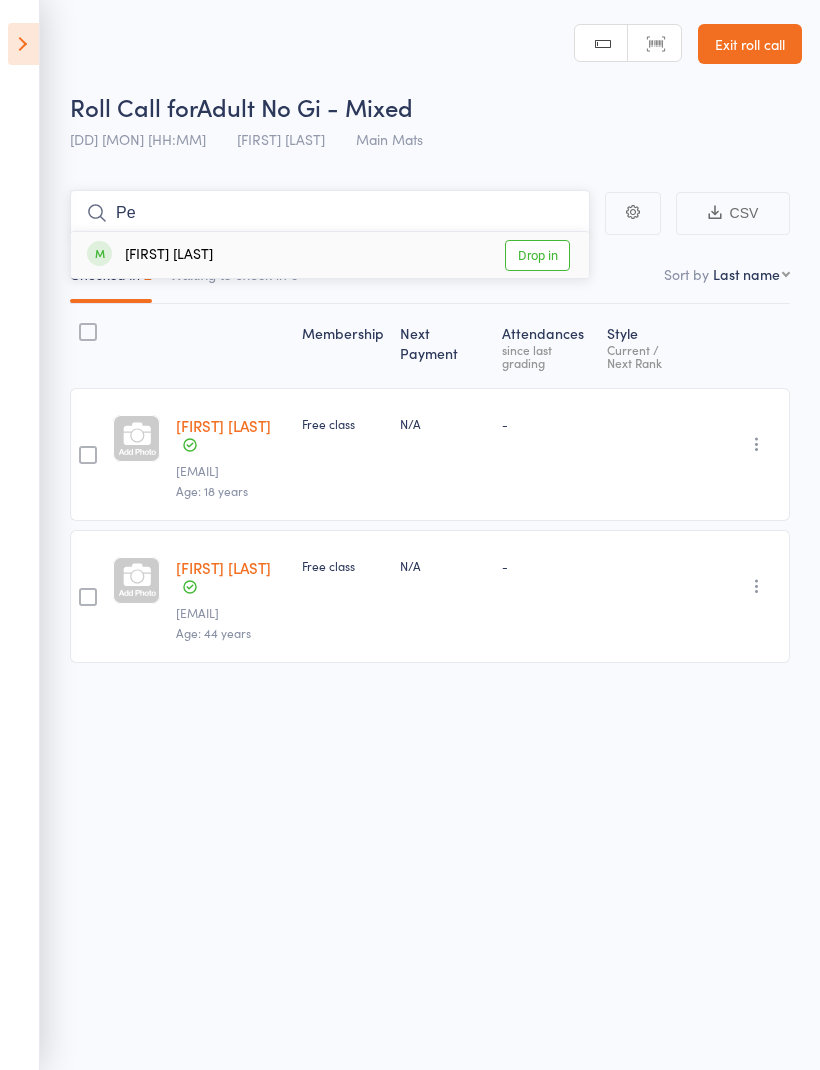 type on "P" 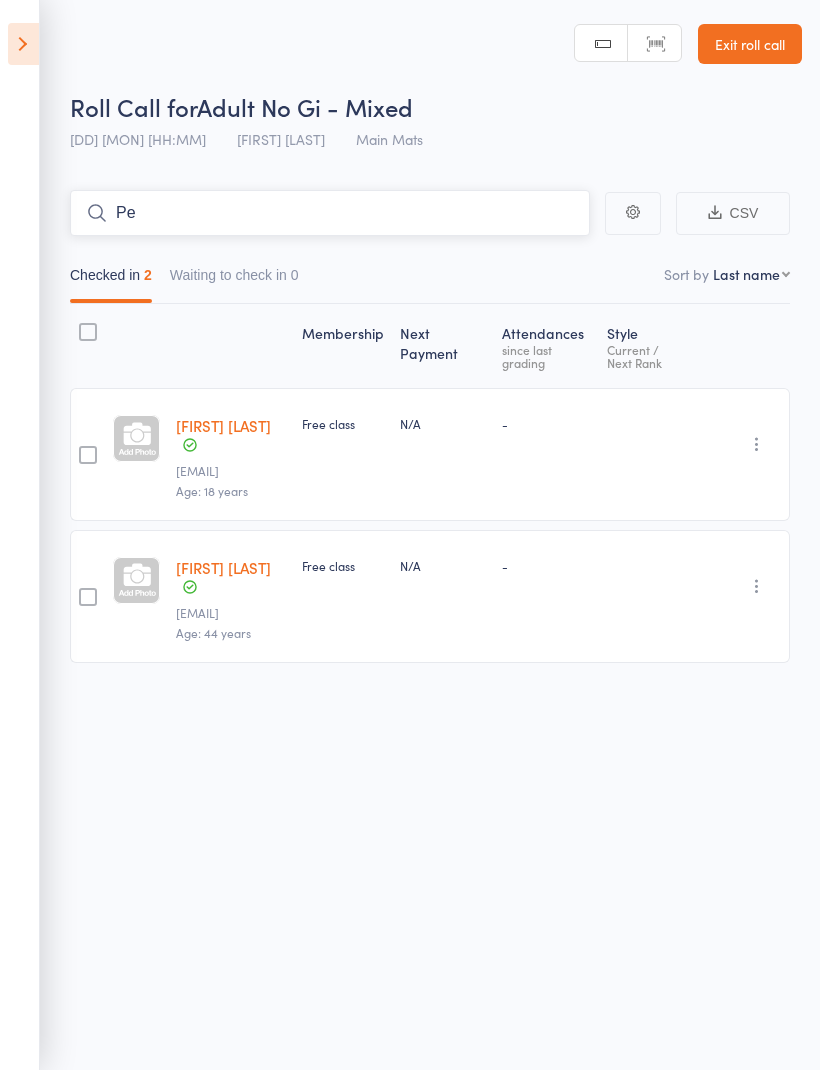 type on "P" 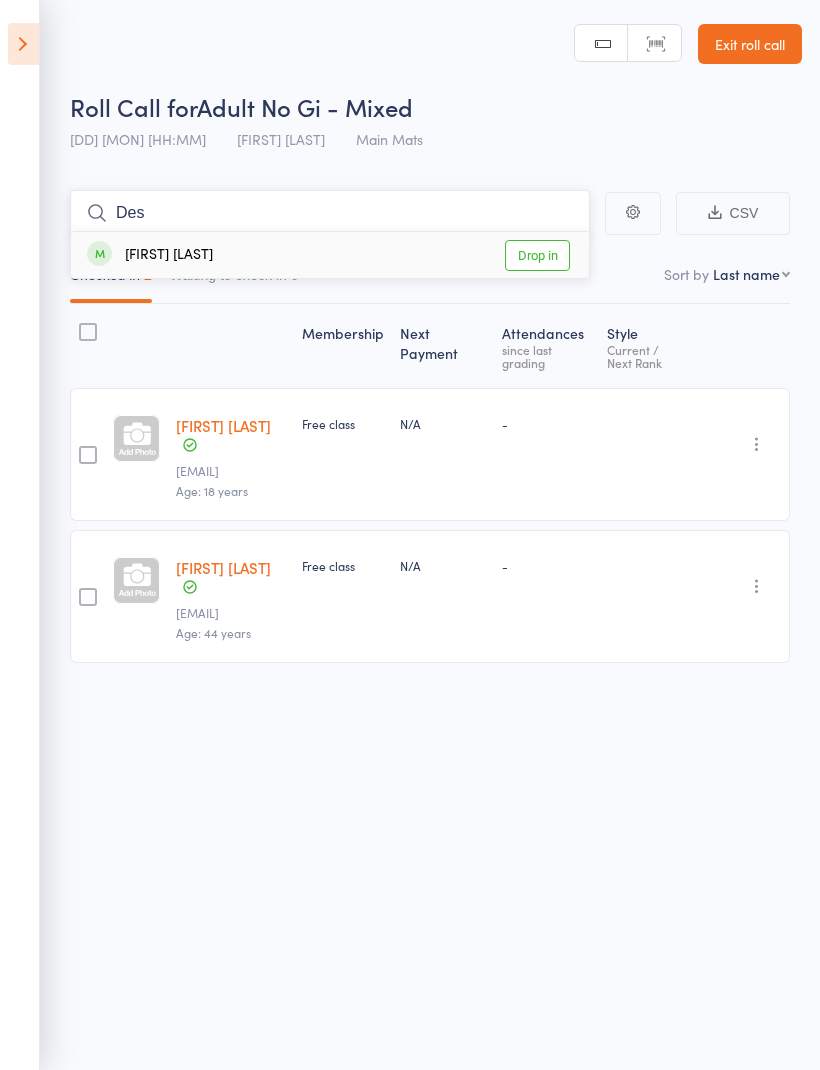type on "Des" 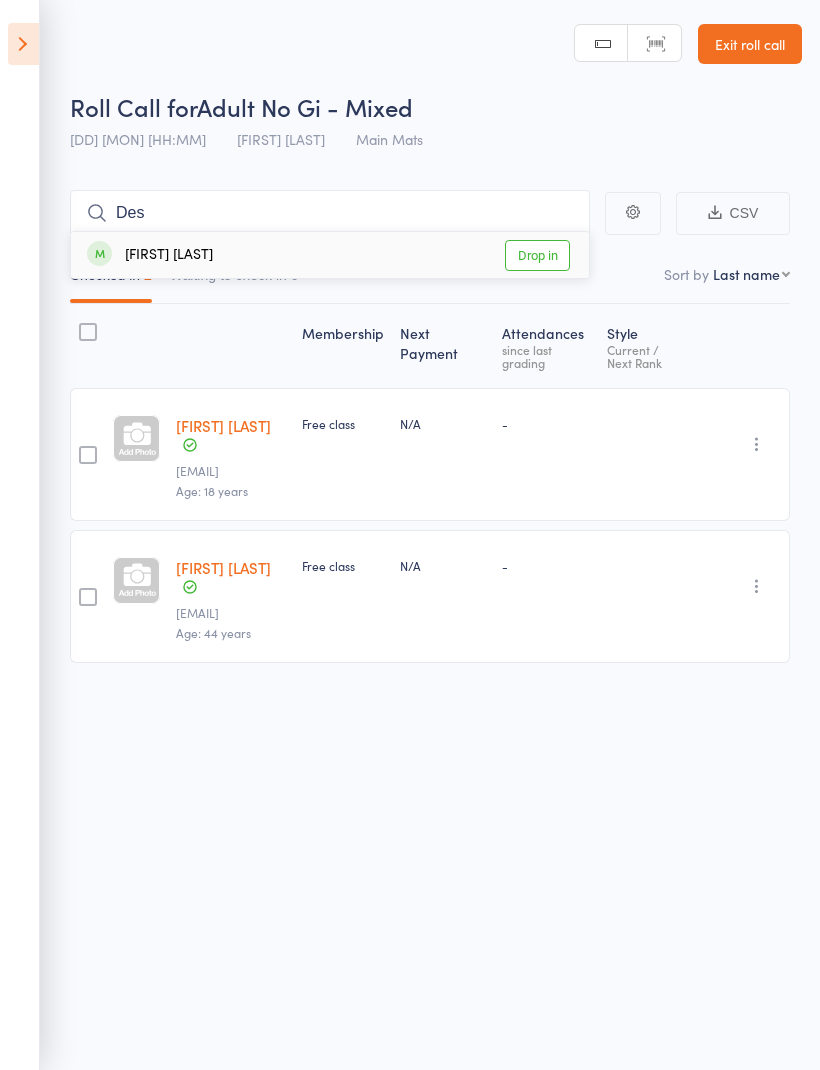 click on "Drop in" at bounding box center [537, 255] 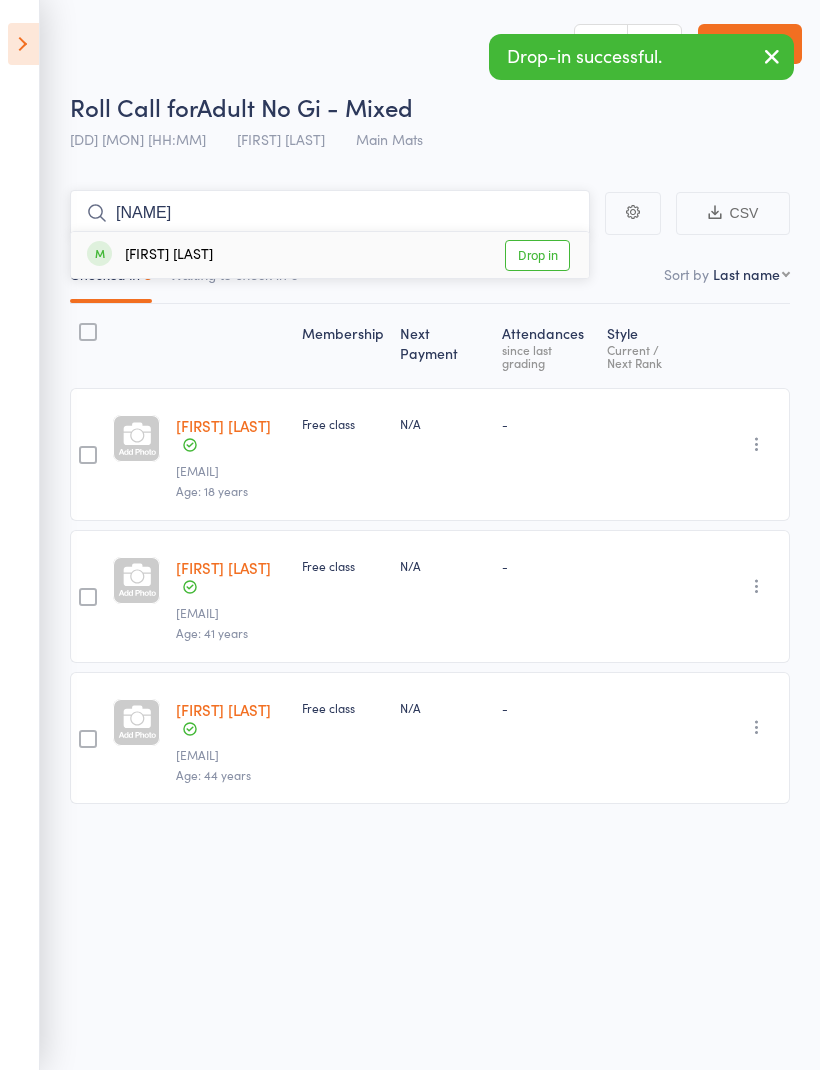 type on "[NAME]" 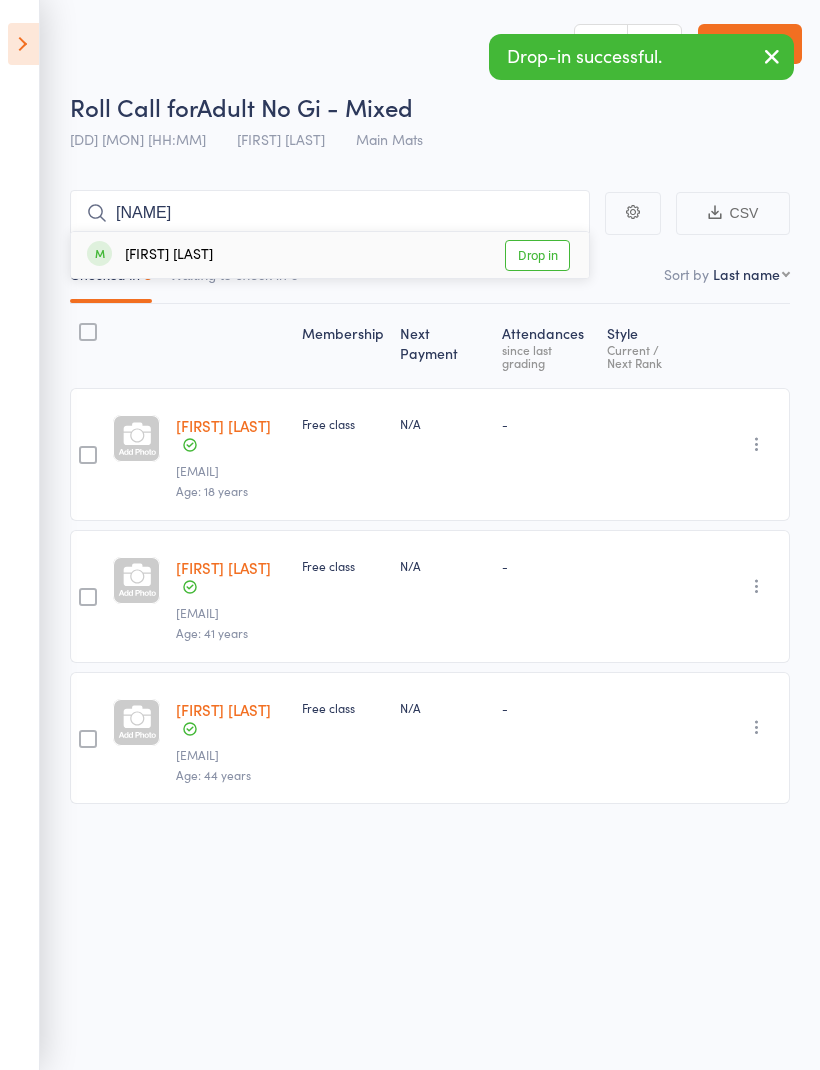 click on "Drop in" at bounding box center (537, 255) 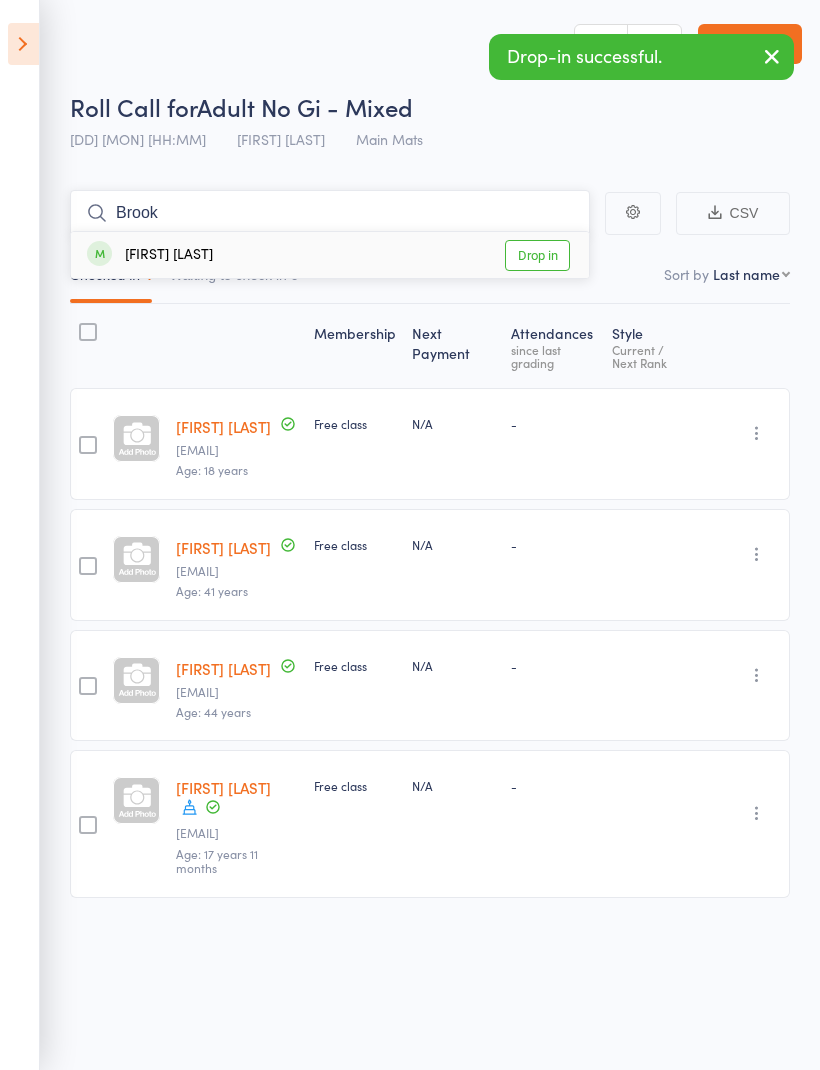 type on "Brook" 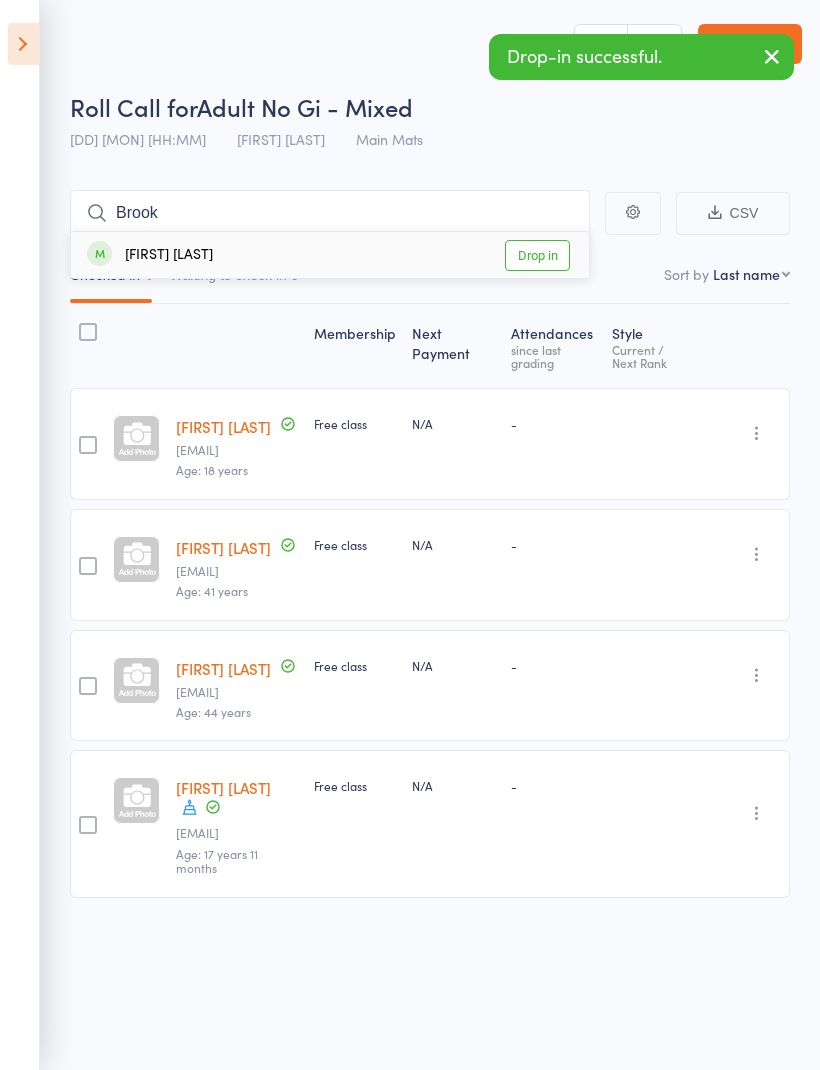 click on "Drop in" at bounding box center (537, 255) 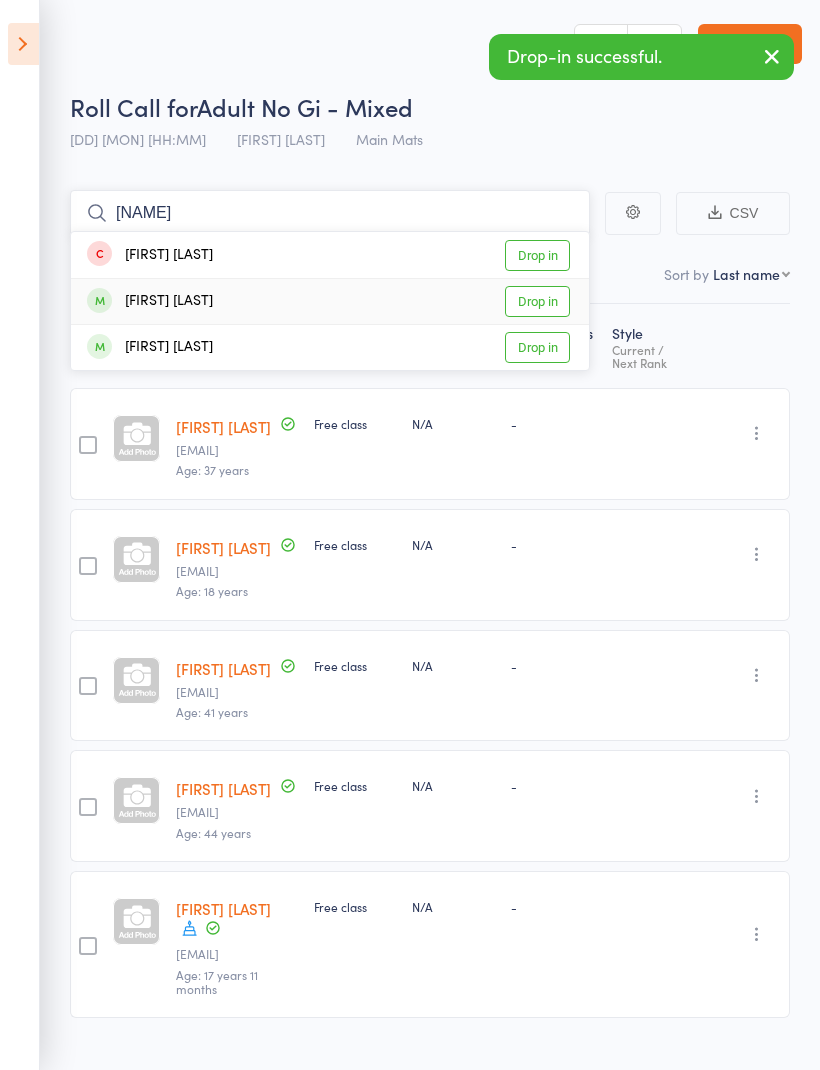 type on "[NAME]" 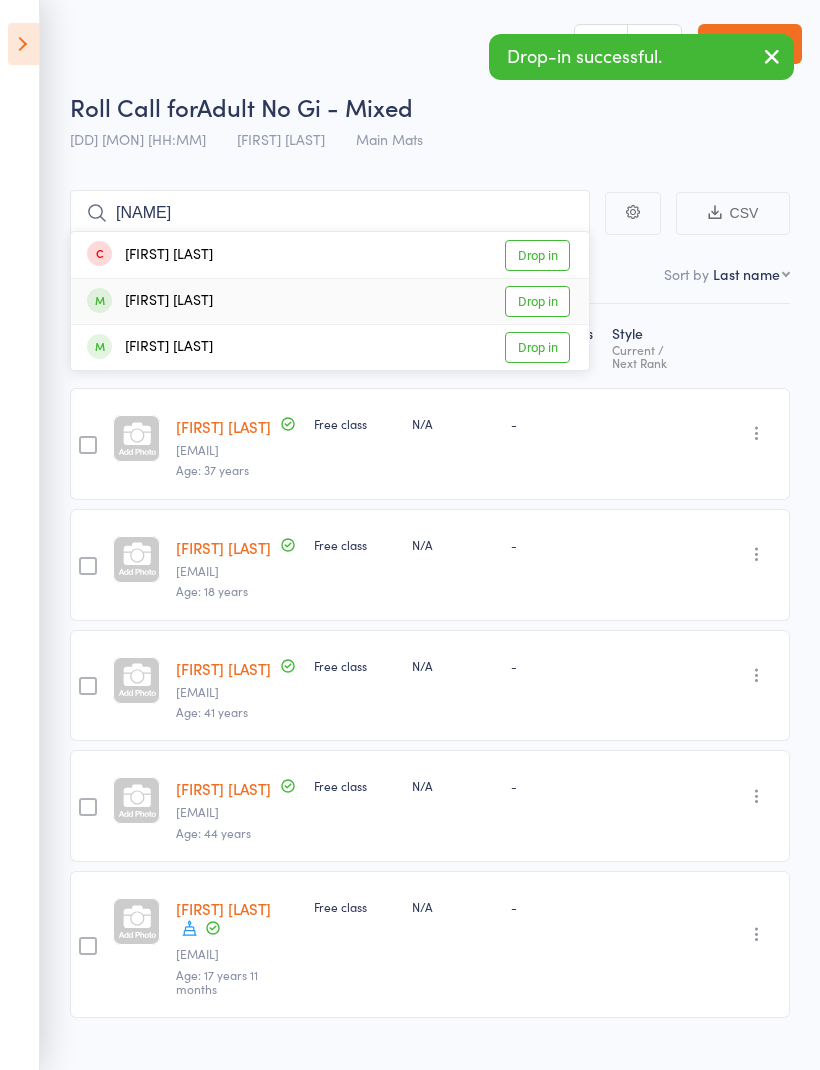 click on "Drop in" at bounding box center [537, 301] 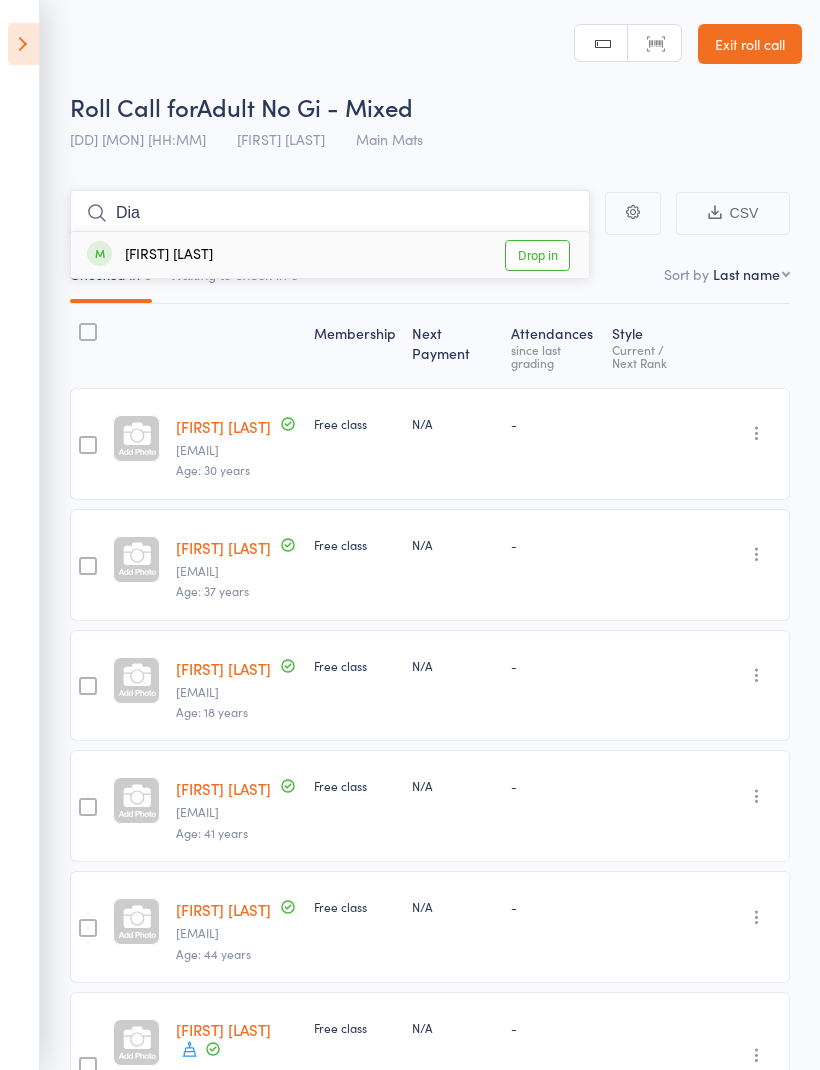 type on "Dia" 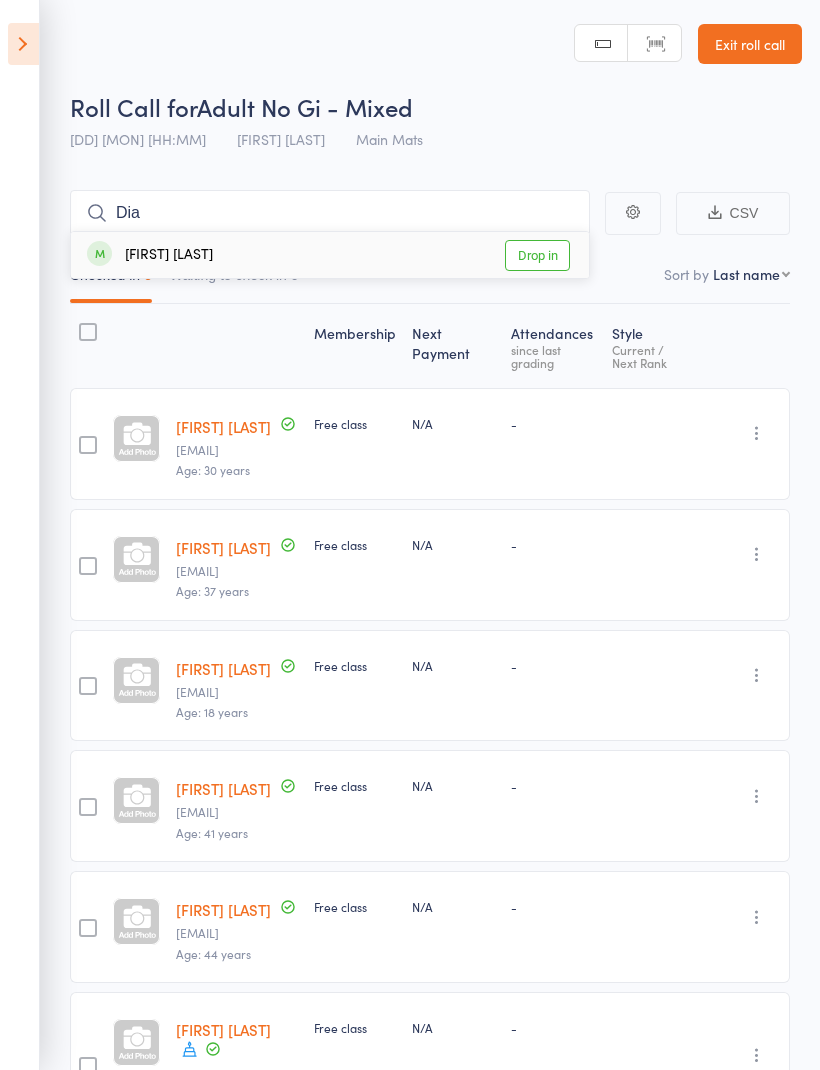 click on "Drop in" at bounding box center (537, 255) 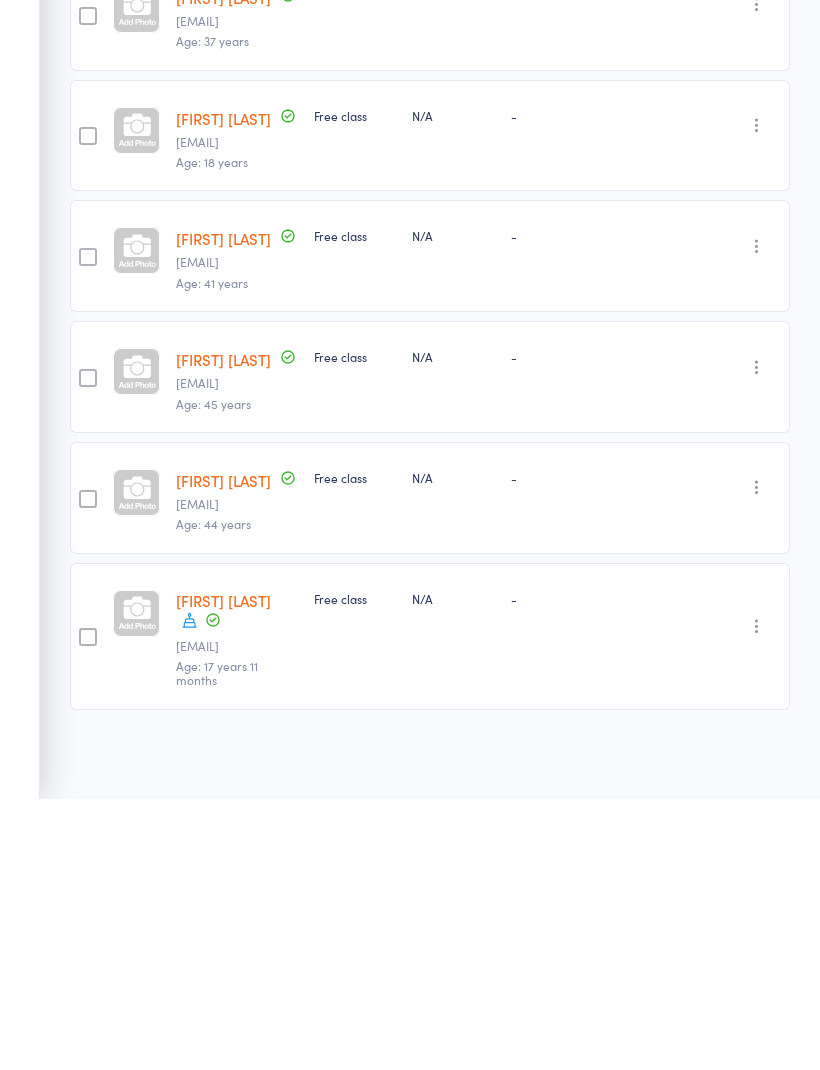 scroll, scrollTop: 0, scrollLeft: 0, axis: both 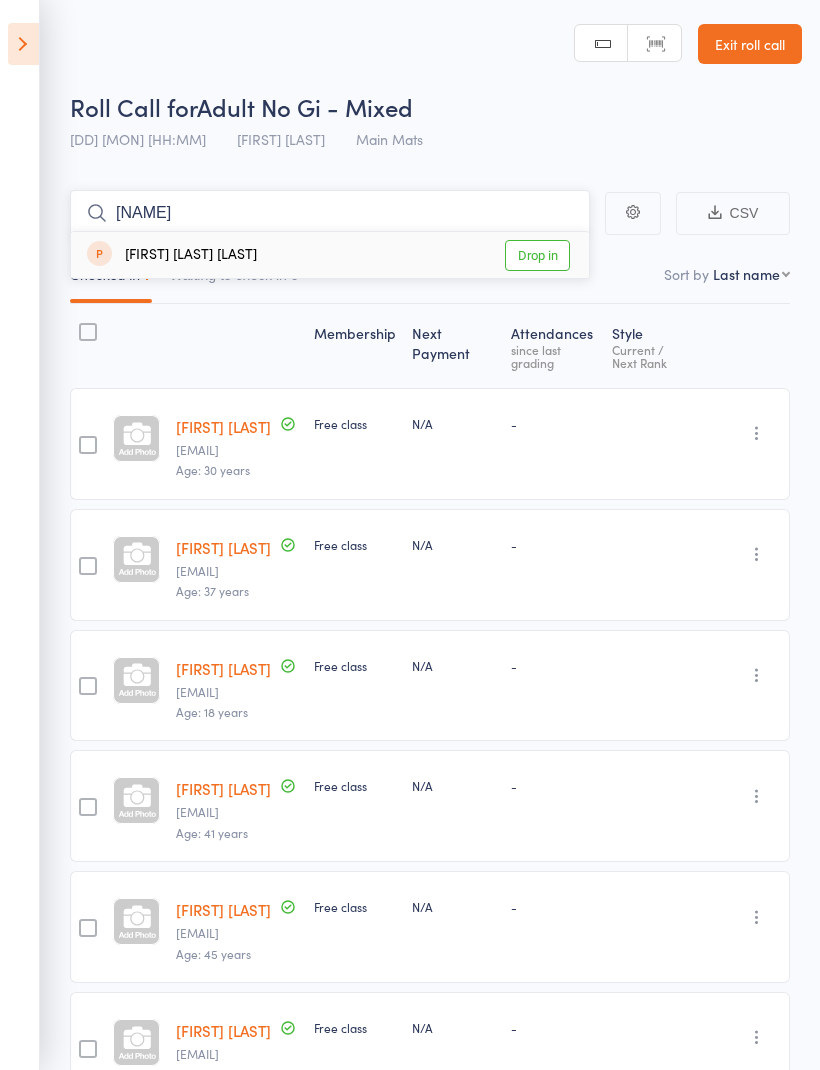 type on "[NAME]" 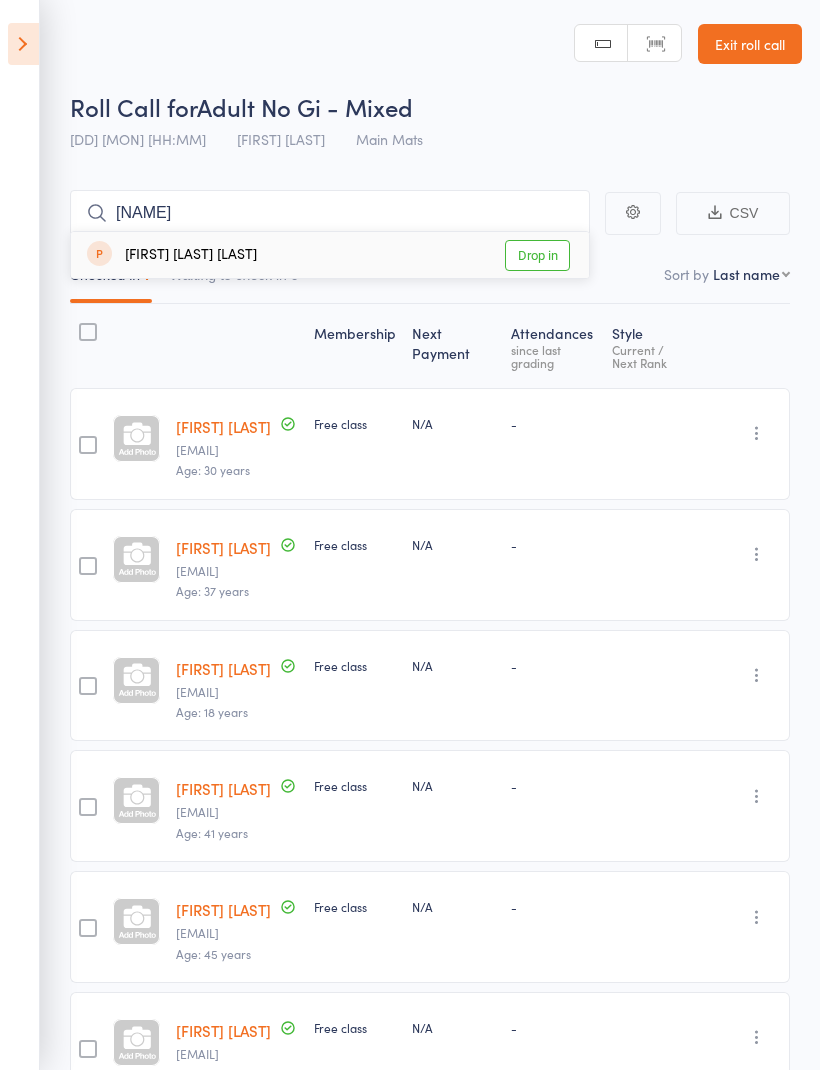 click on "Drop in" at bounding box center [537, 255] 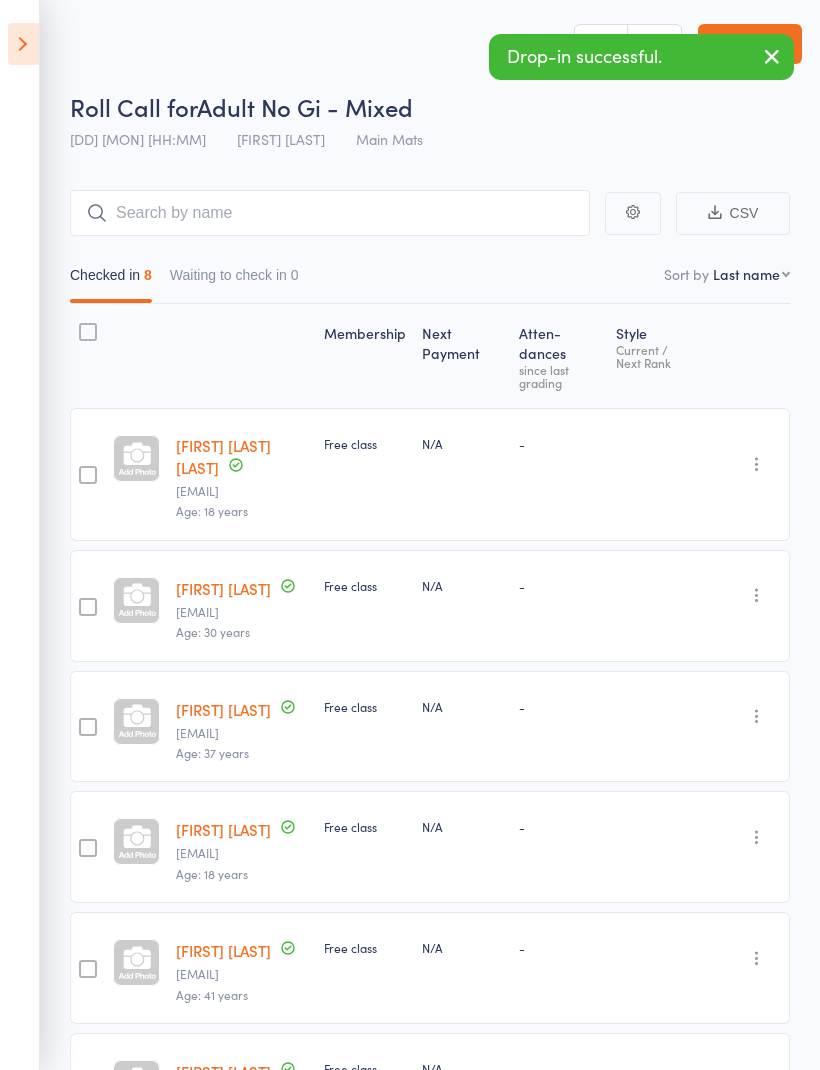 click at bounding box center (23, 44) 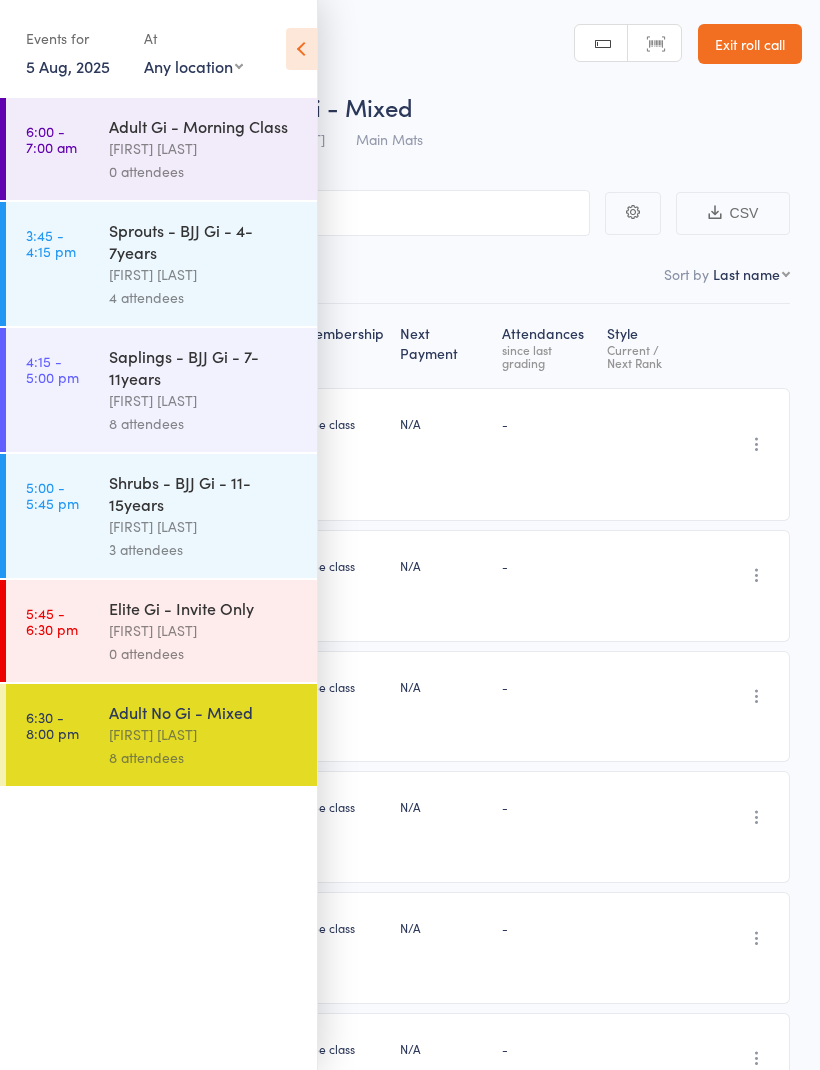 click at bounding box center [301, 49] 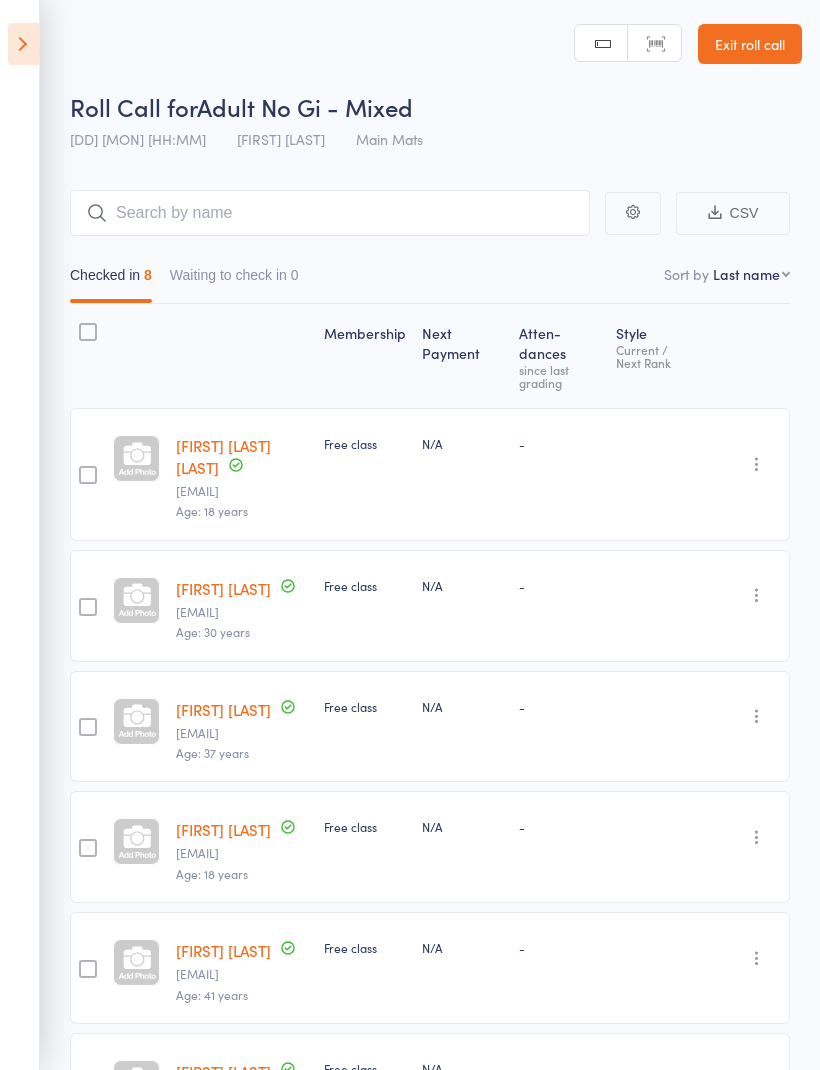 click on "Exit roll call" at bounding box center [750, 44] 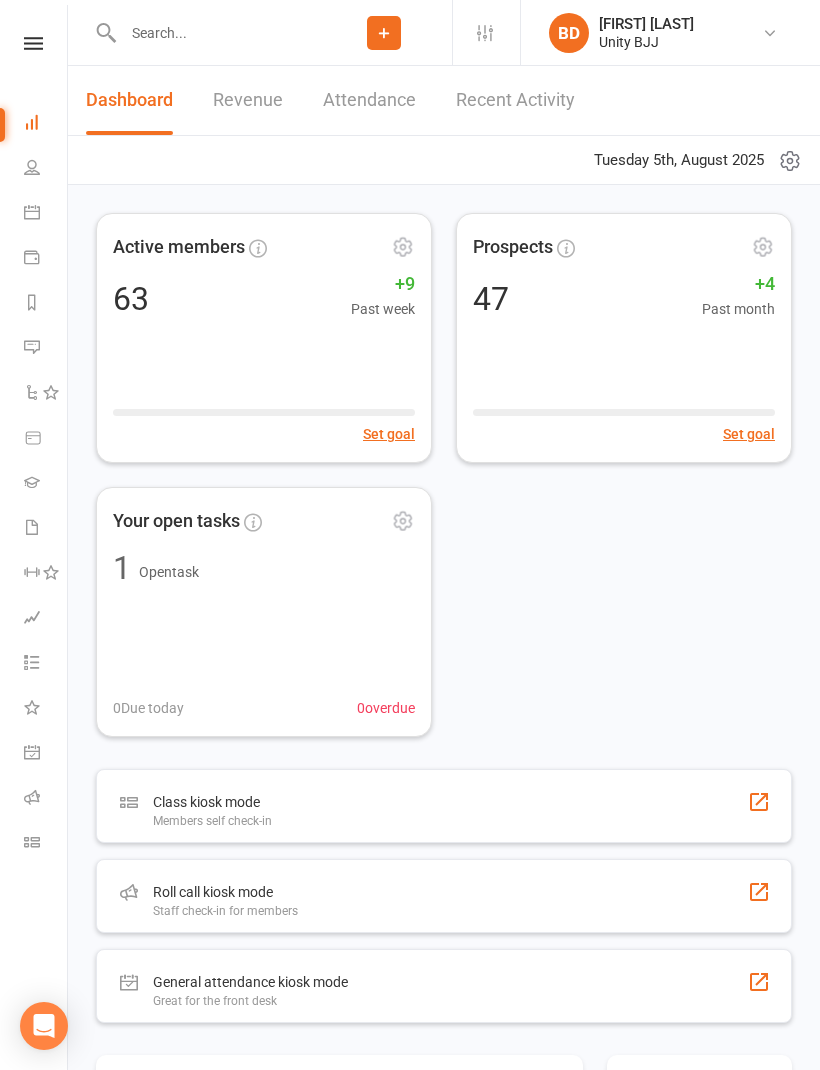 scroll, scrollTop: 0, scrollLeft: 0, axis: both 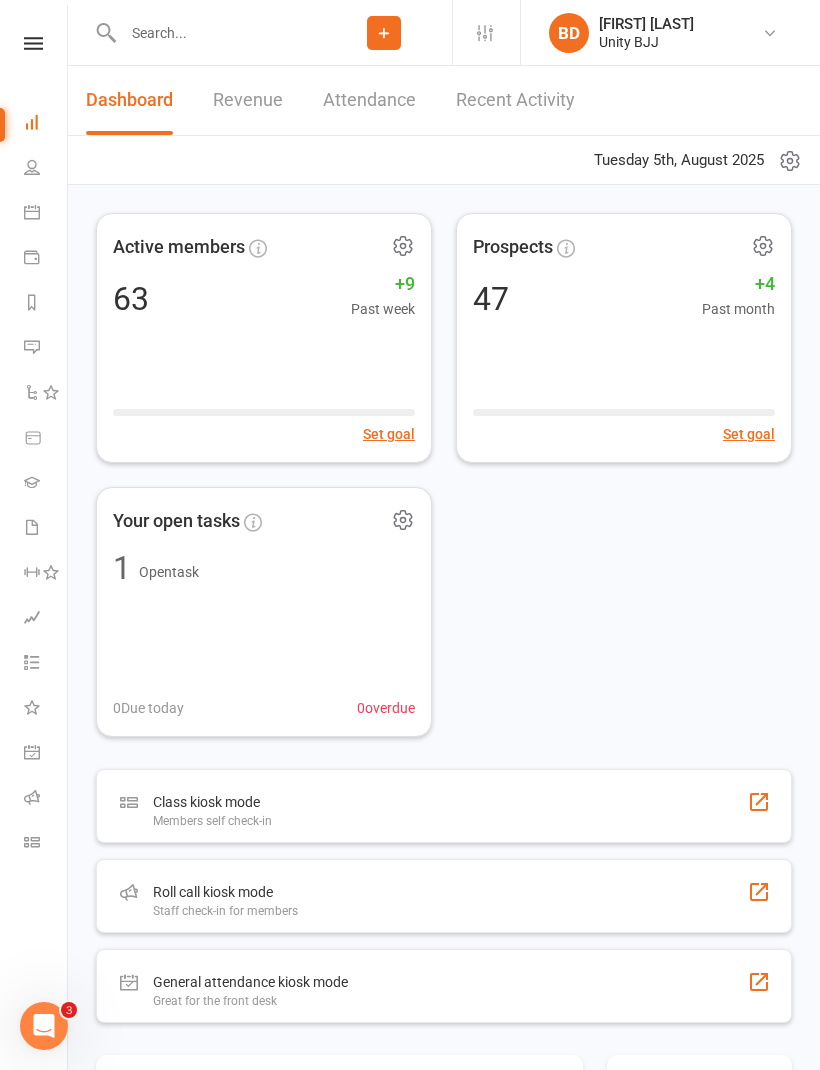 click at bounding box center [32, 212] 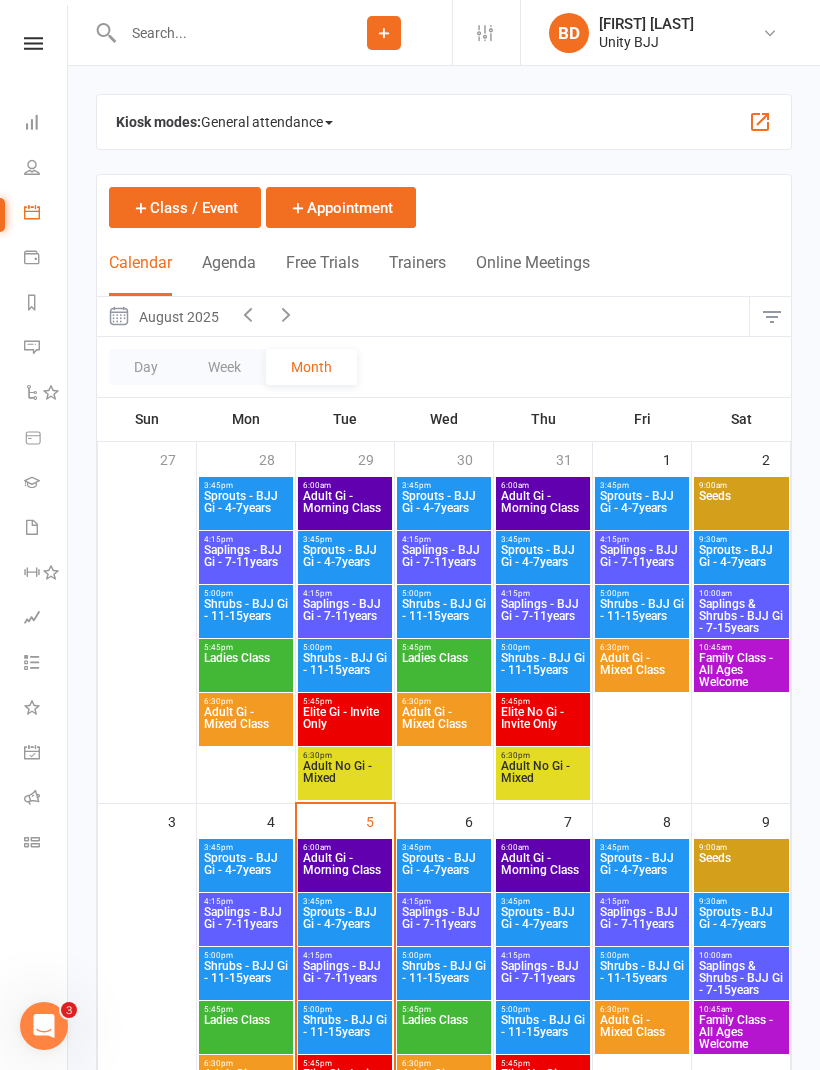 click on "Sprouts - BJJ Gi - 4-7years" at bounding box center [246, 870] 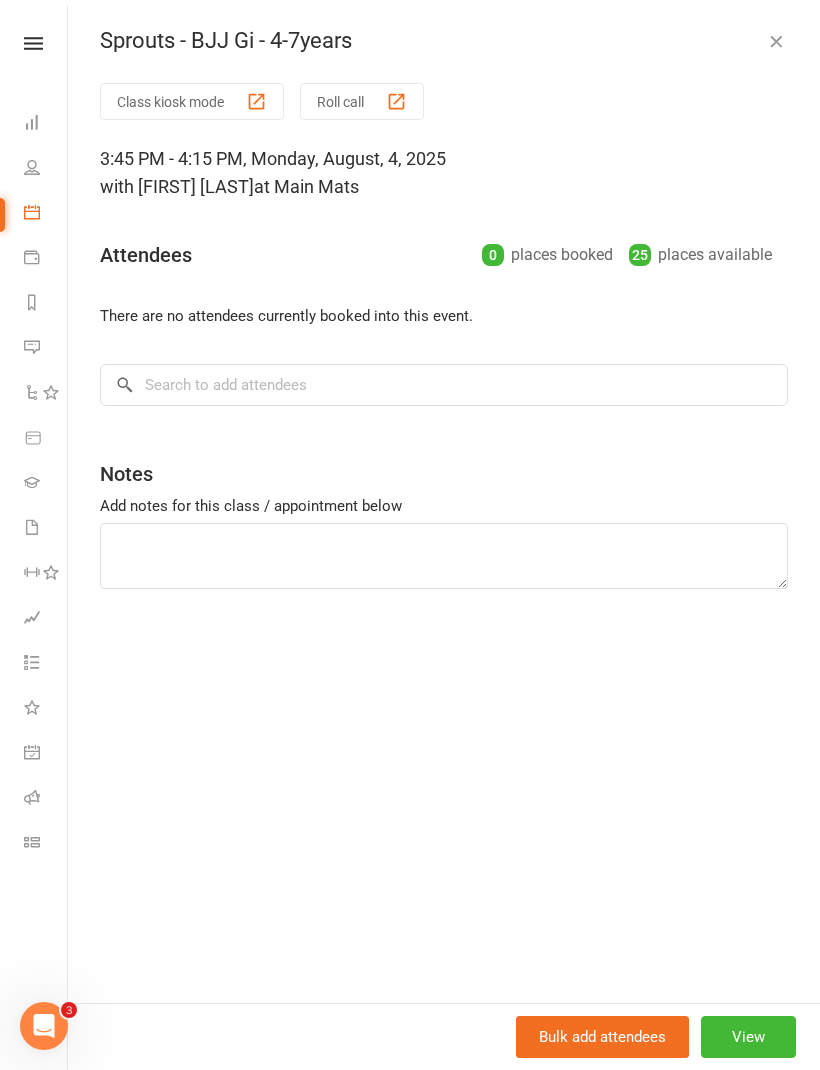 click on "Roll call" at bounding box center (362, 101) 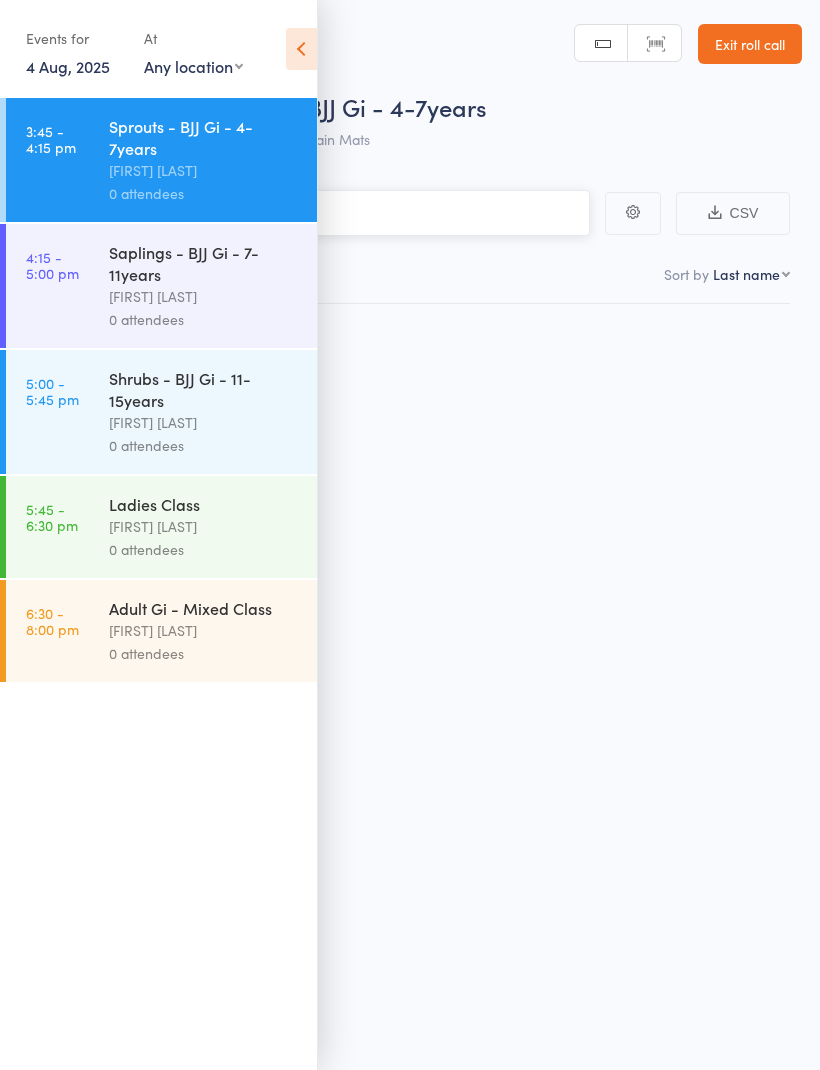 scroll, scrollTop: 0, scrollLeft: 0, axis: both 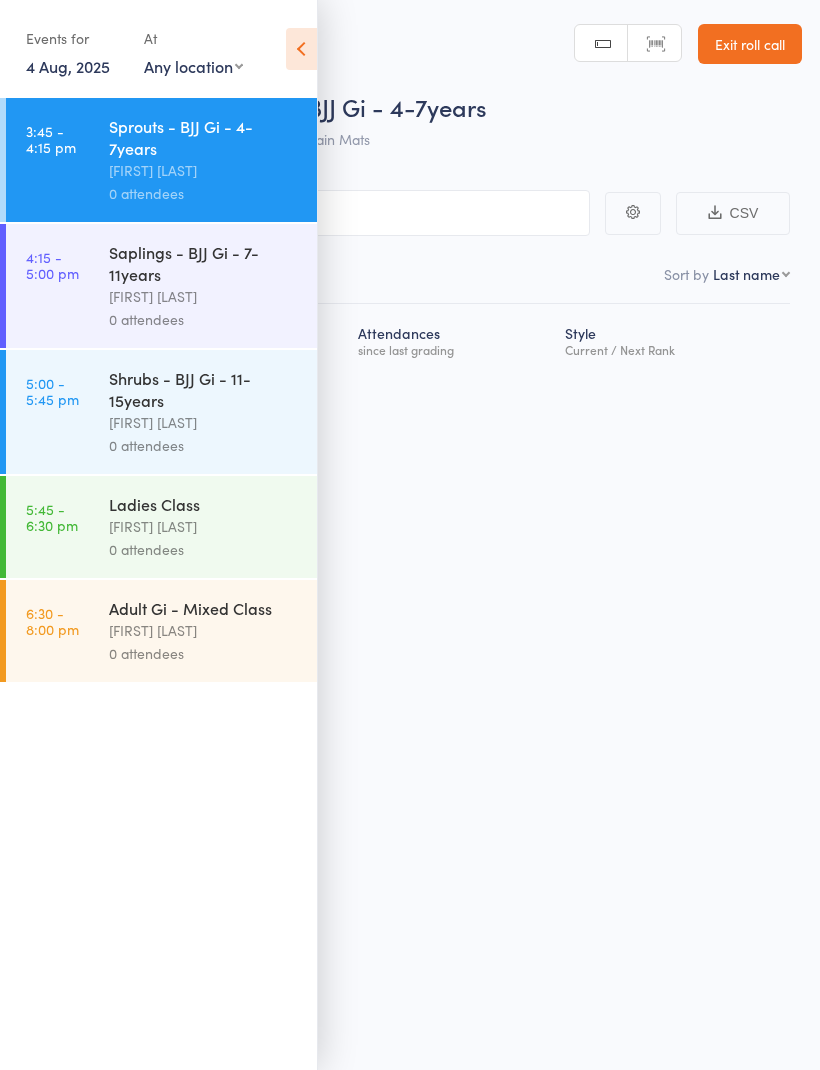 click at bounding box center [301, 49] 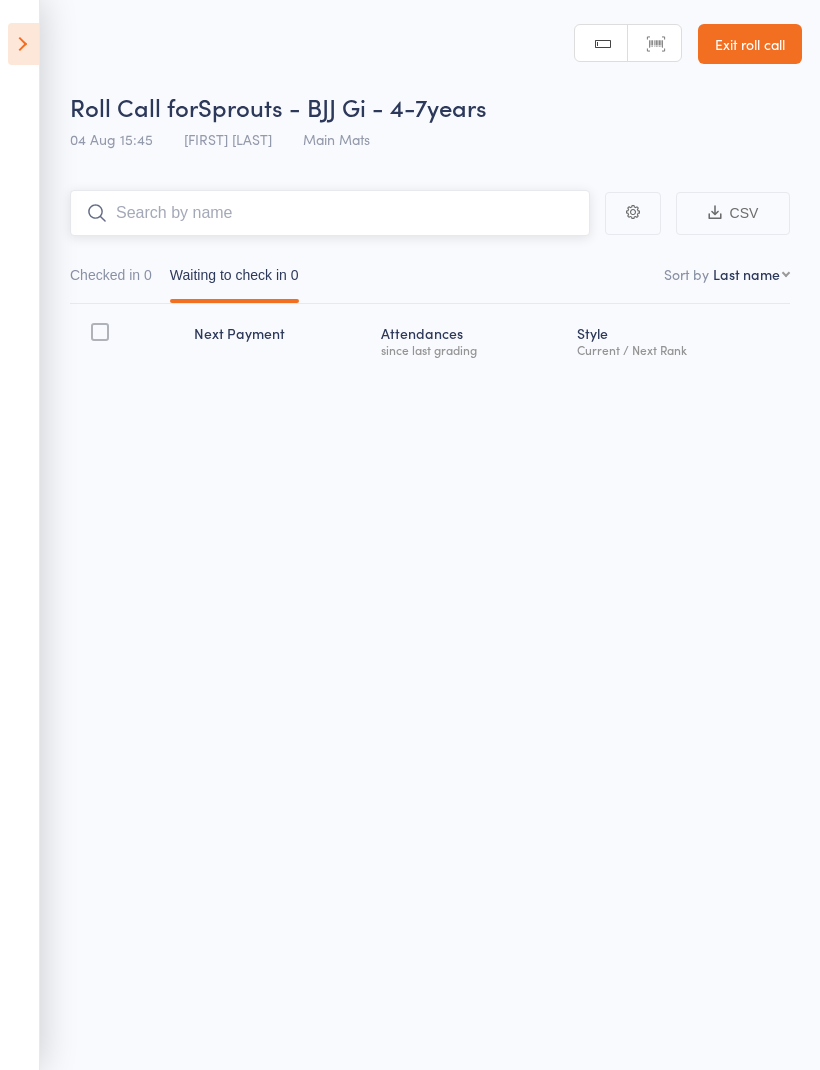 click at bounding box center [330, 213] 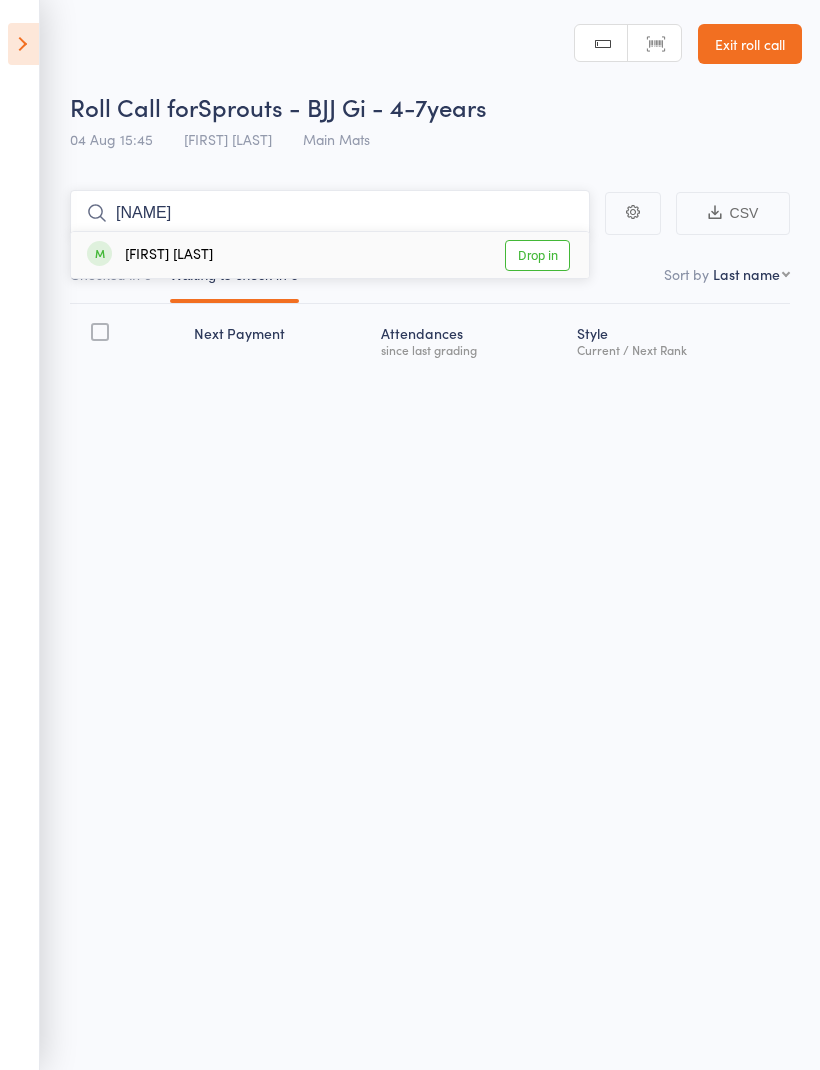 type on "Athena" 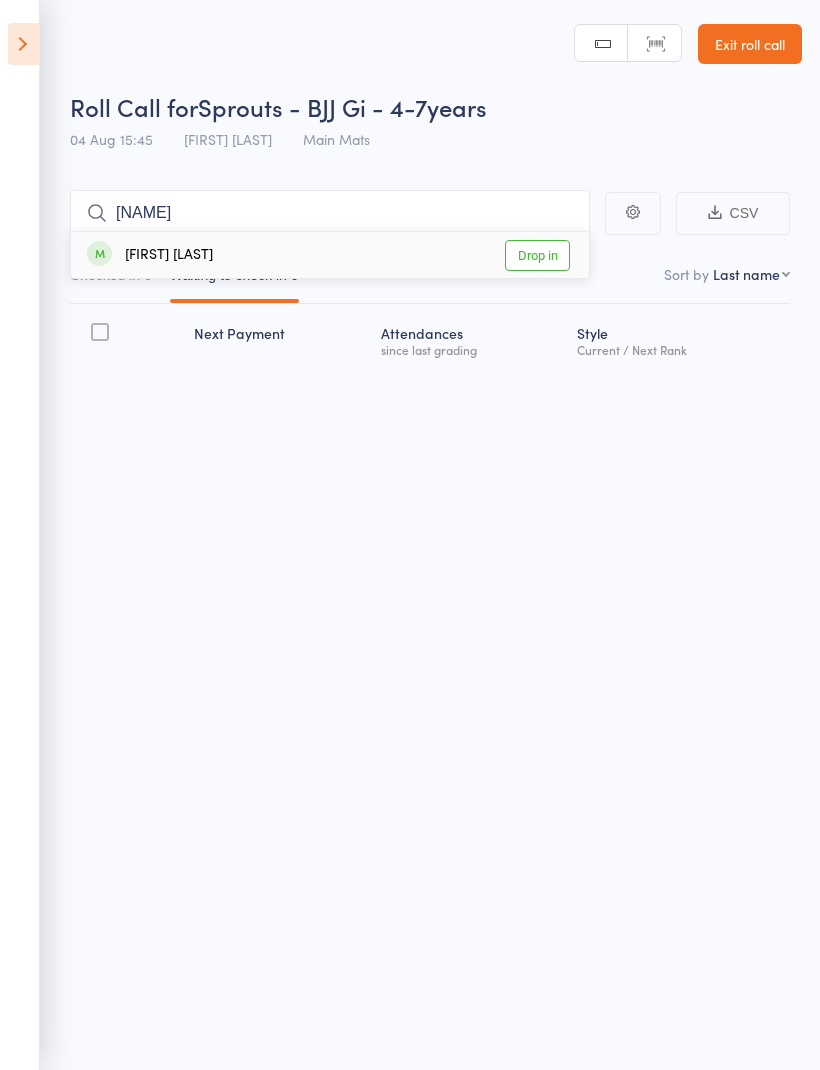click on "Drop in" at bounding box center [537, 255] 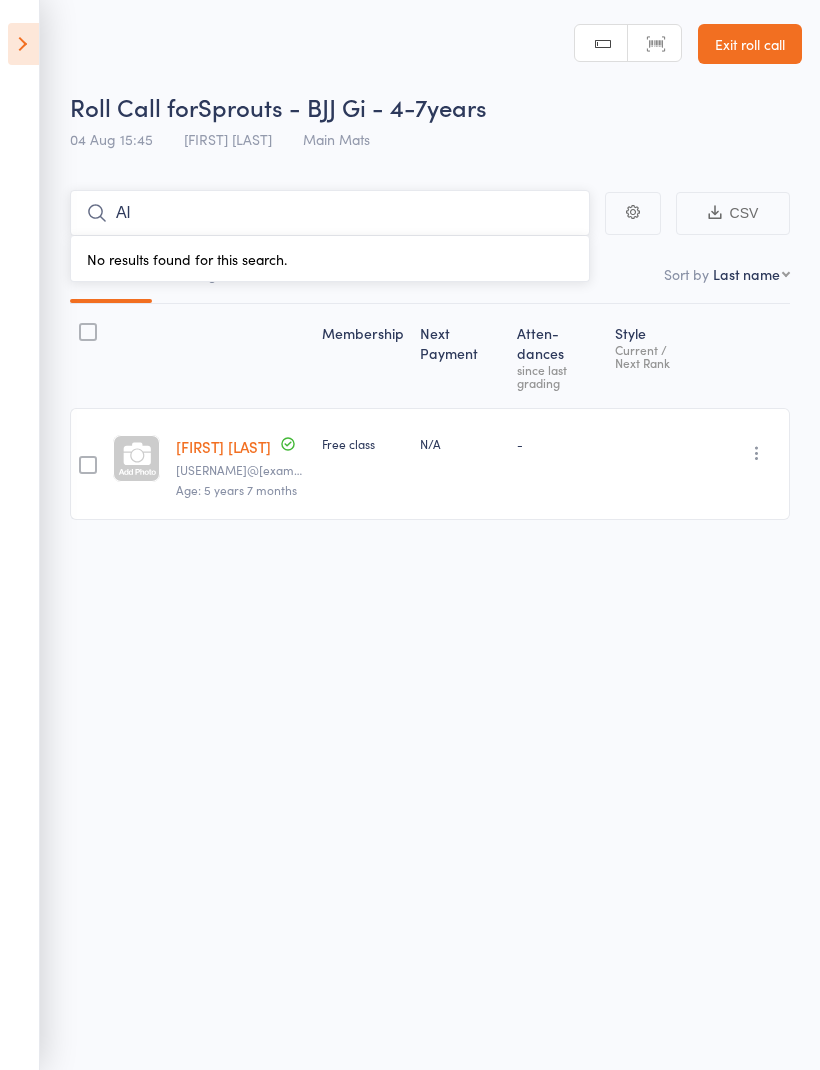 type on "A" 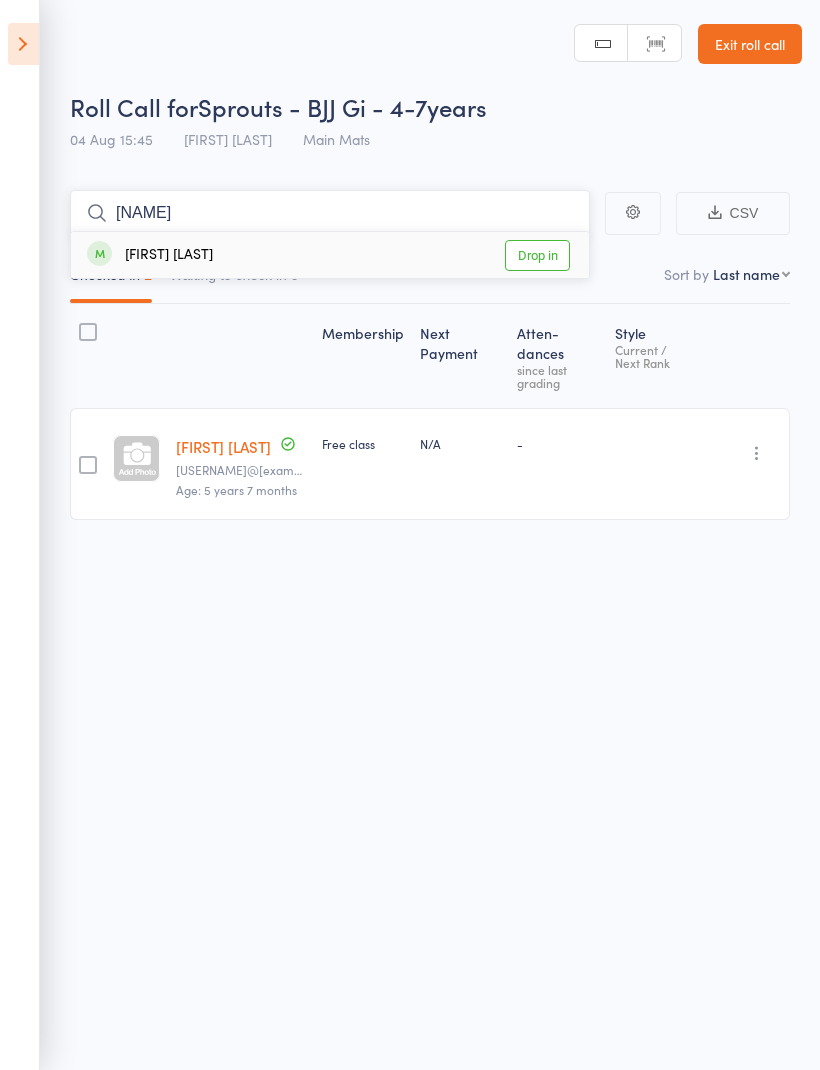type on "Ima" 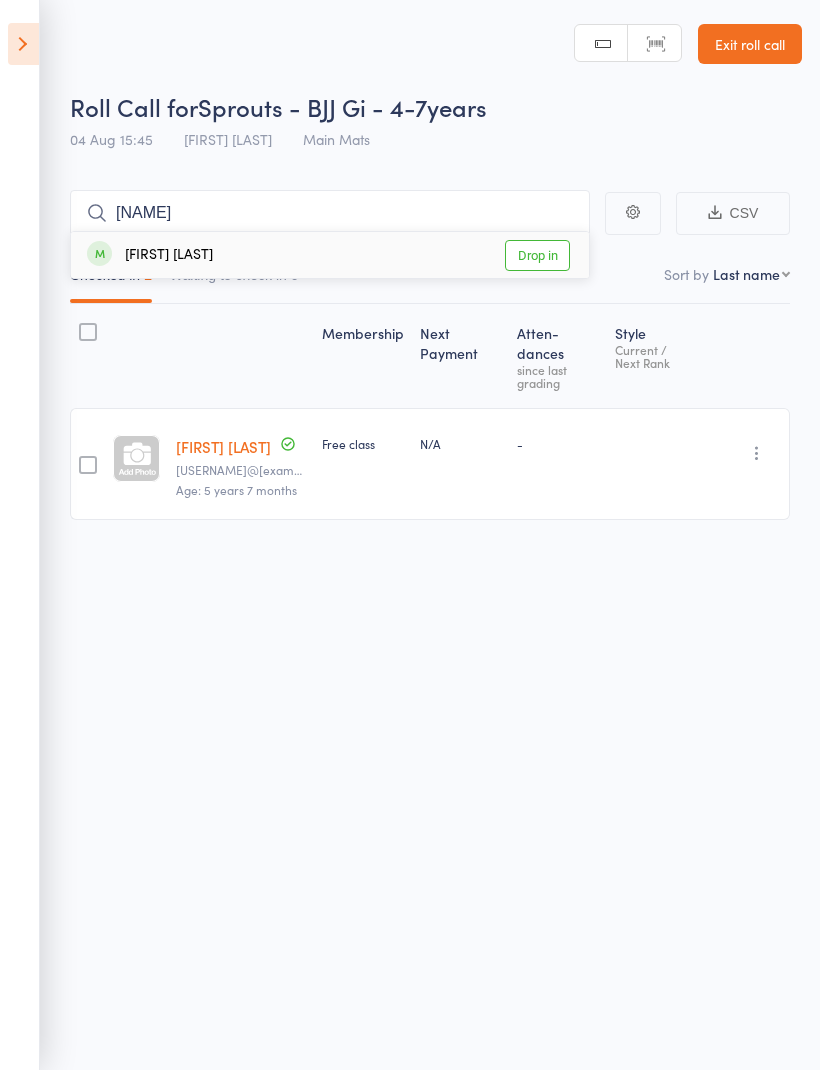 click on "Drop in" at bounding box center [537, 255] 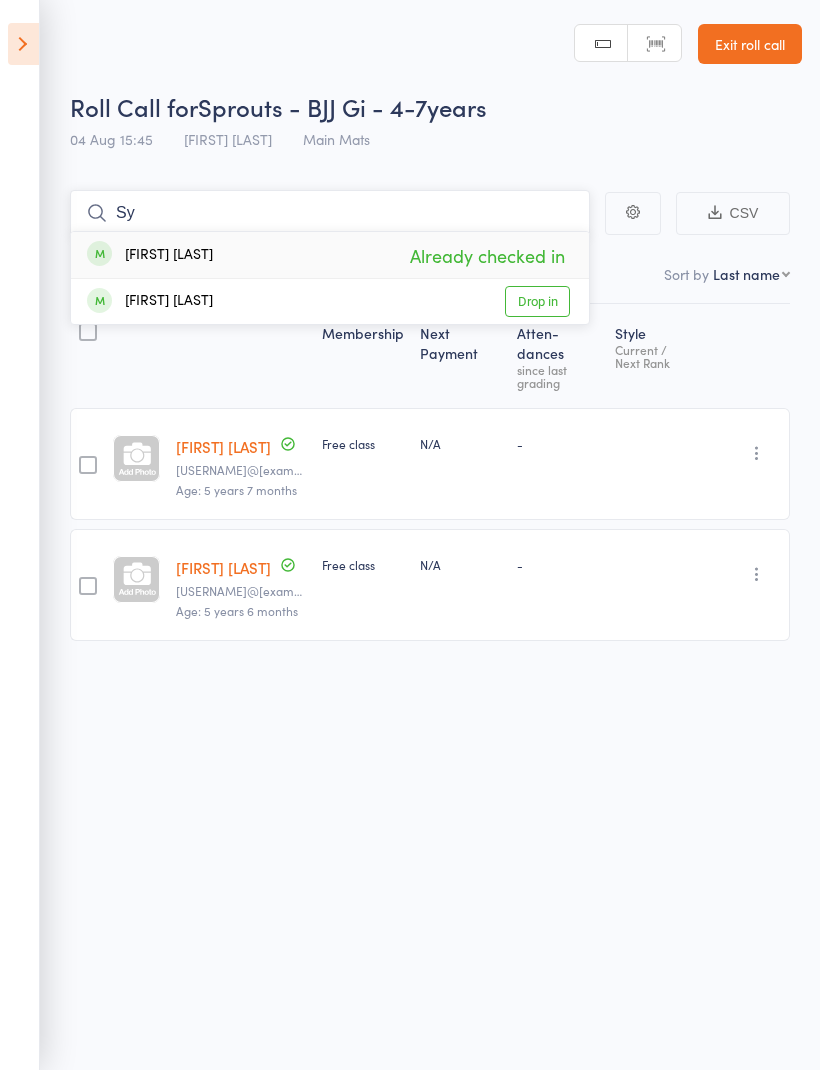 type on "S" 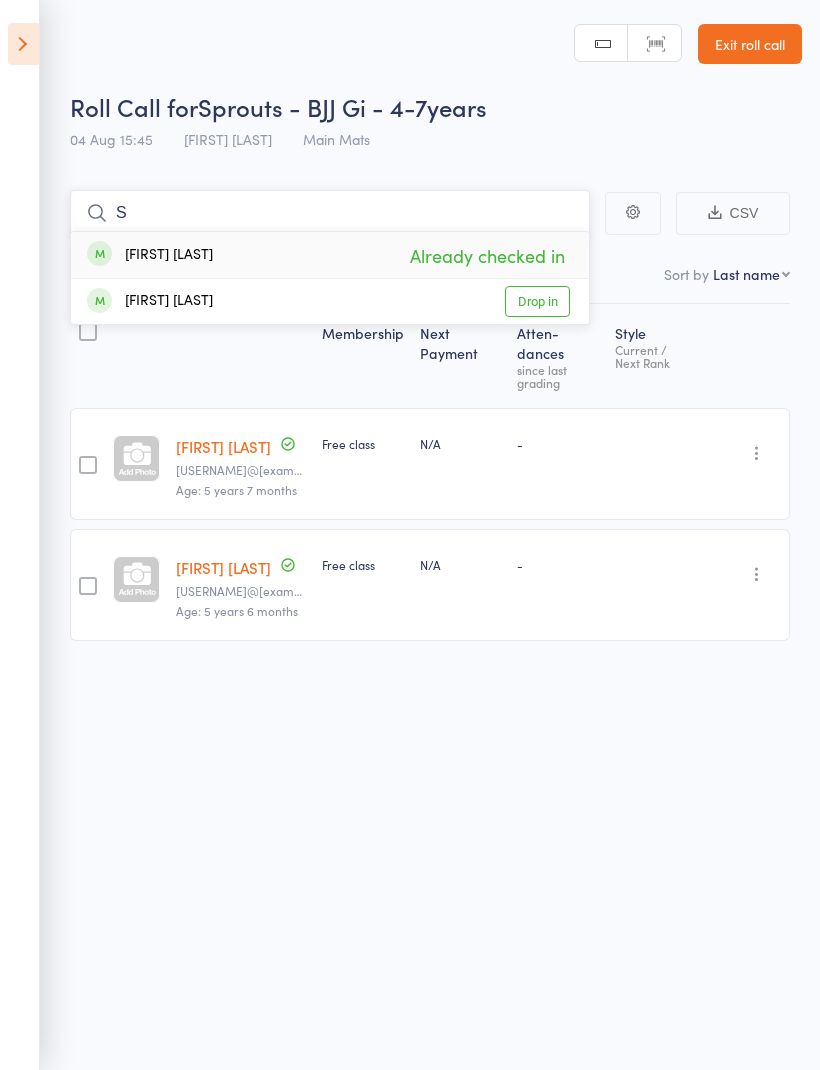 type 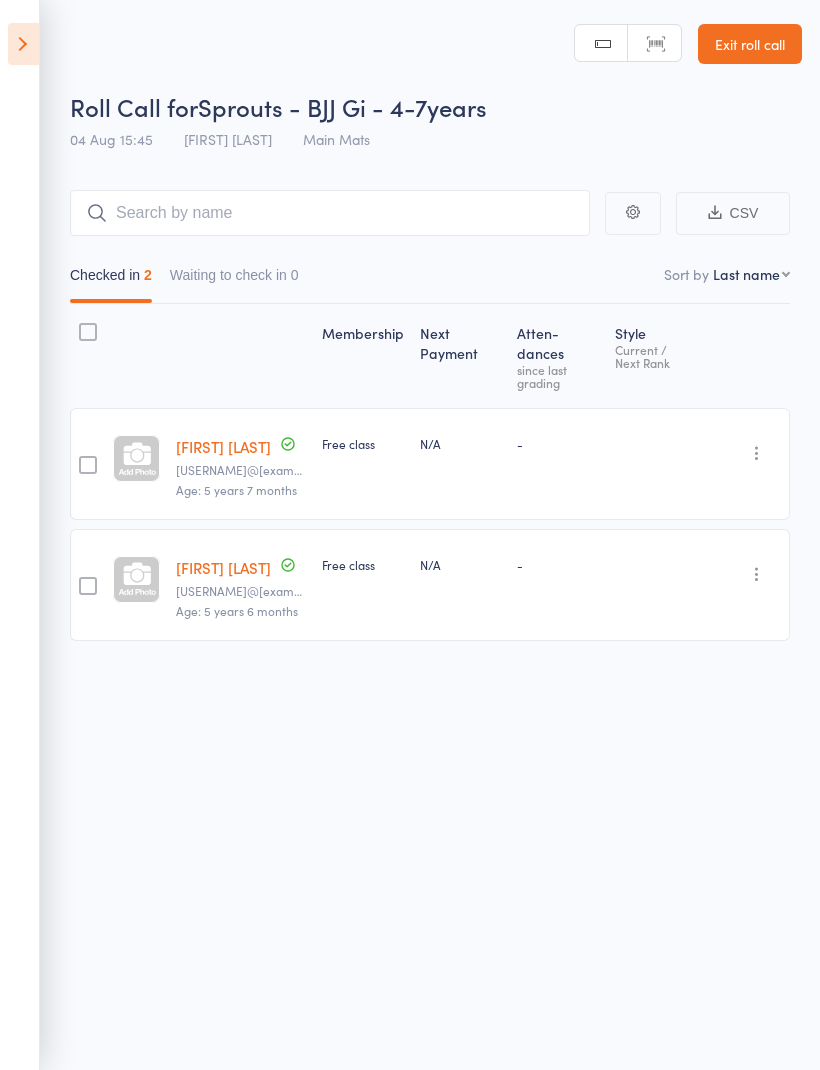click at bounding box center [23, 44] 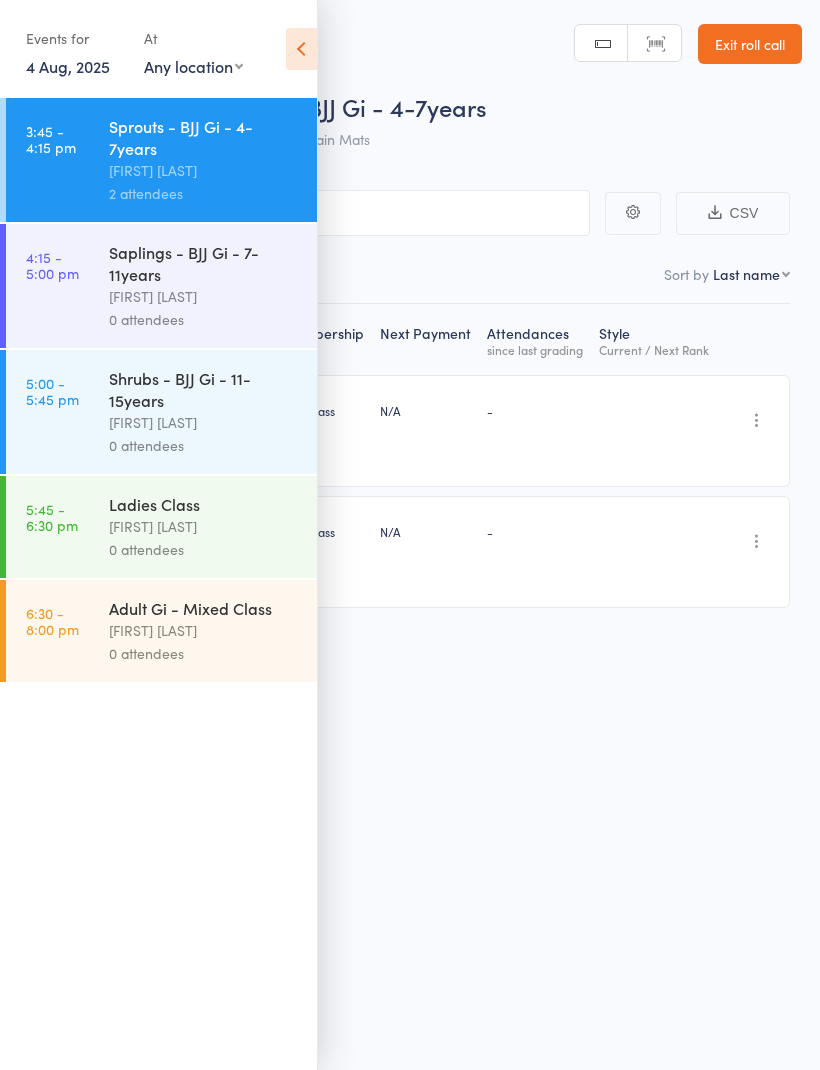 click on "Saplings - BJJ Gi - 7-11years" at bounding box center (204, 263) 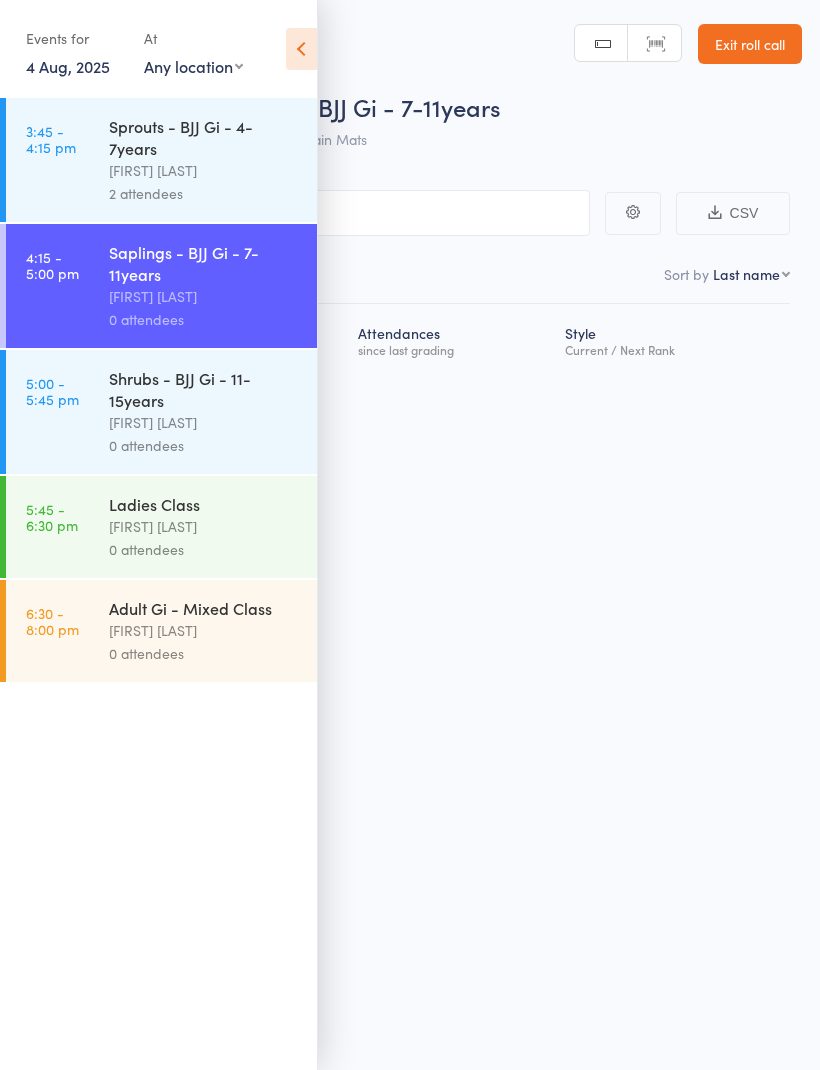 click at bounding box center [310, 213] 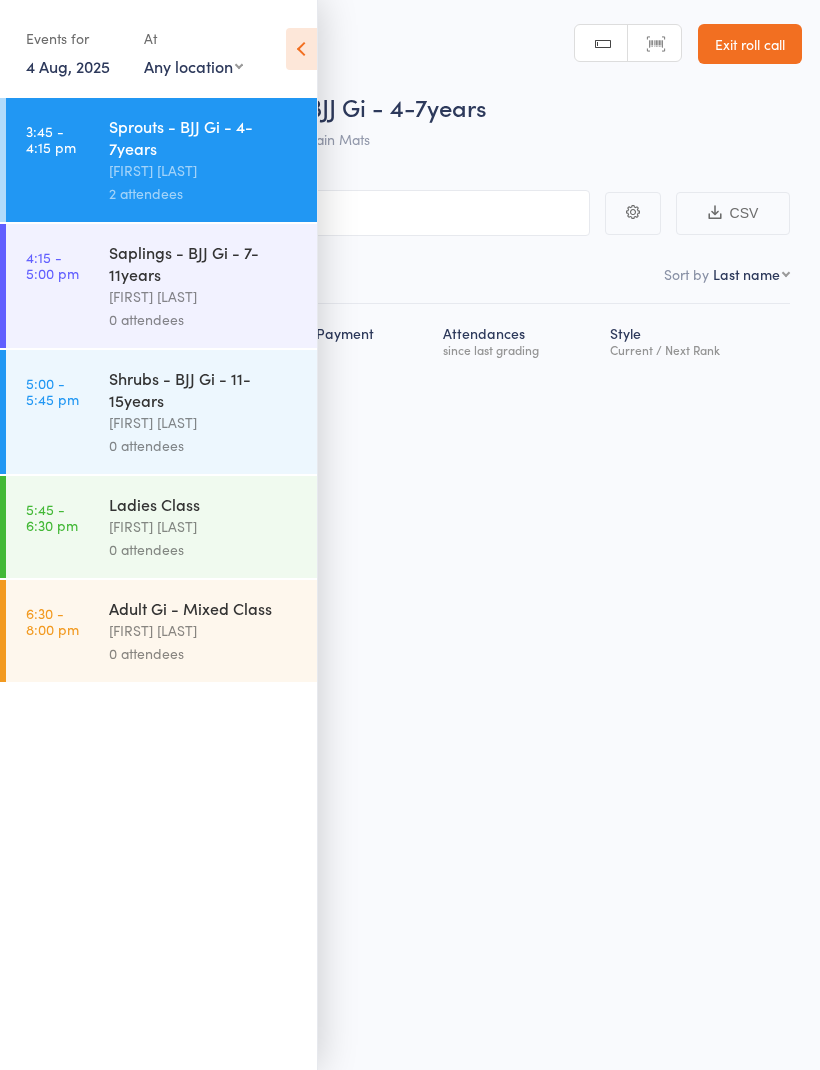 click on "[FIRST] [LAST]" at bounding box center [204, 170] 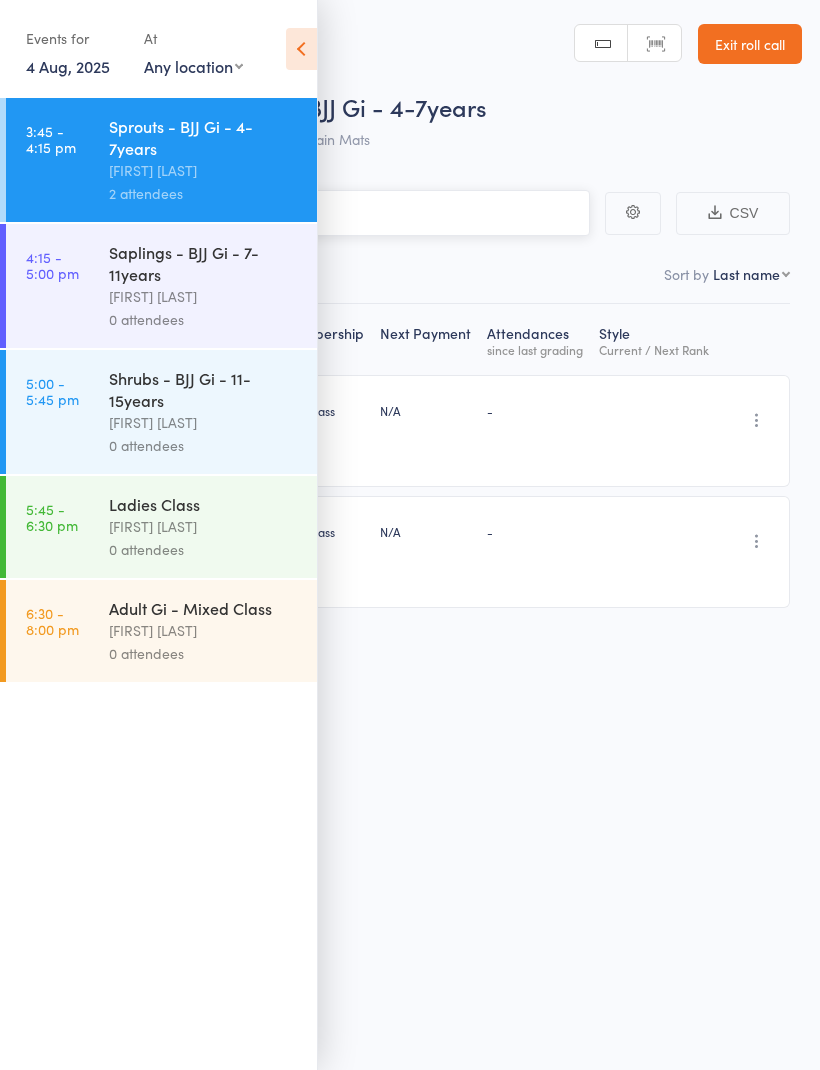 click at bounding box center [310, 213] 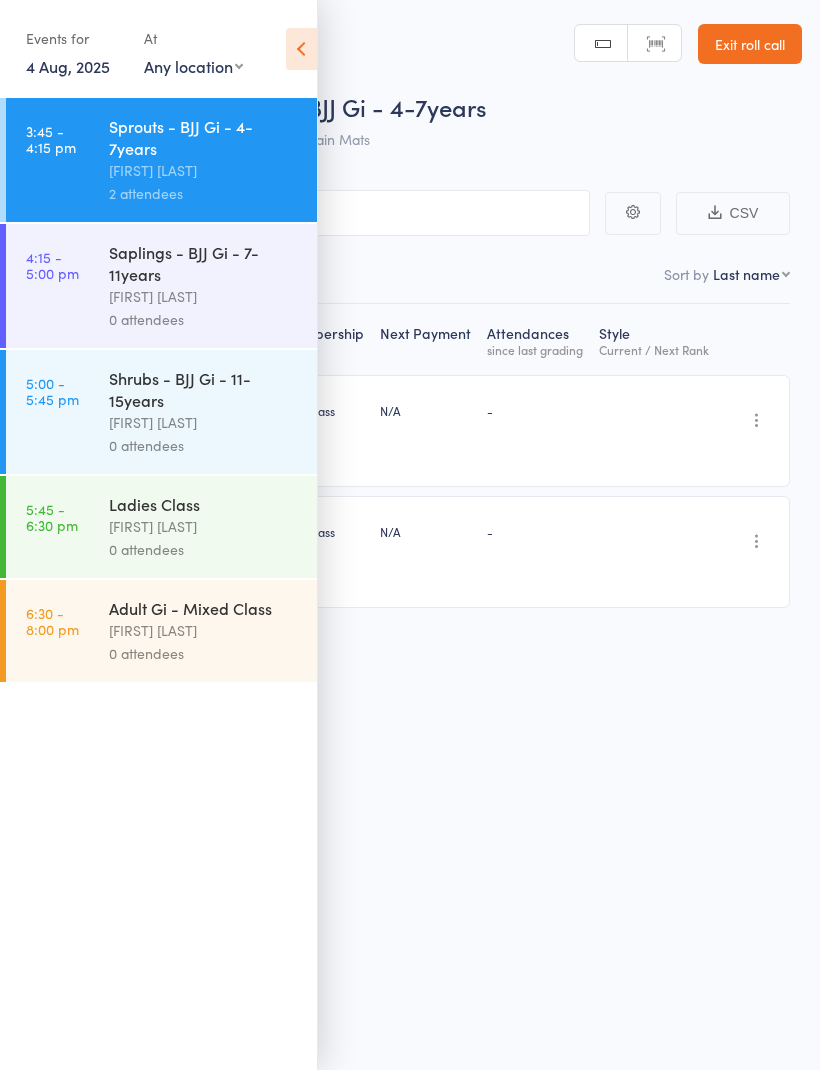 click at bounding box center (301, 49) 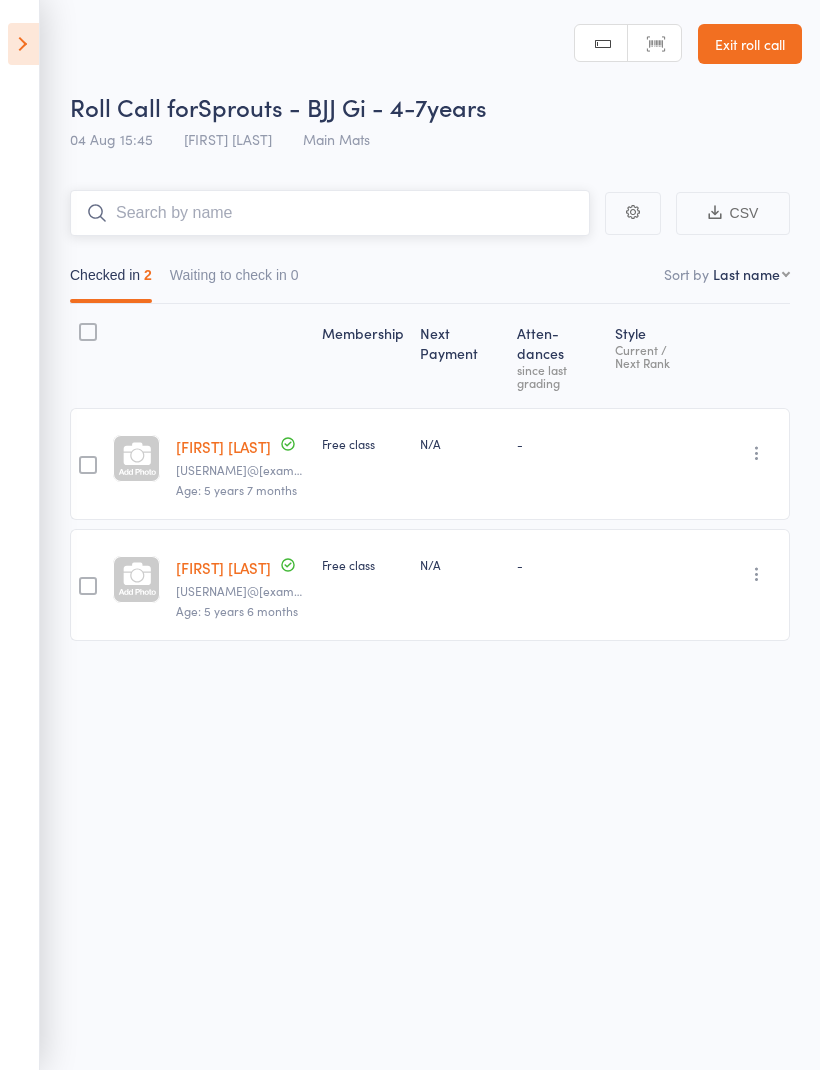 click at bounding box center (330, 213) 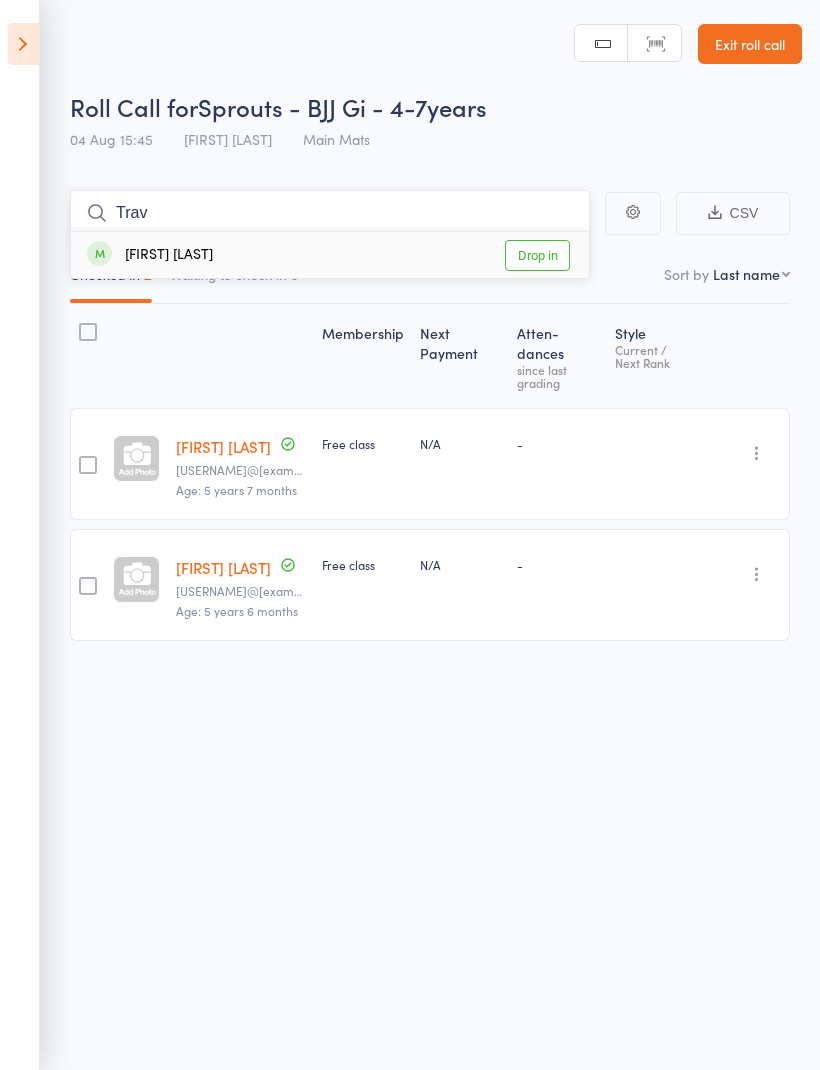type on "Trav" 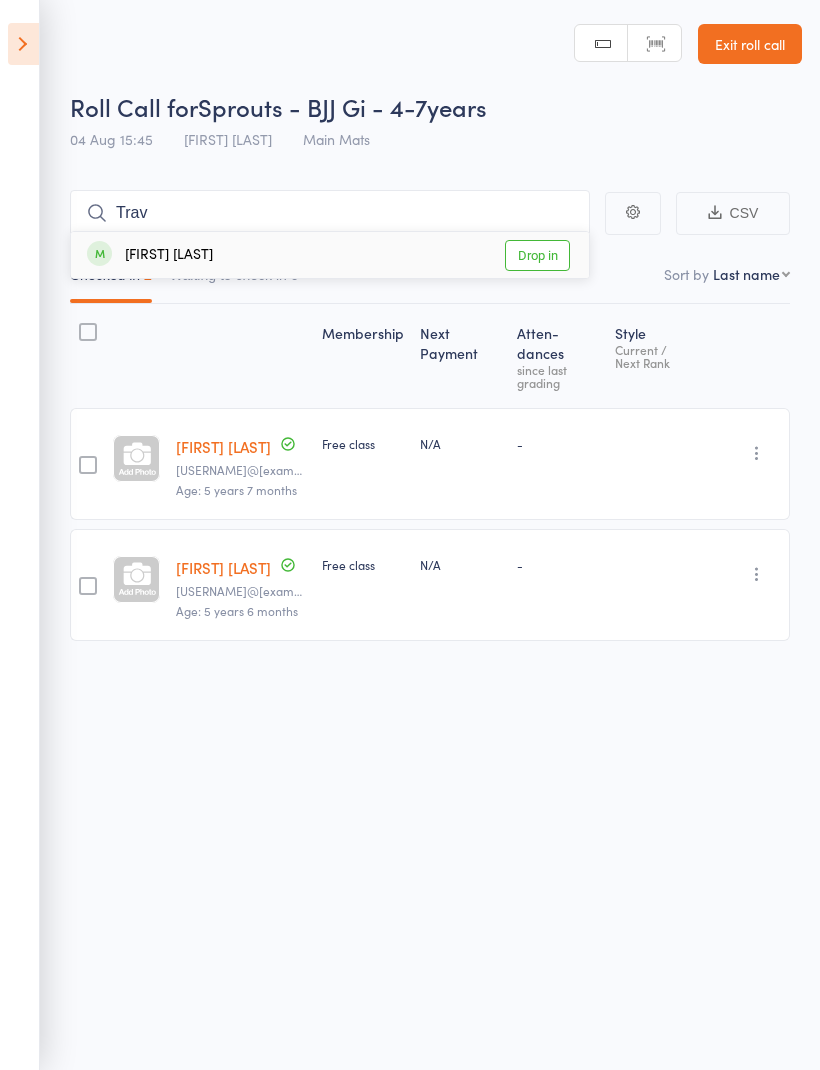 click on "Drop in" at bounding box center [537, 255] 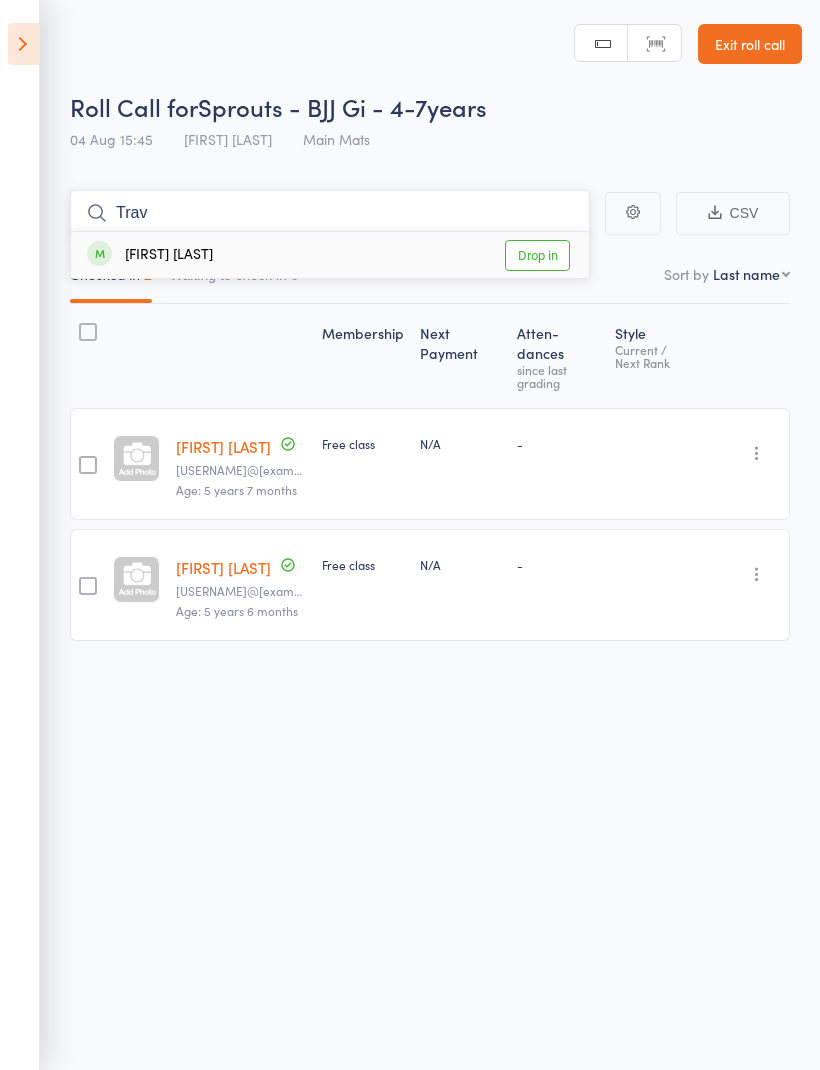 type 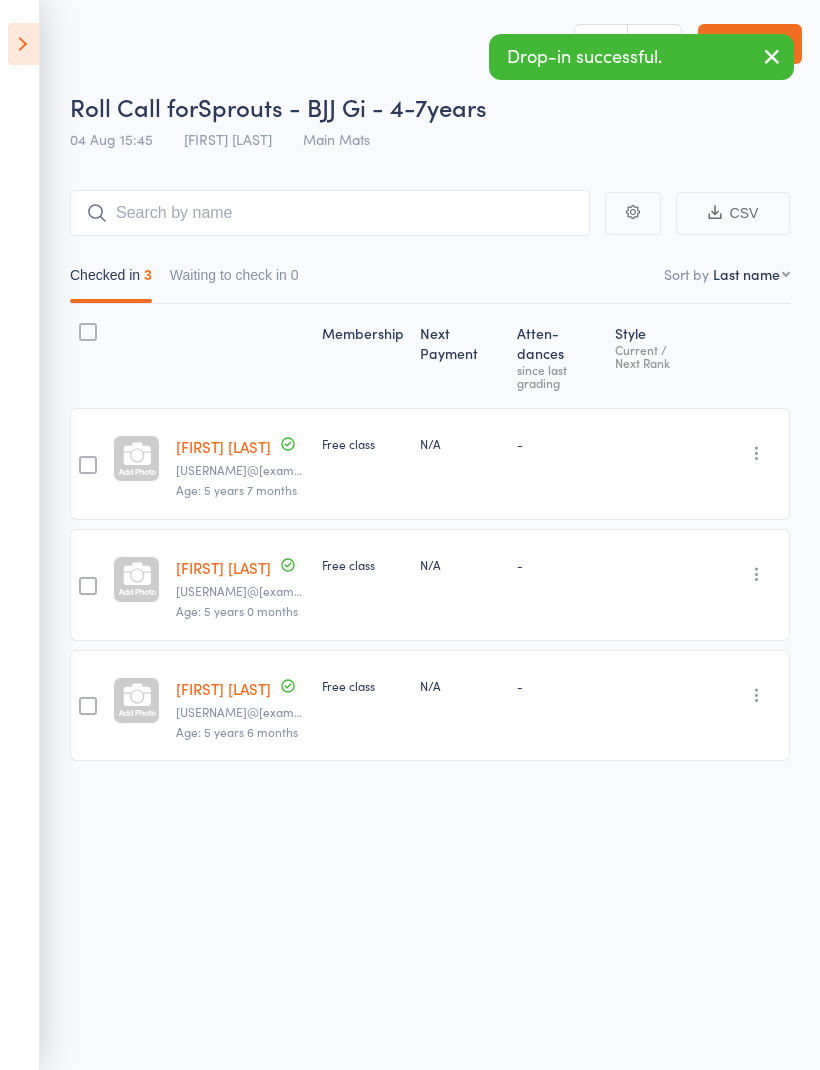 click at bounding box center (23, 44) 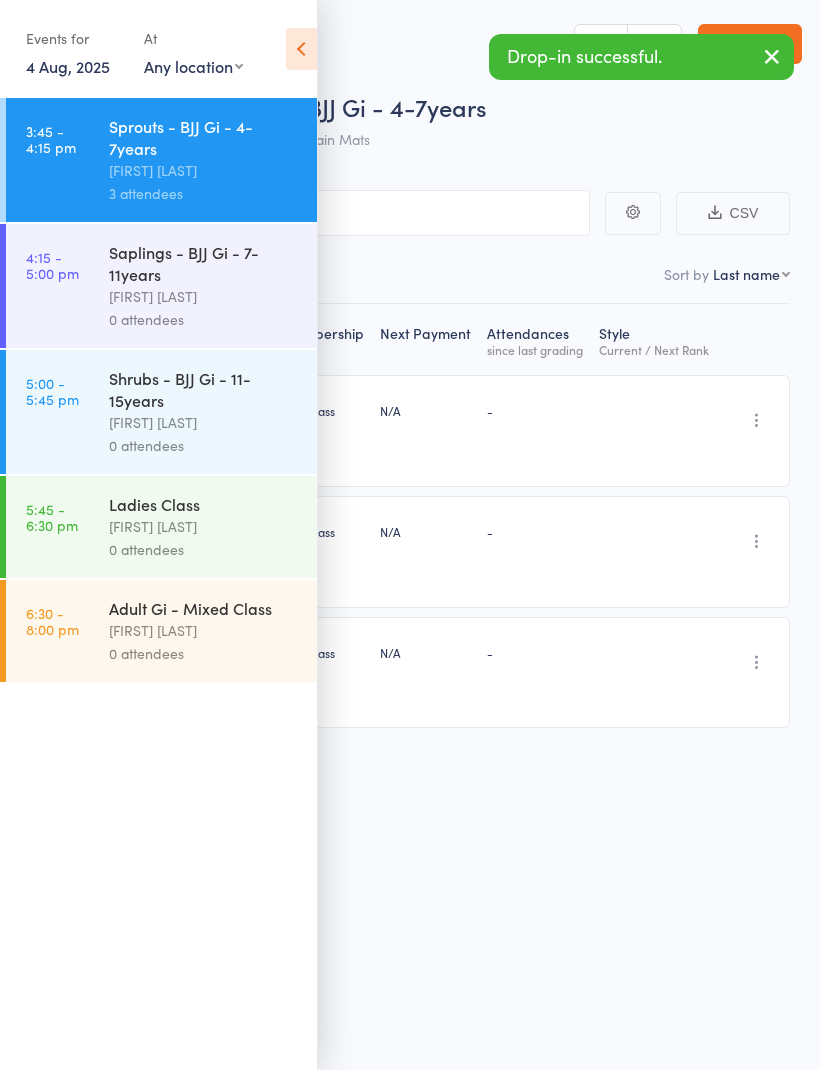 click on "[FIRST] [LAST]" at bounding box center (204, 296) 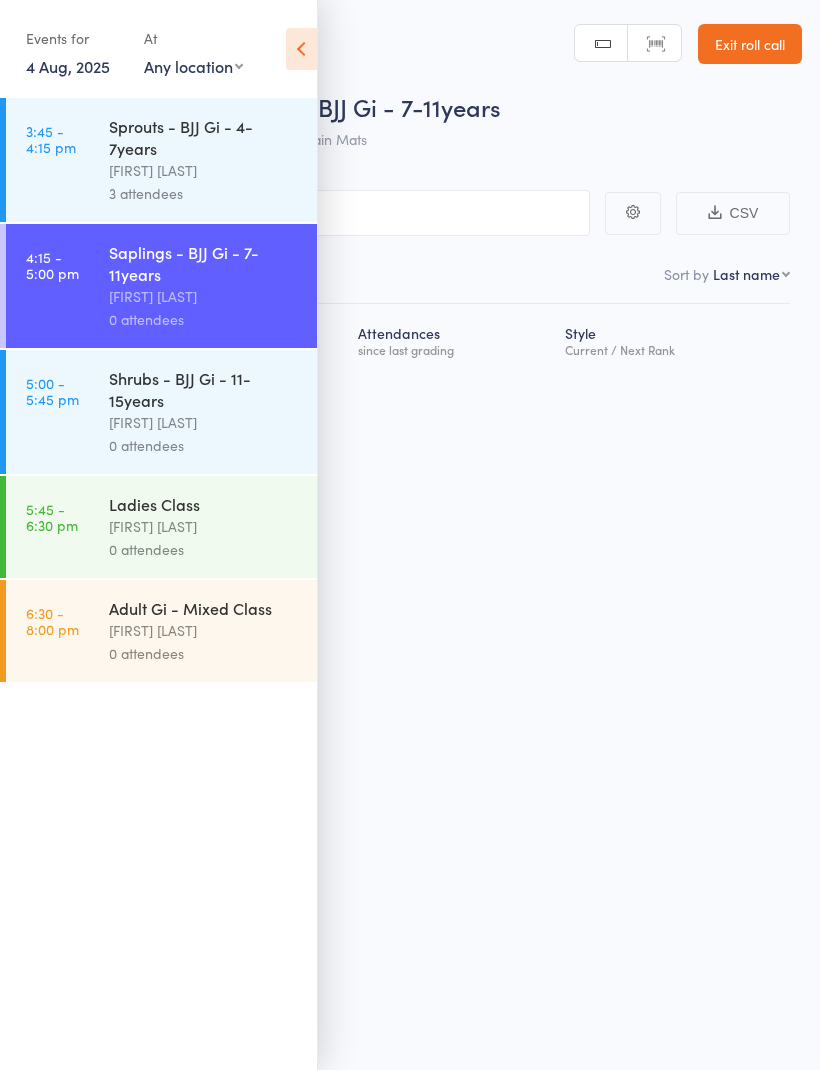 click at bounding box center [301, 49] 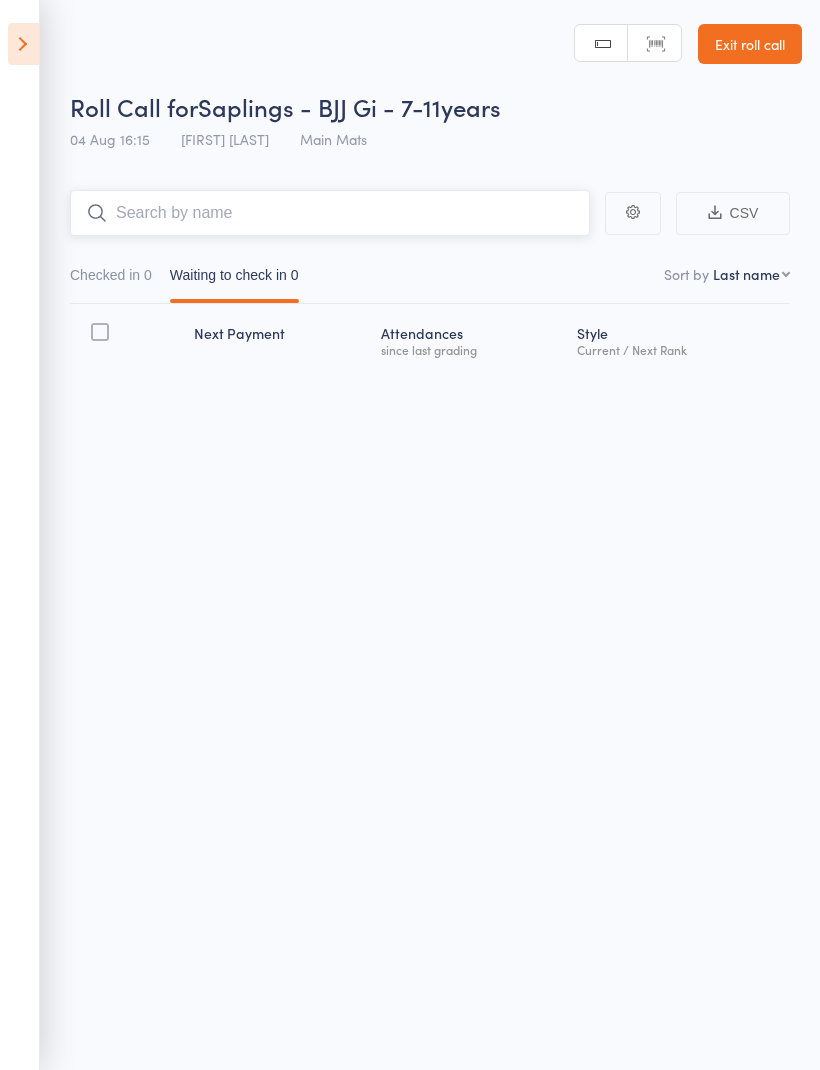 click at bounding box center [330, 213] 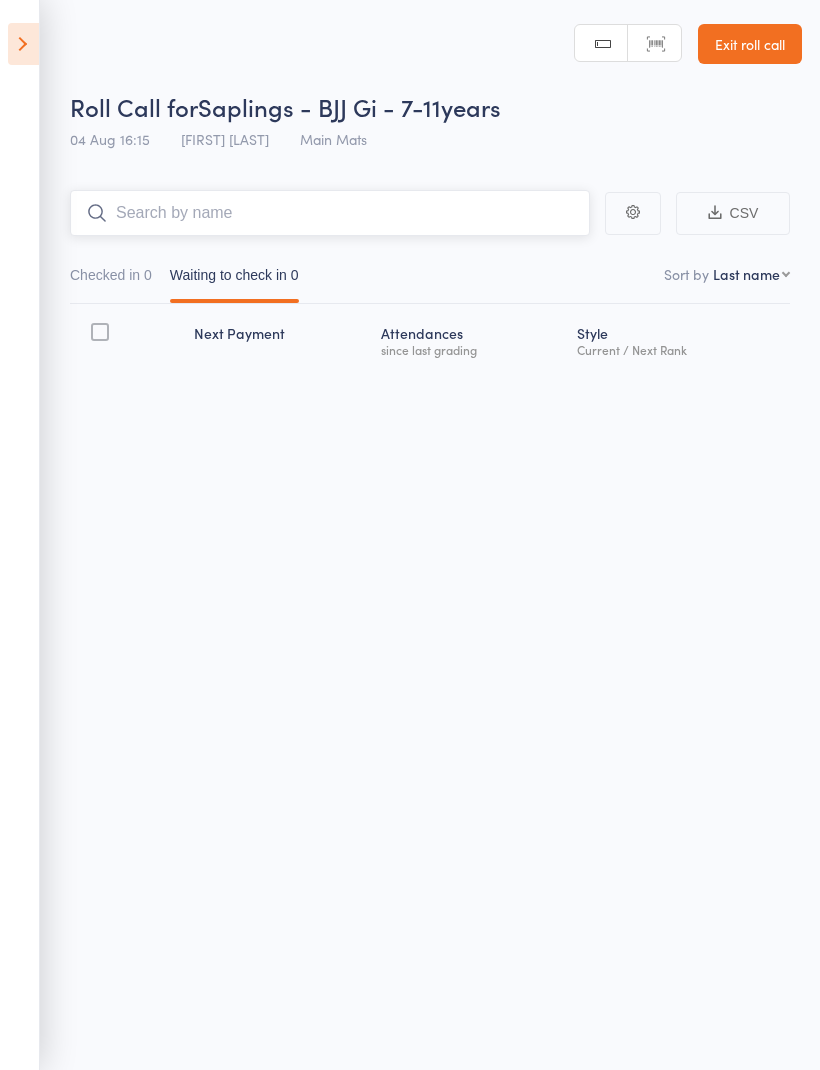 type on "A" 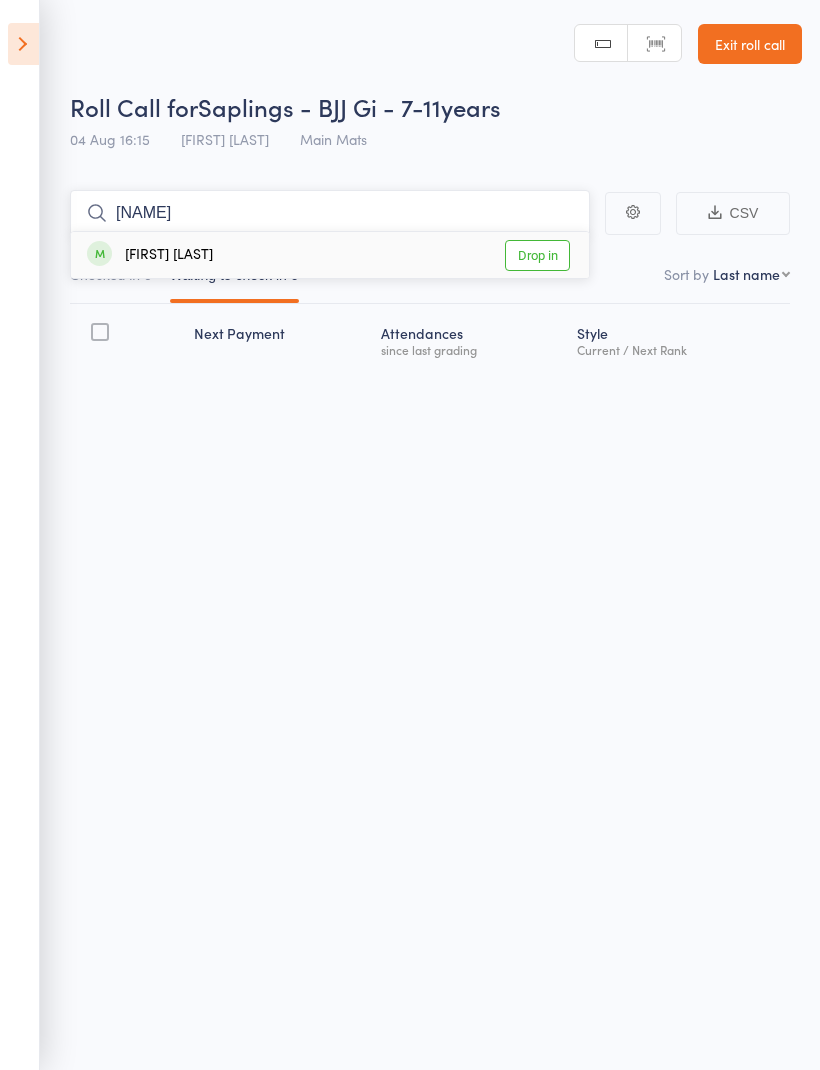 type on "[NAME]" 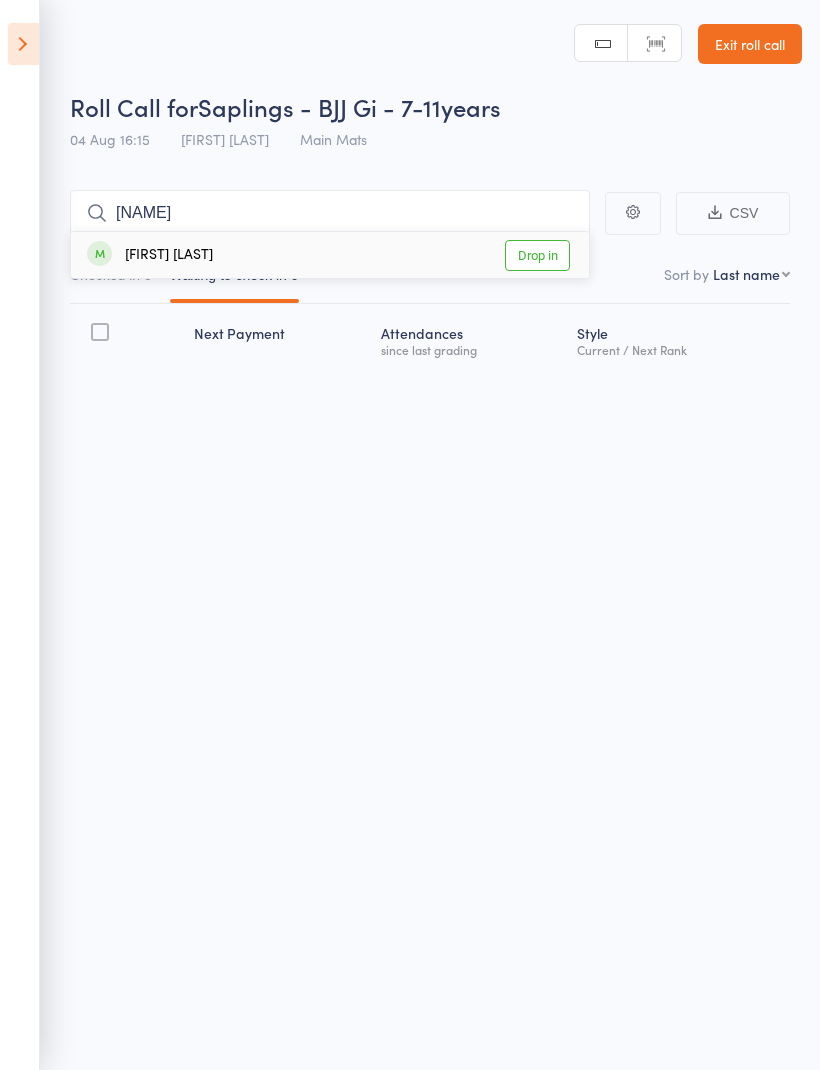 click on "Drop in" at bounding box center [537, 255] 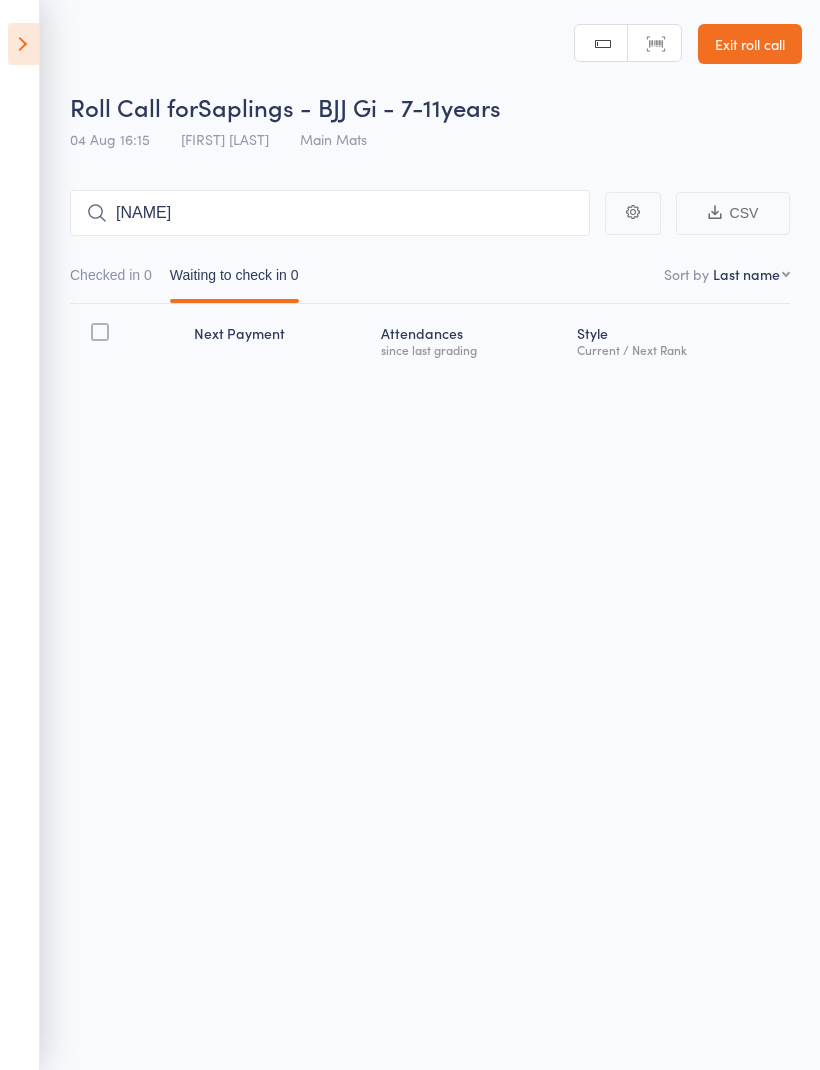 type 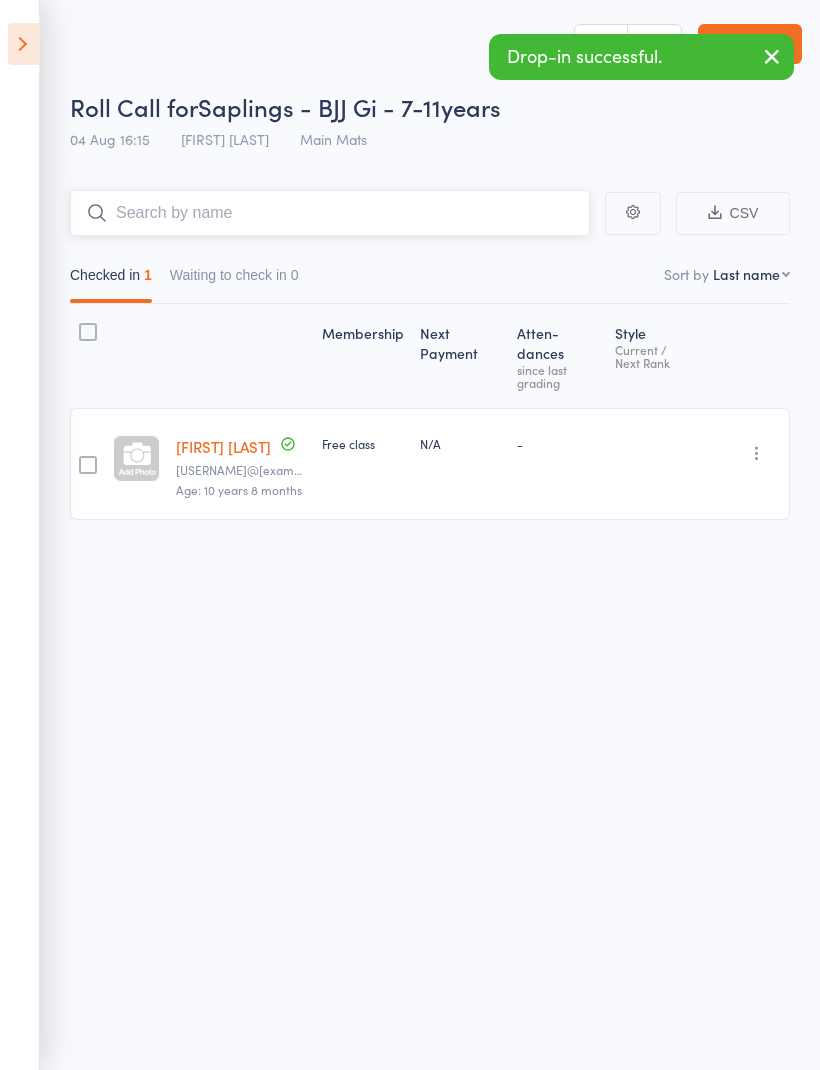 click at bounding box center (330, 213) 